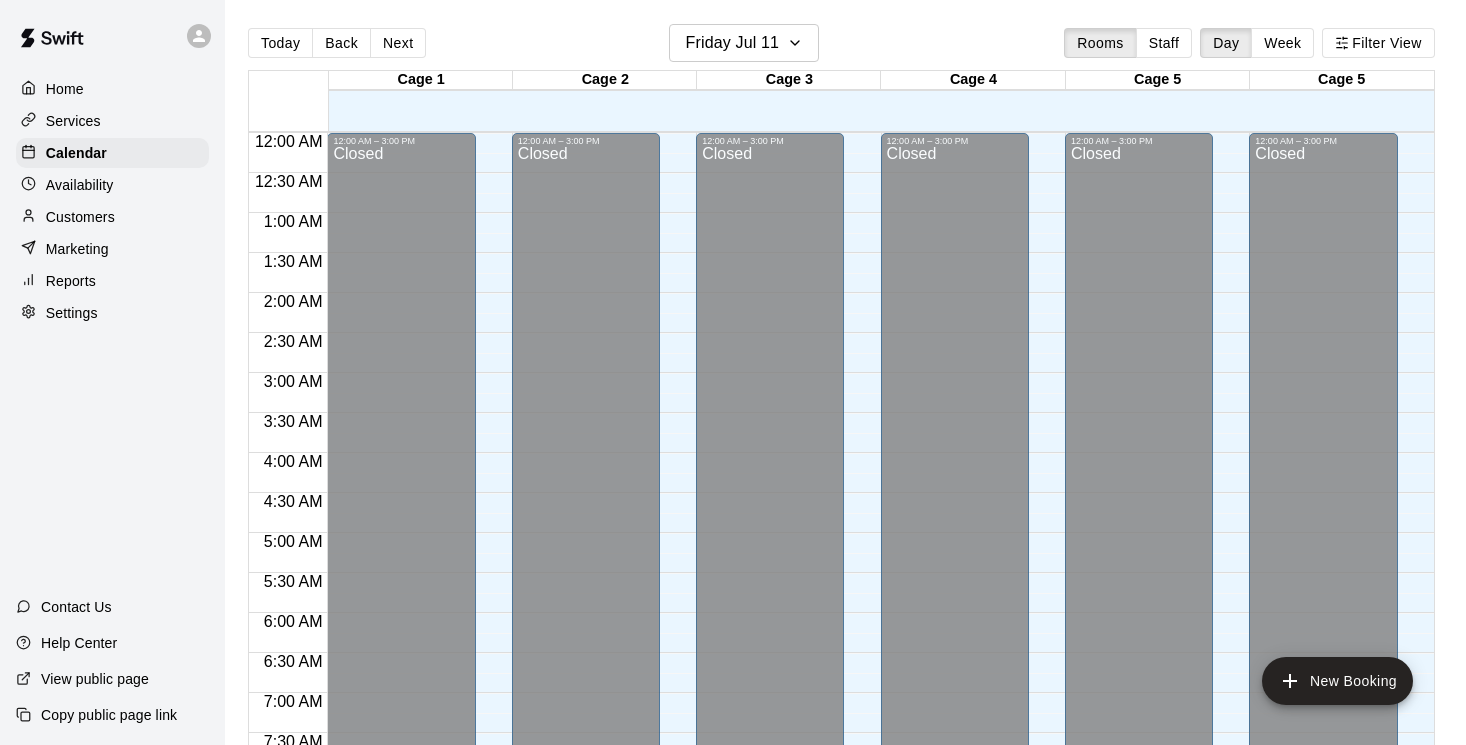 scroll, scrollTop: 0, scrollLeft: 0, axis: both 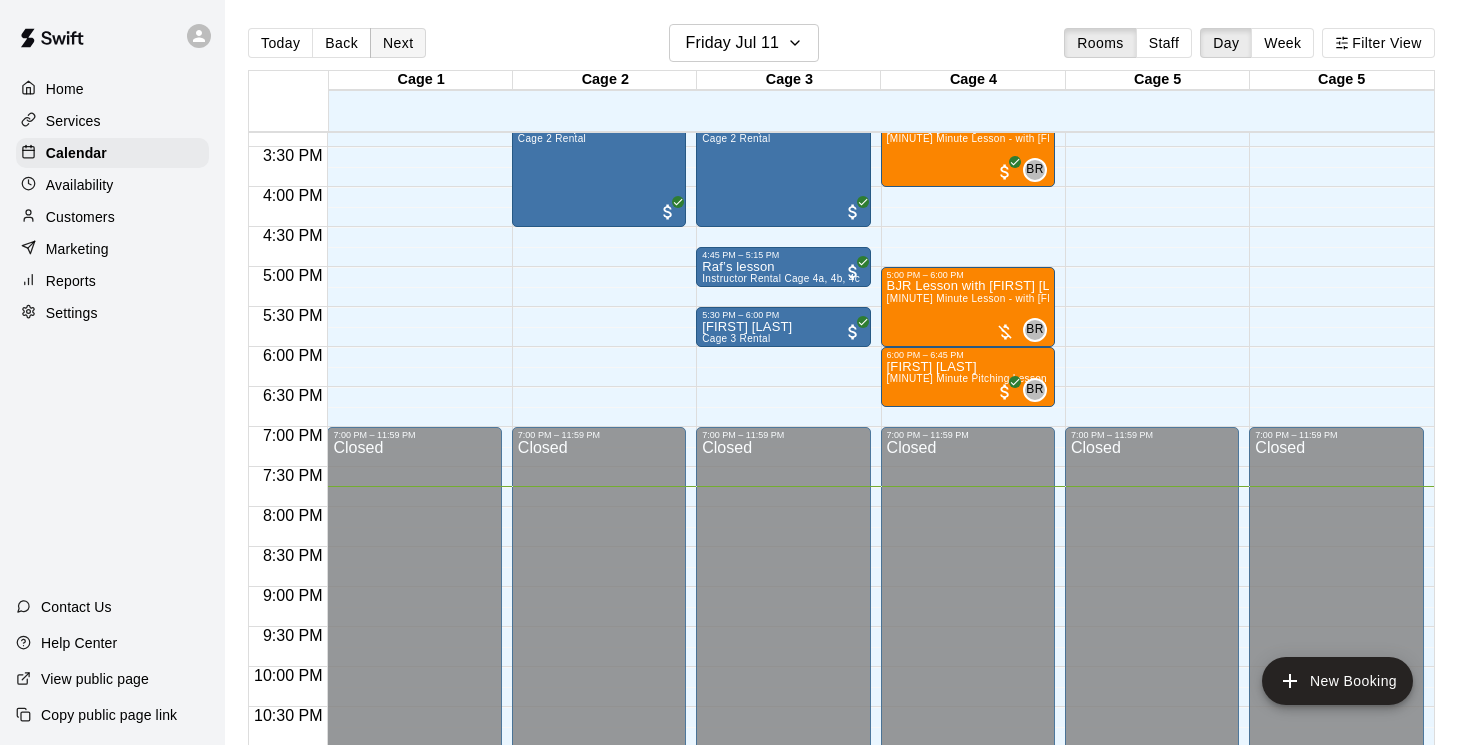 click on "Next" at bounding box center (398, 43) 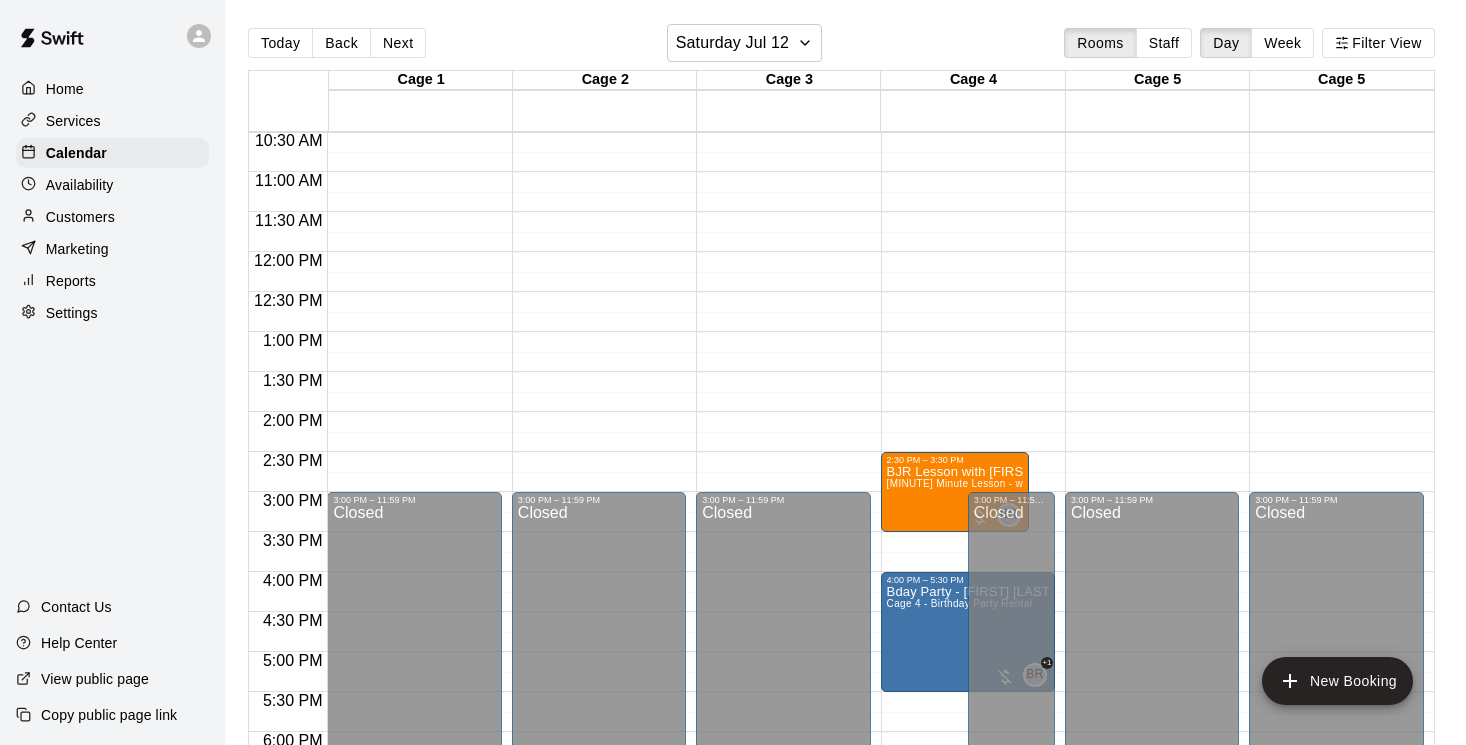 scroll, scrollTop: 862, scrollLeft: 0, axis: vertical 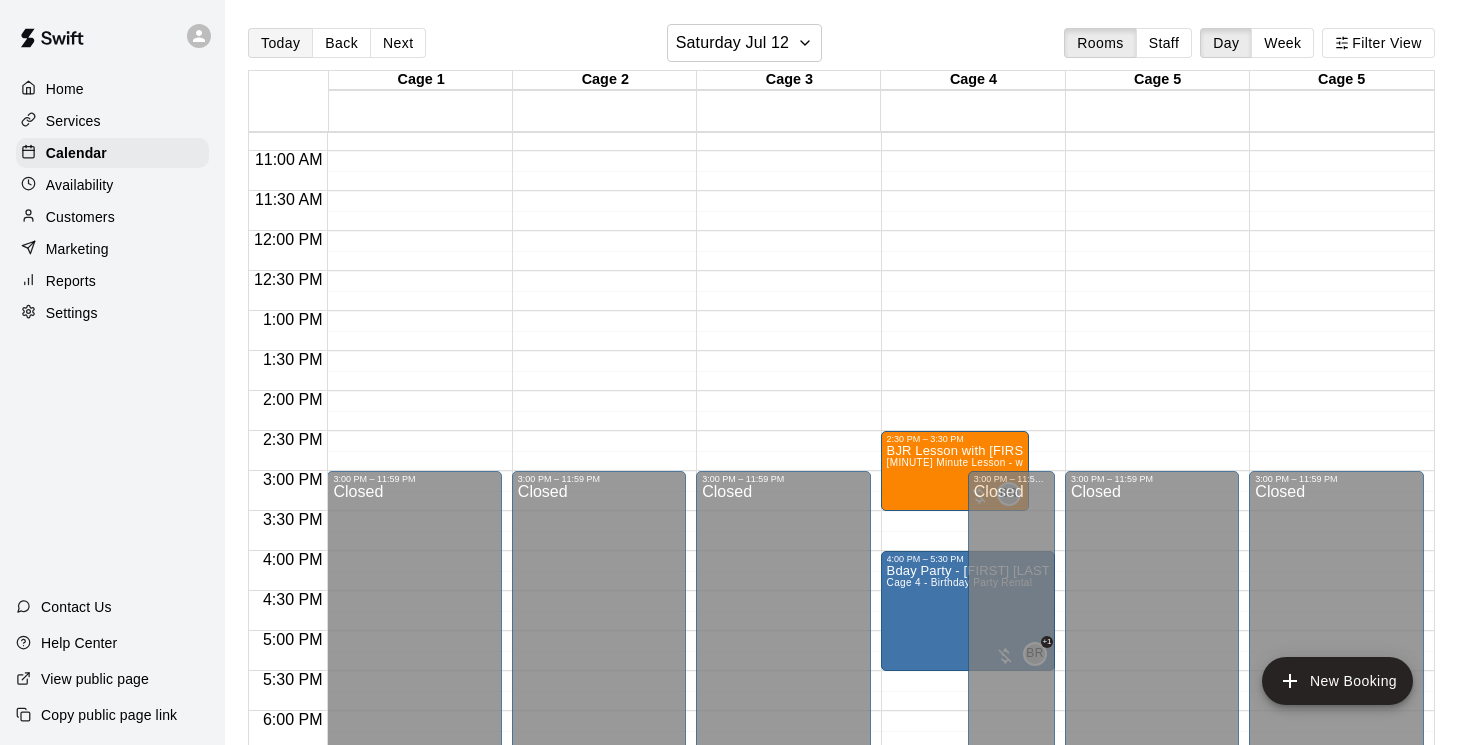 click on "Today" at bounding box center (280, 43) 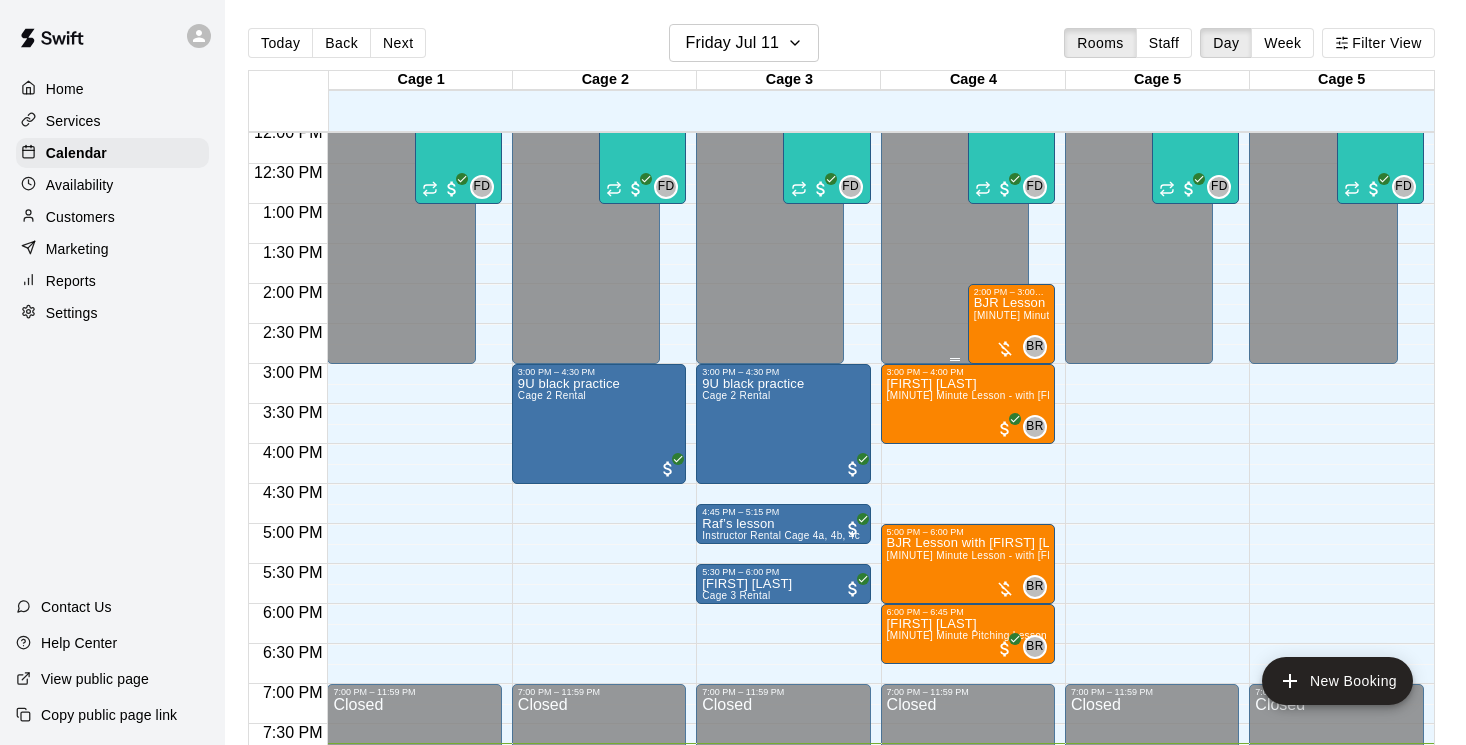 scroll, scrollTop: 992, scrollLeft: 0, axis: vertical 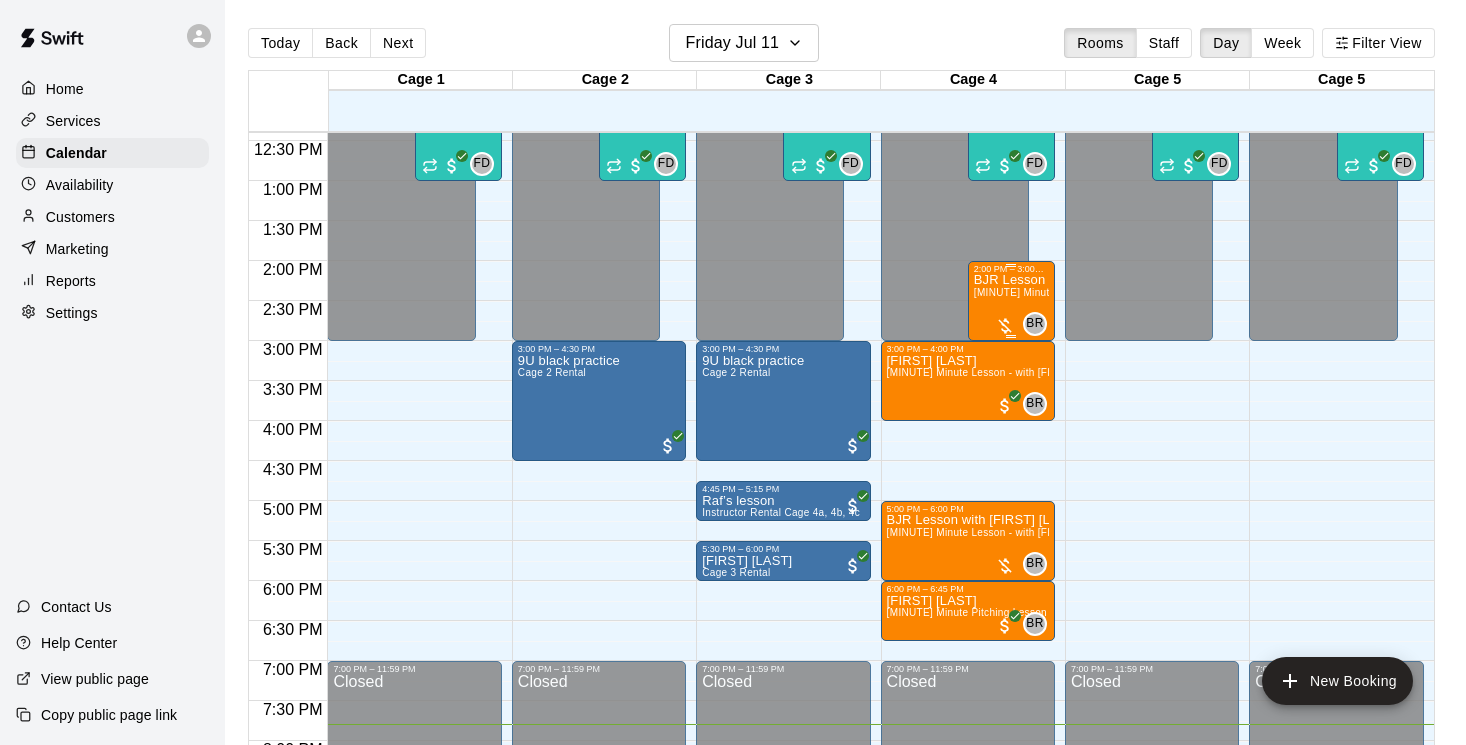 click on "[MINUTE] Minute Lesson - with [FIRST] [LAST]" at bounding box center (1086, 292) 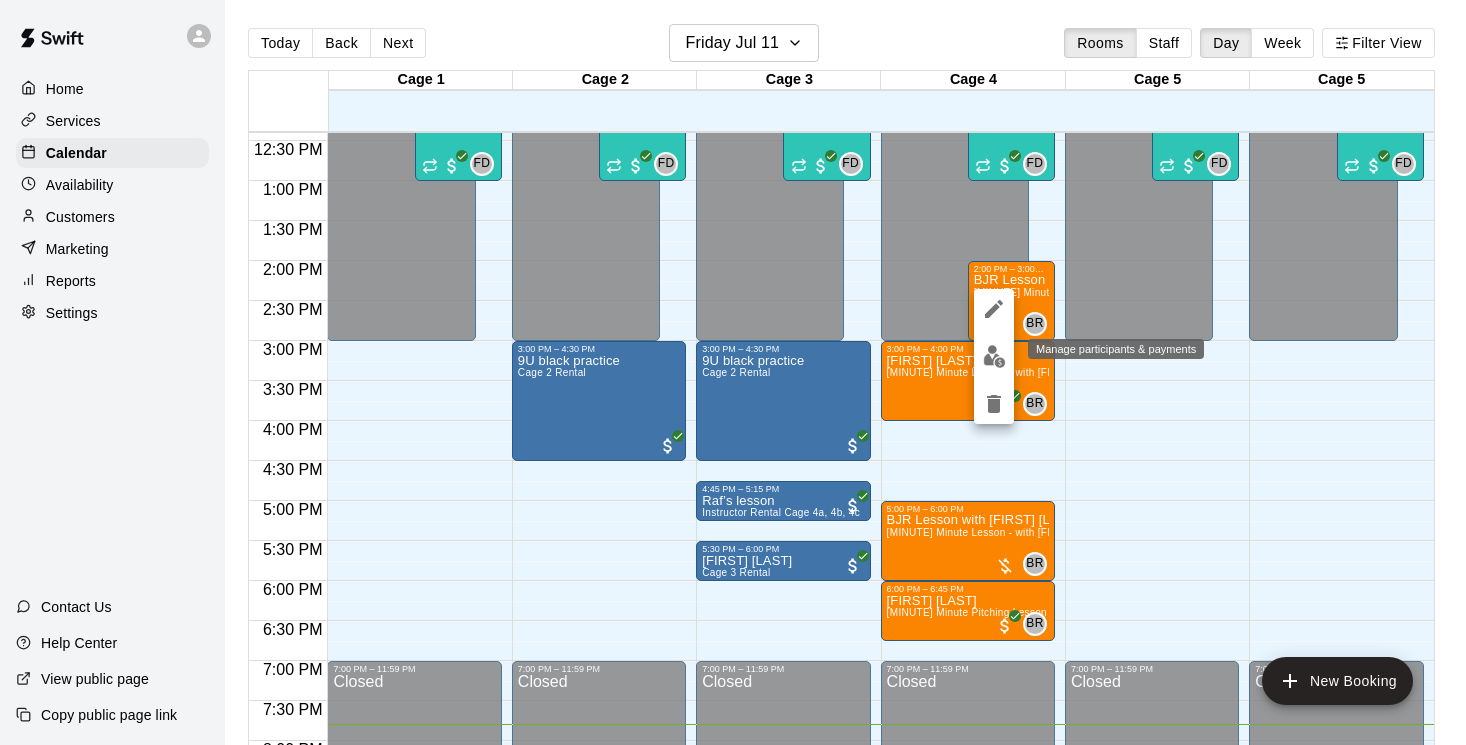 click at bounding box center [994, 356] 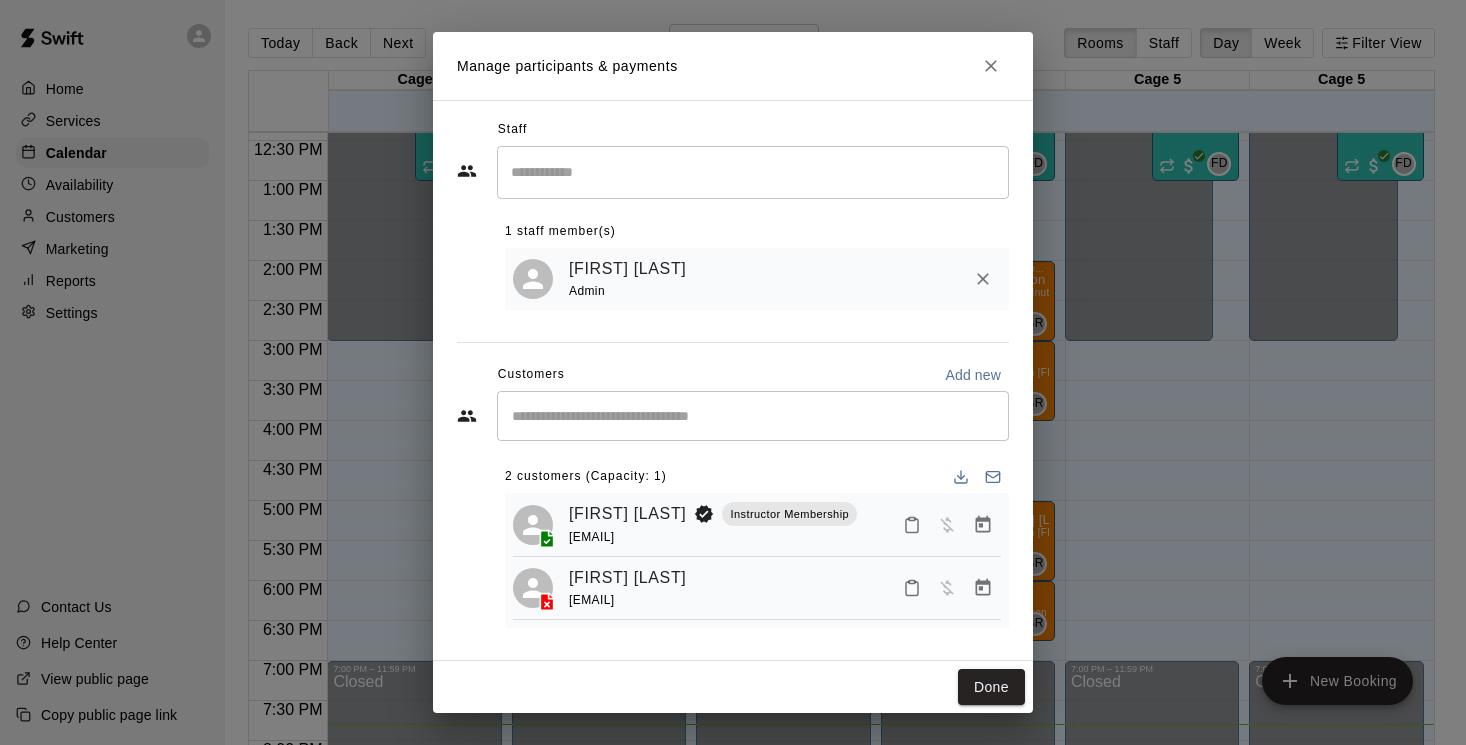 scroll, scrollTop: 0, scrollLeft: 0, axis: both 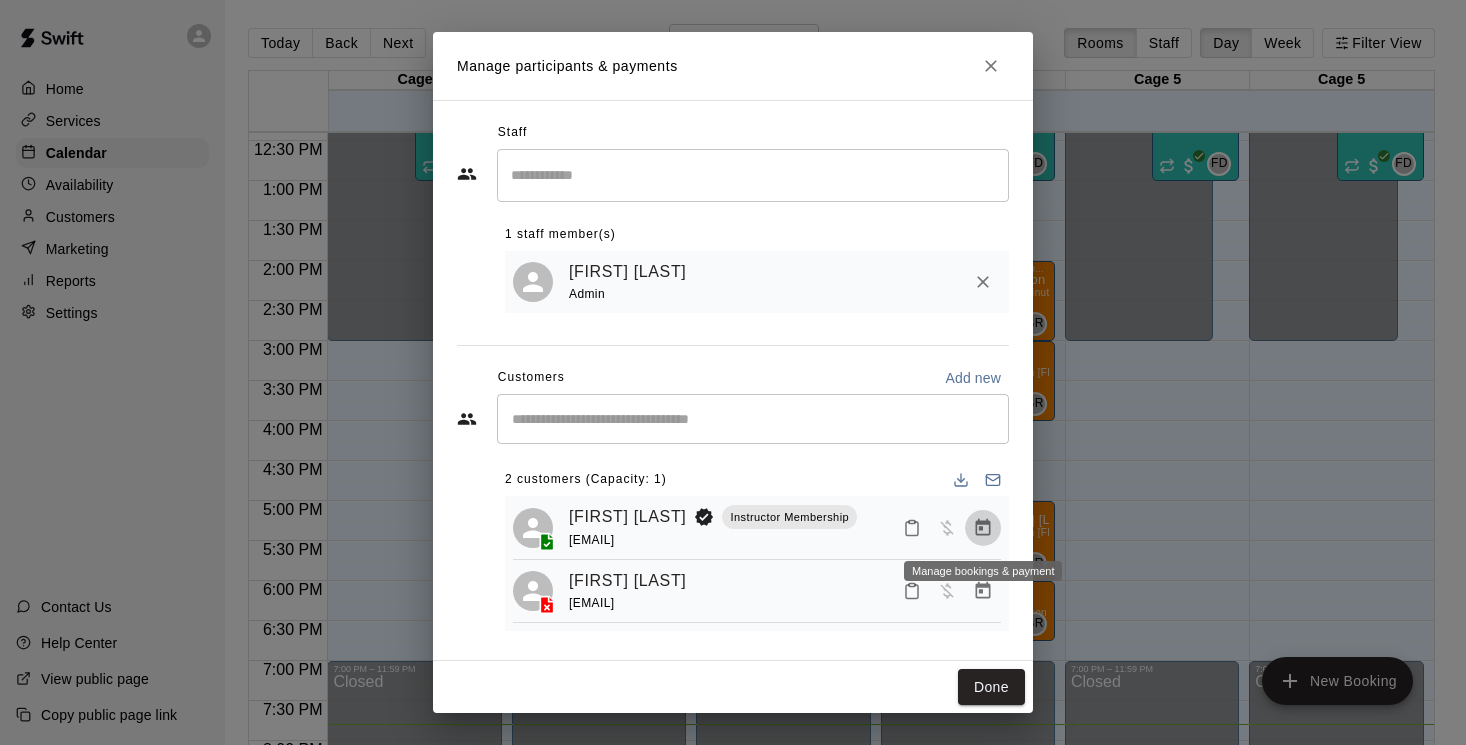 click 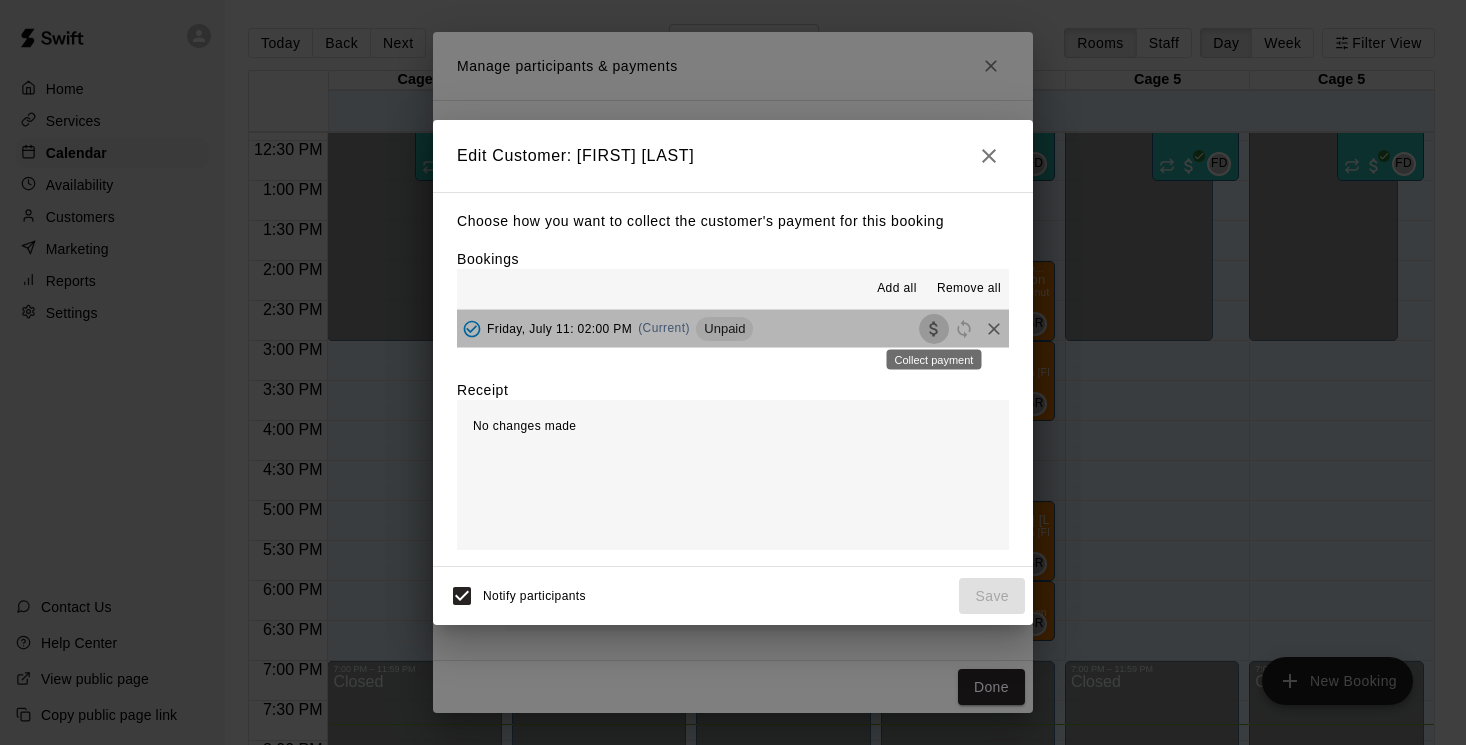 click 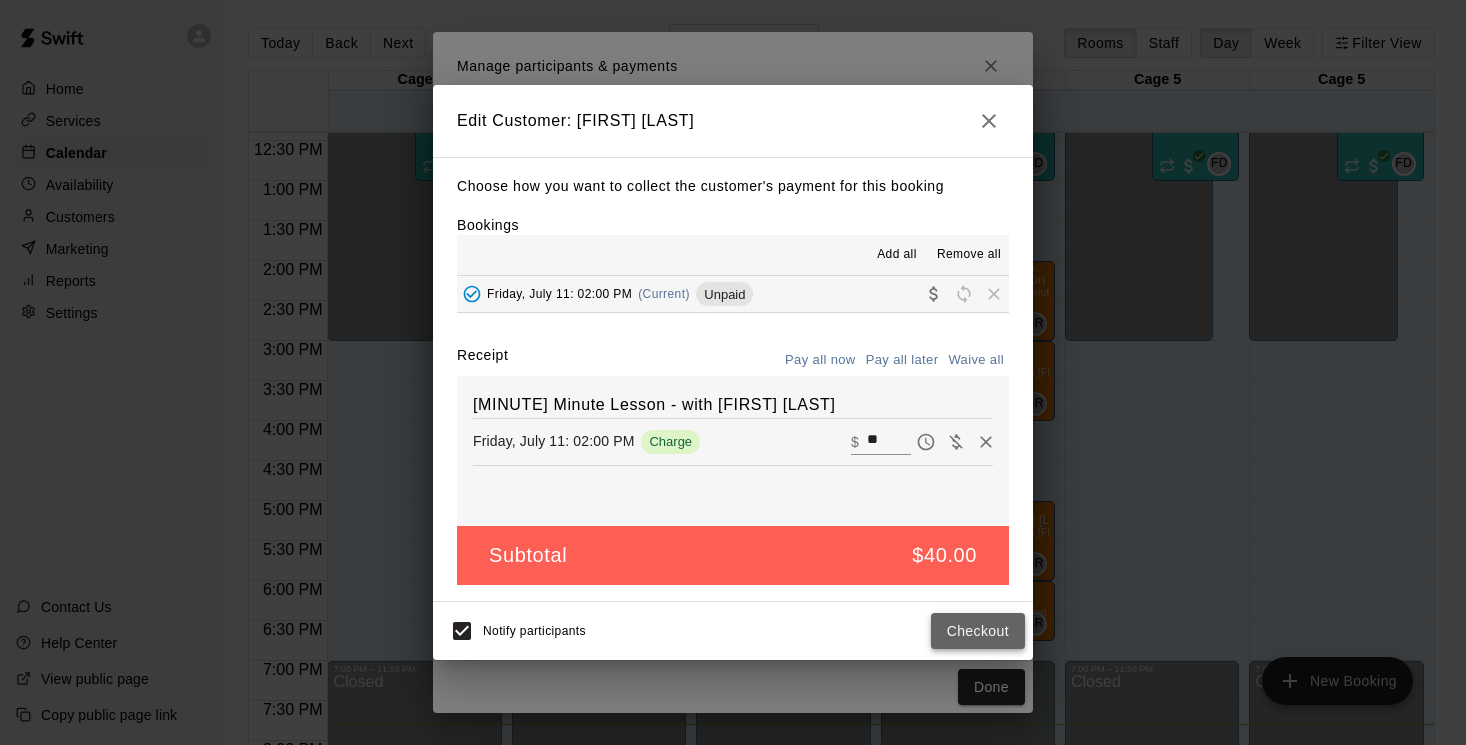 click on "Checkout" at bounding box center (978, 631) 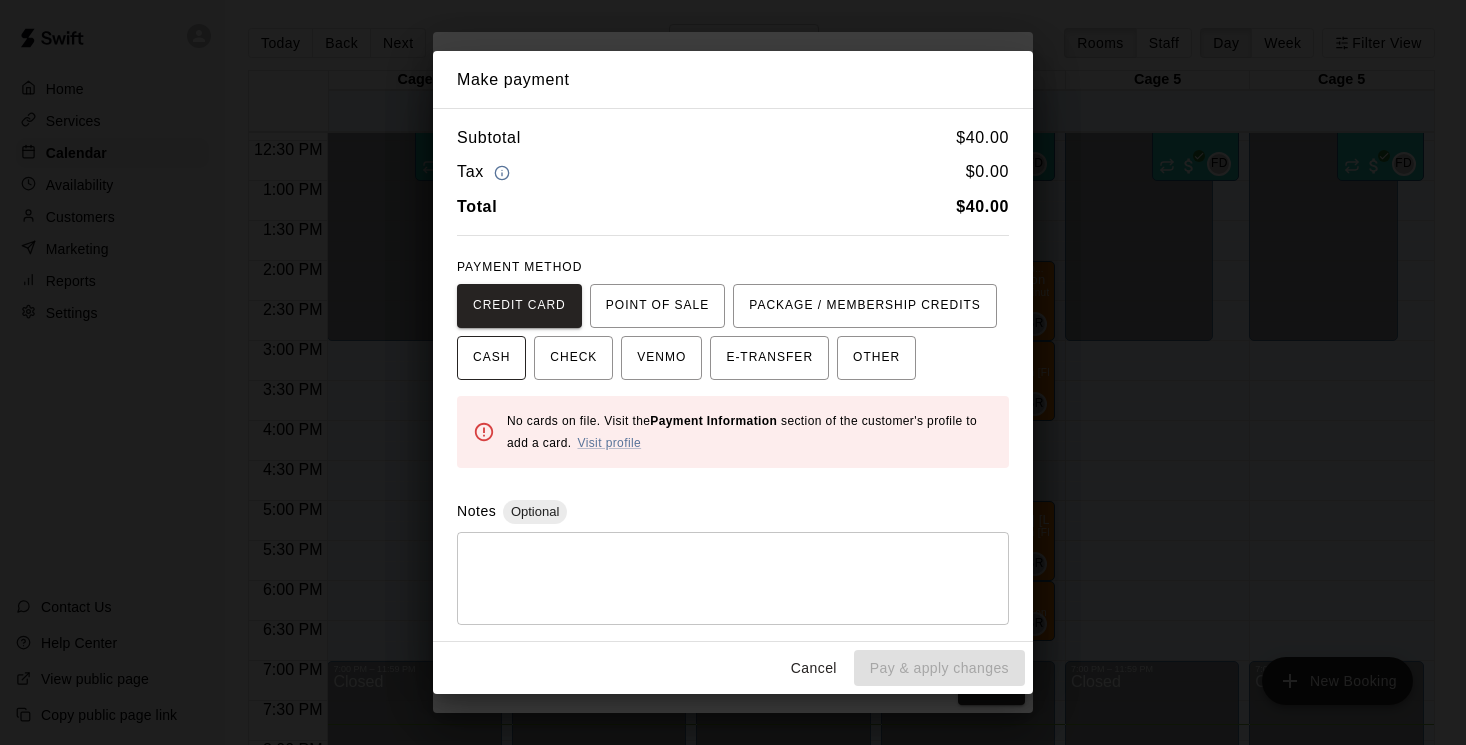 click on "CASH" at bounding box center [491, 358] 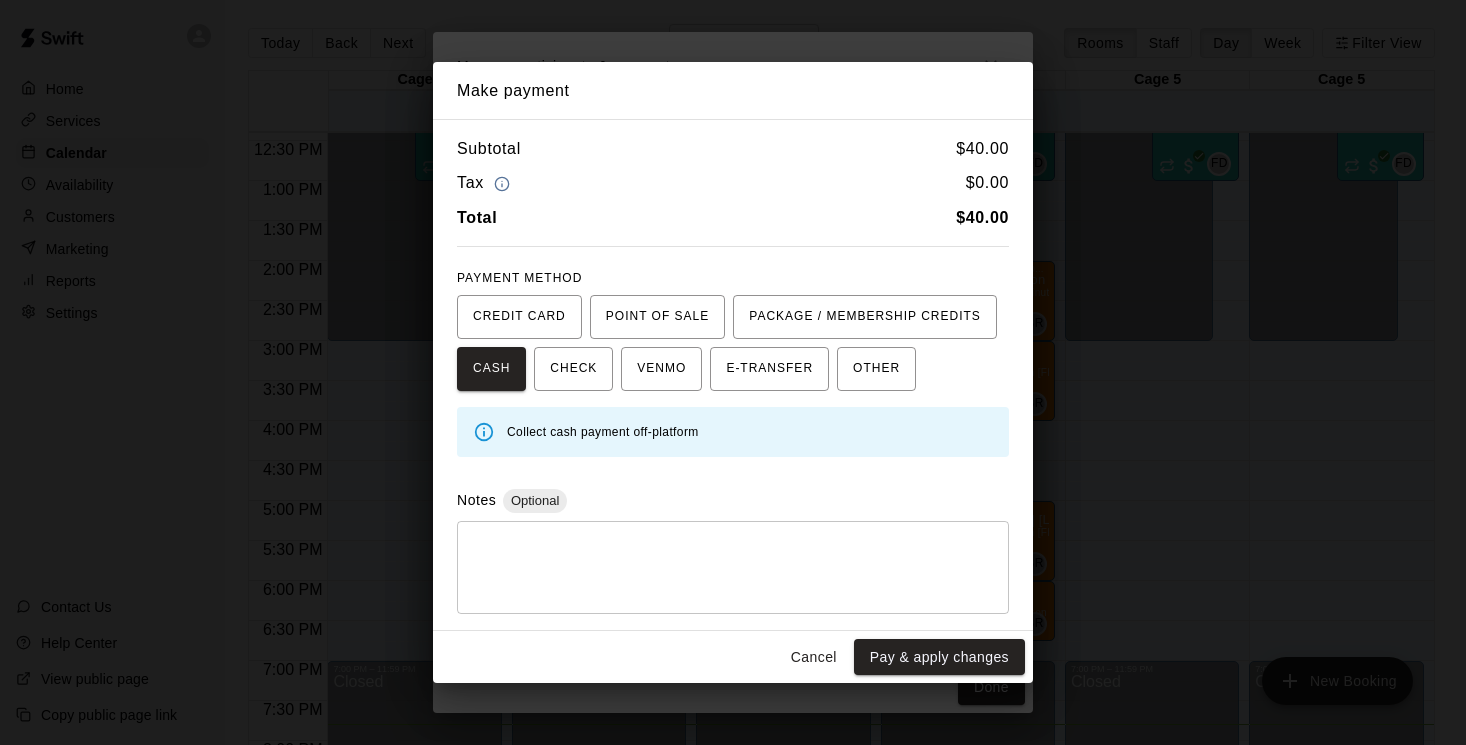 click at bounding box center (733, 567) 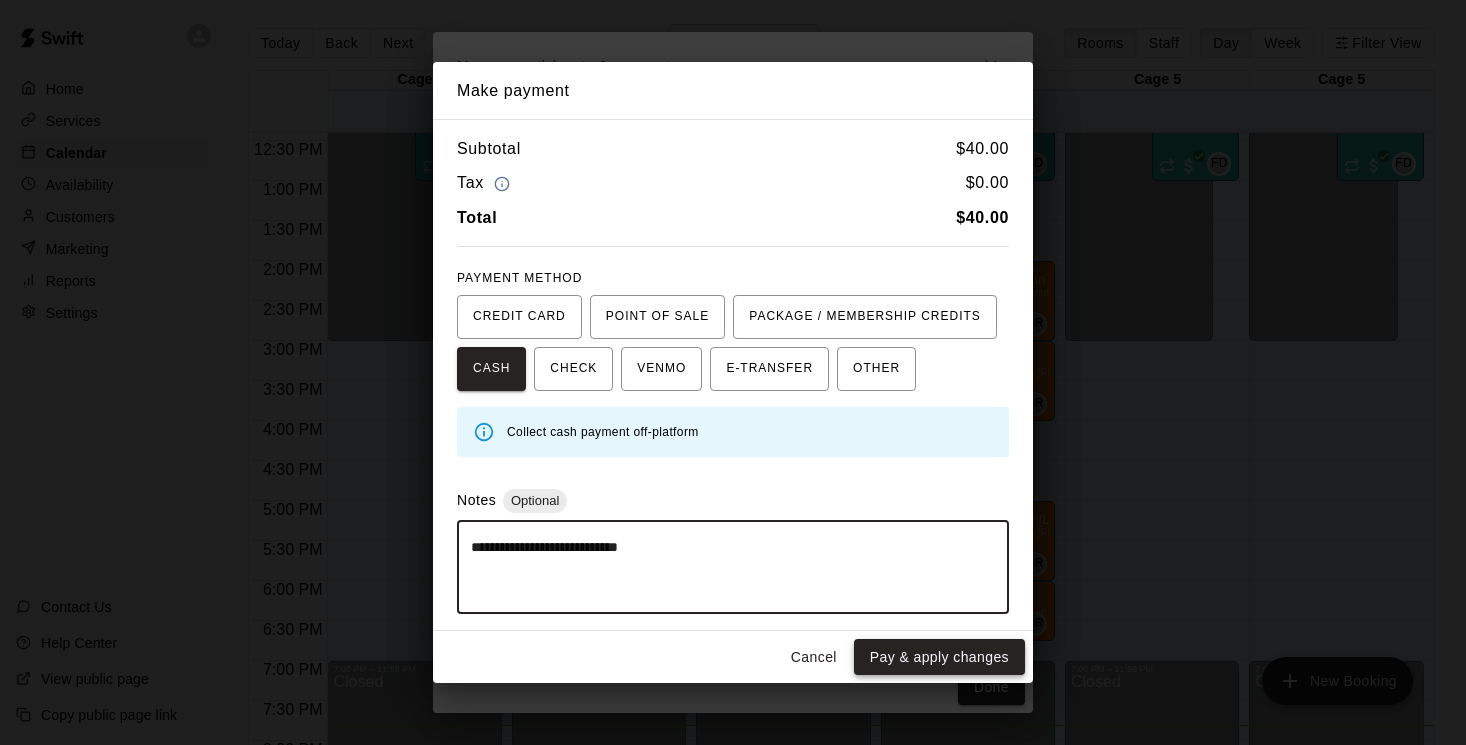 type on "**********" 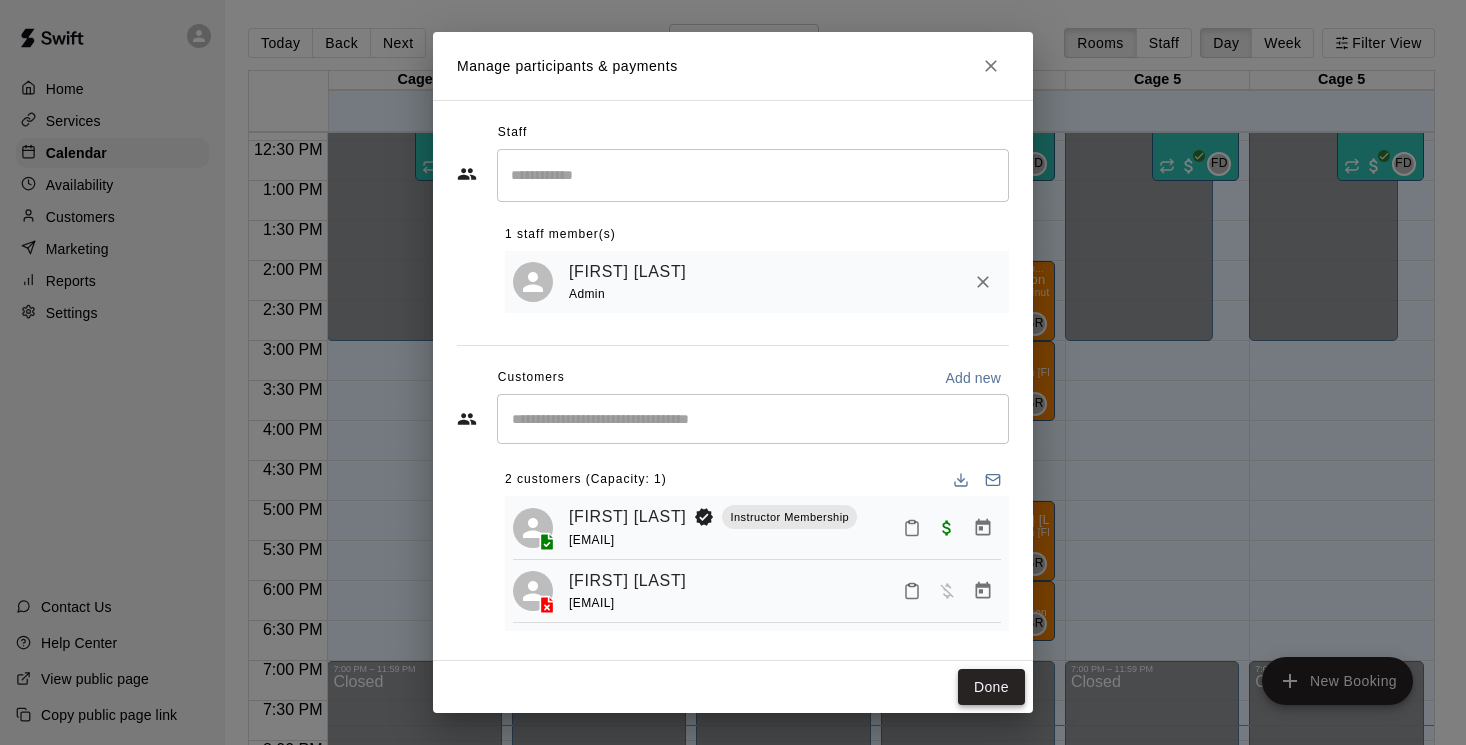 click on "Done" at bounding box center (991, 687) 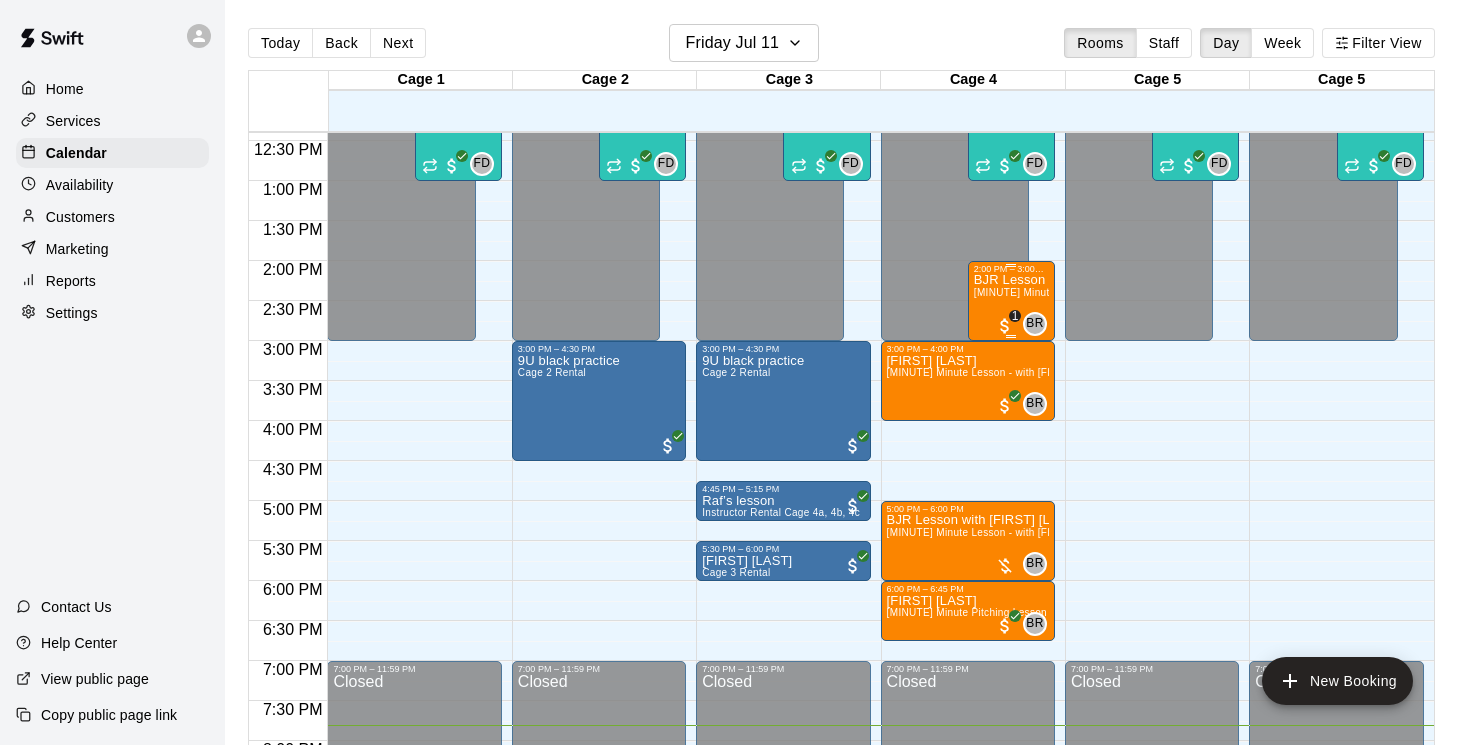 click on "BJR Lesson with [FIRST] [LAST]" at bounding box center [1011, 280] 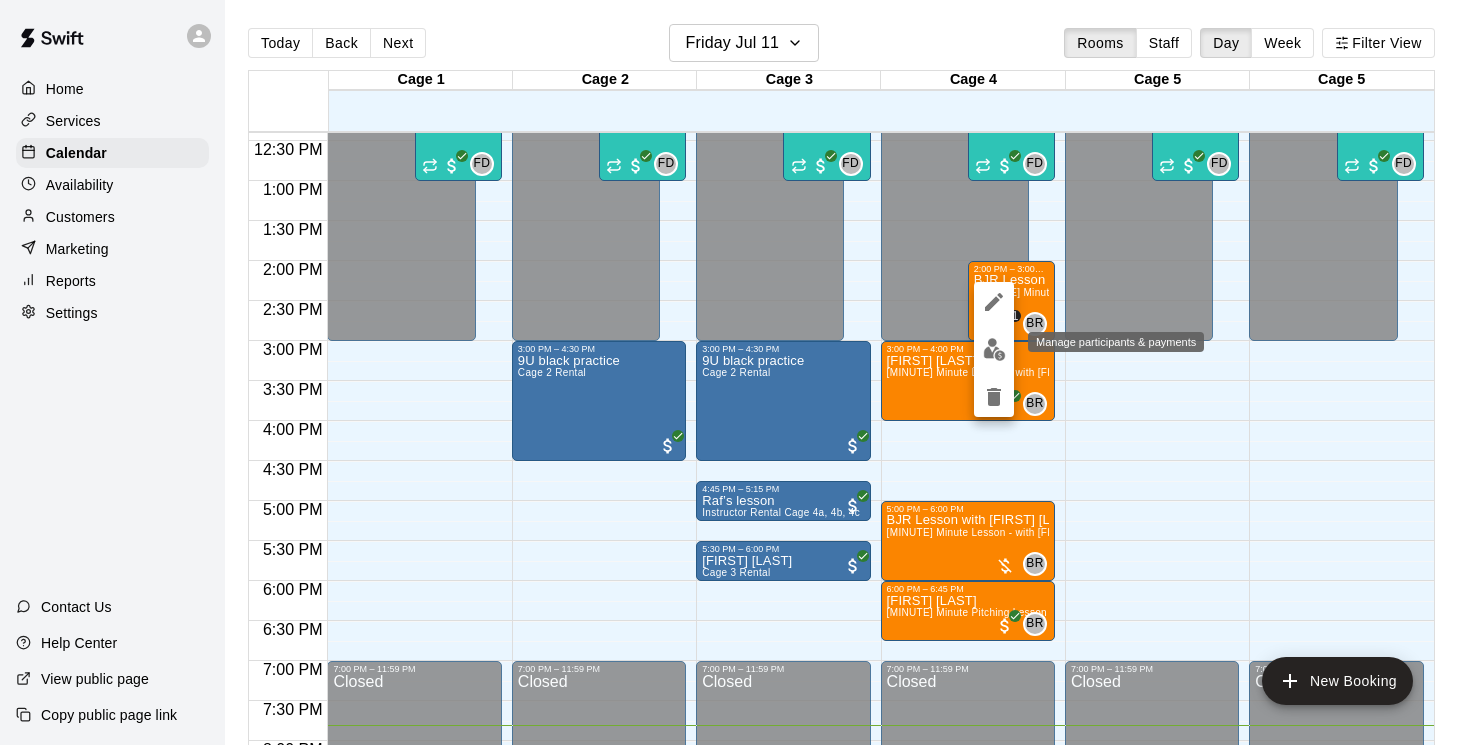 click at bounding box center (994, 349) 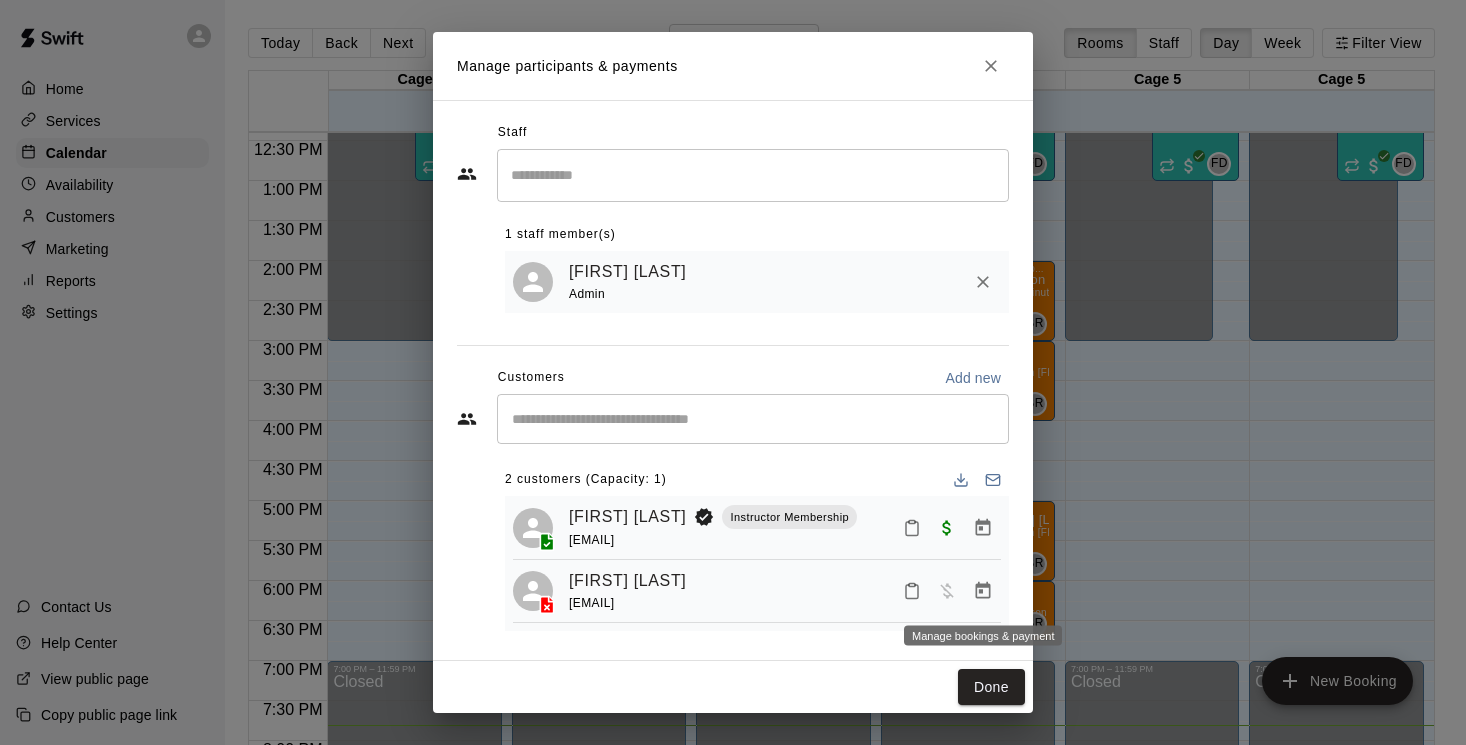 click 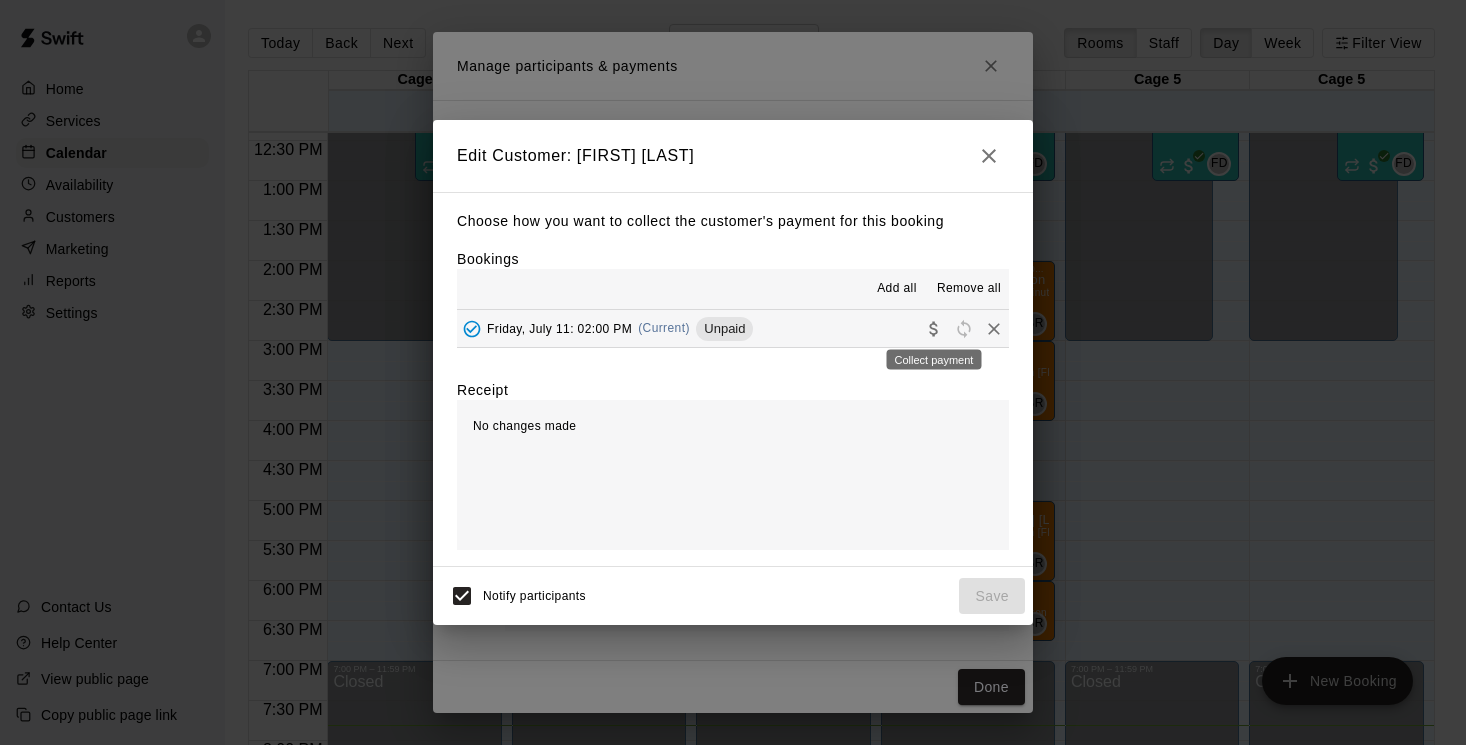 click 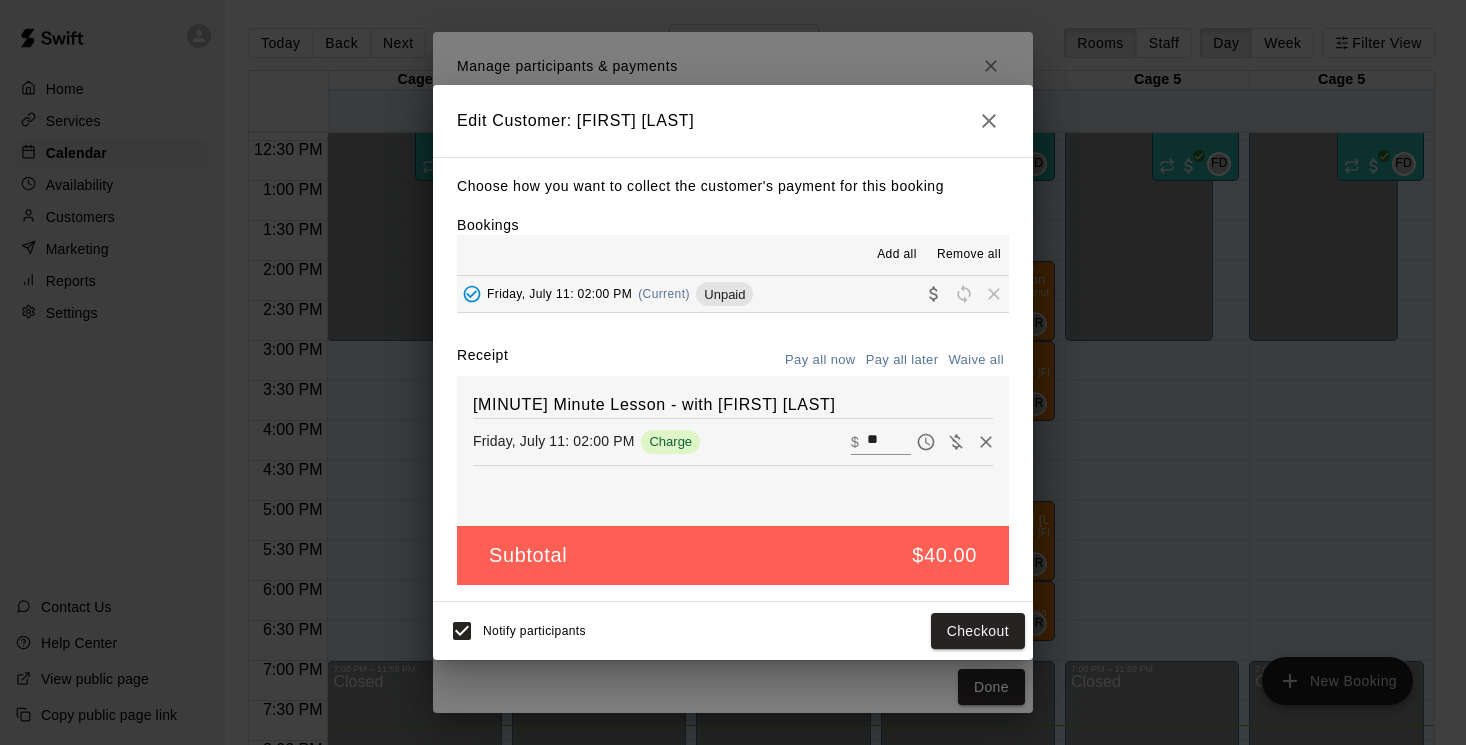 click on "Waive all" at bounding box center [976, 360] 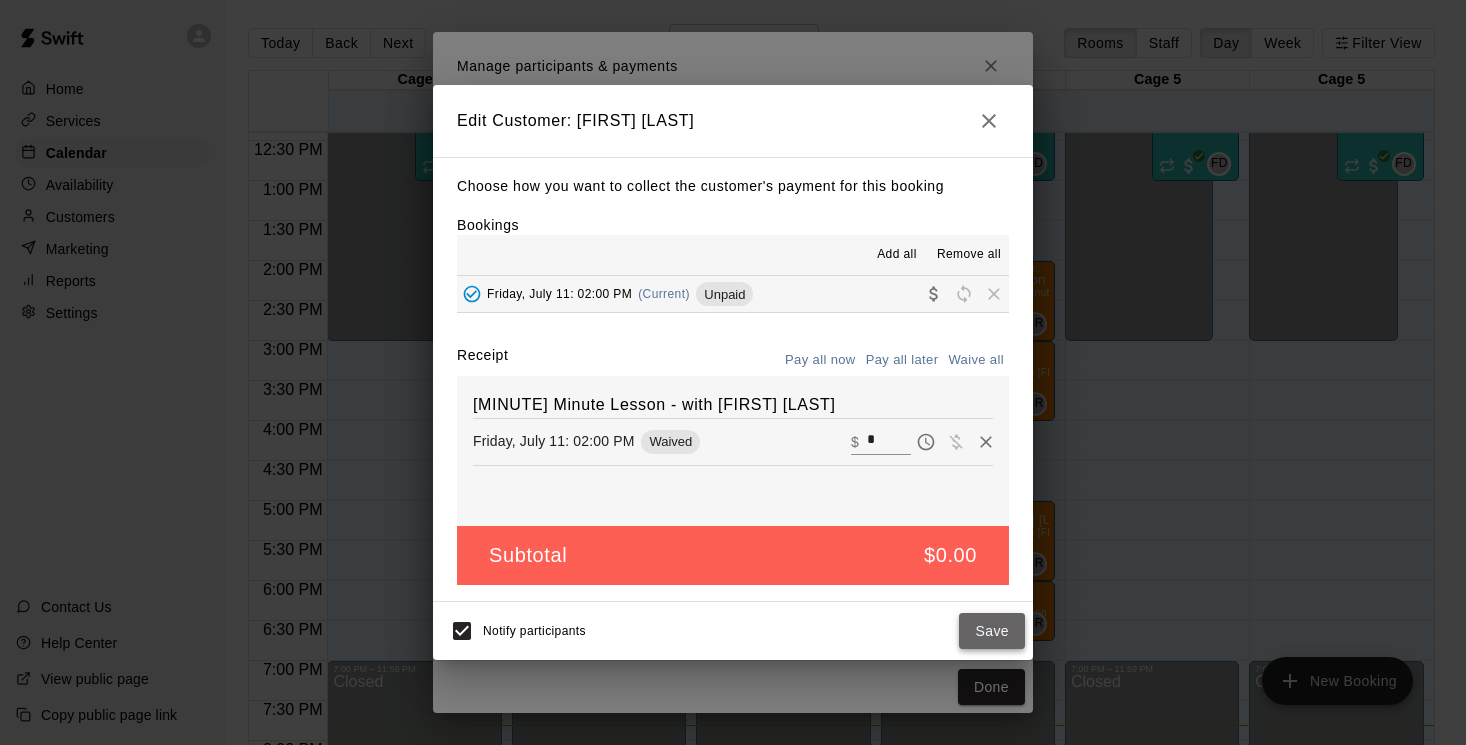 click on "Save" at bounding box center [992, 631] 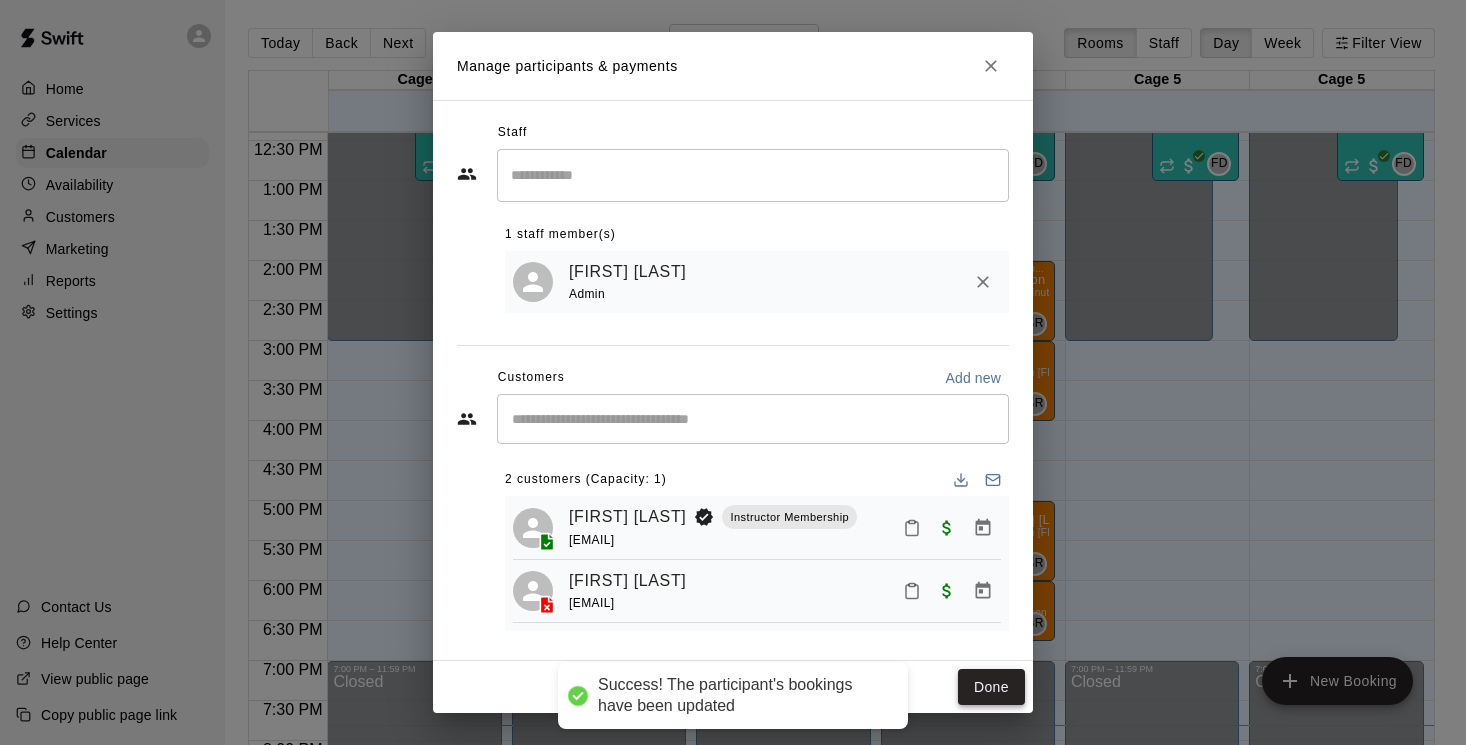 click on "Done" at bounding box center [991, 687] 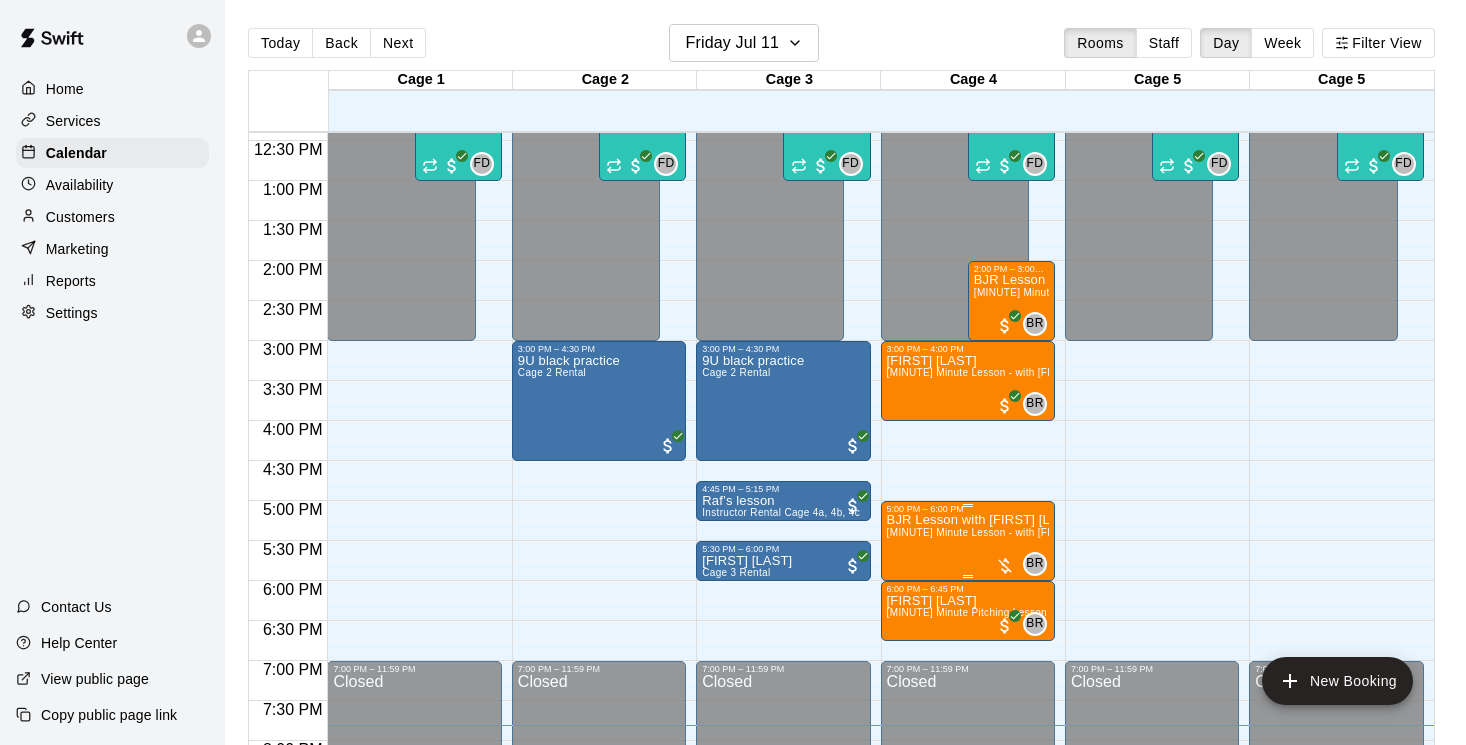 click on "[MINUTE] Minute Lesson - with [FIRST] [LAST]" at bounding box center [999, 532] 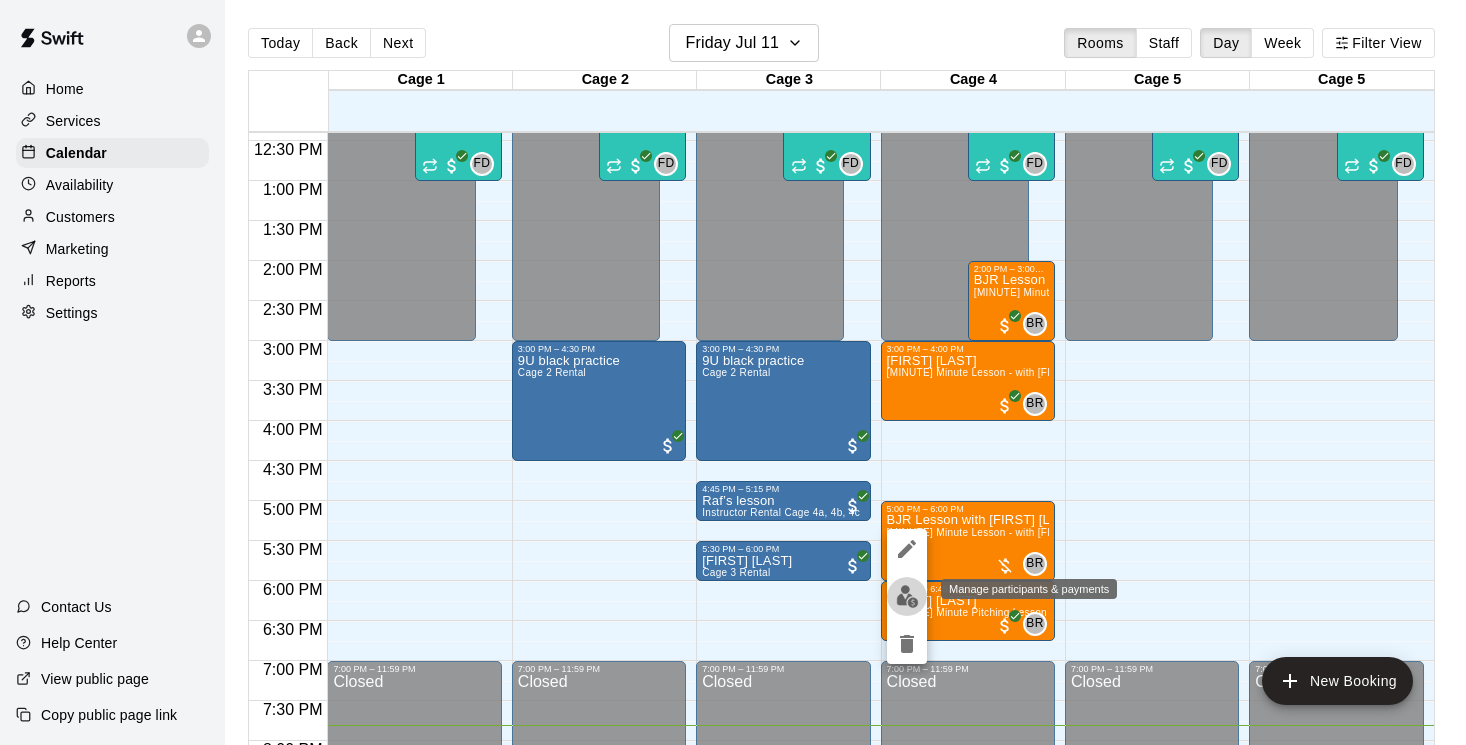 click at bounding box center (907, 596) 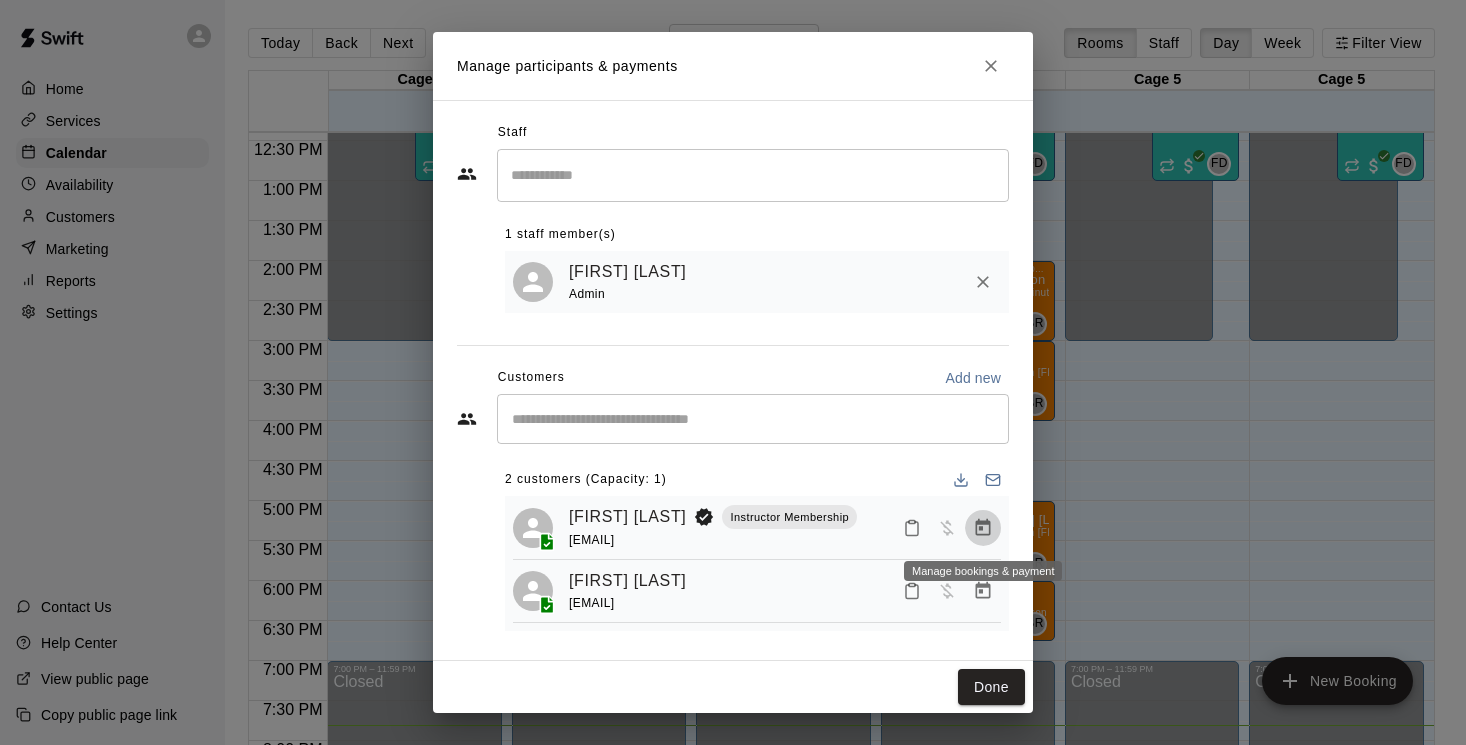 click 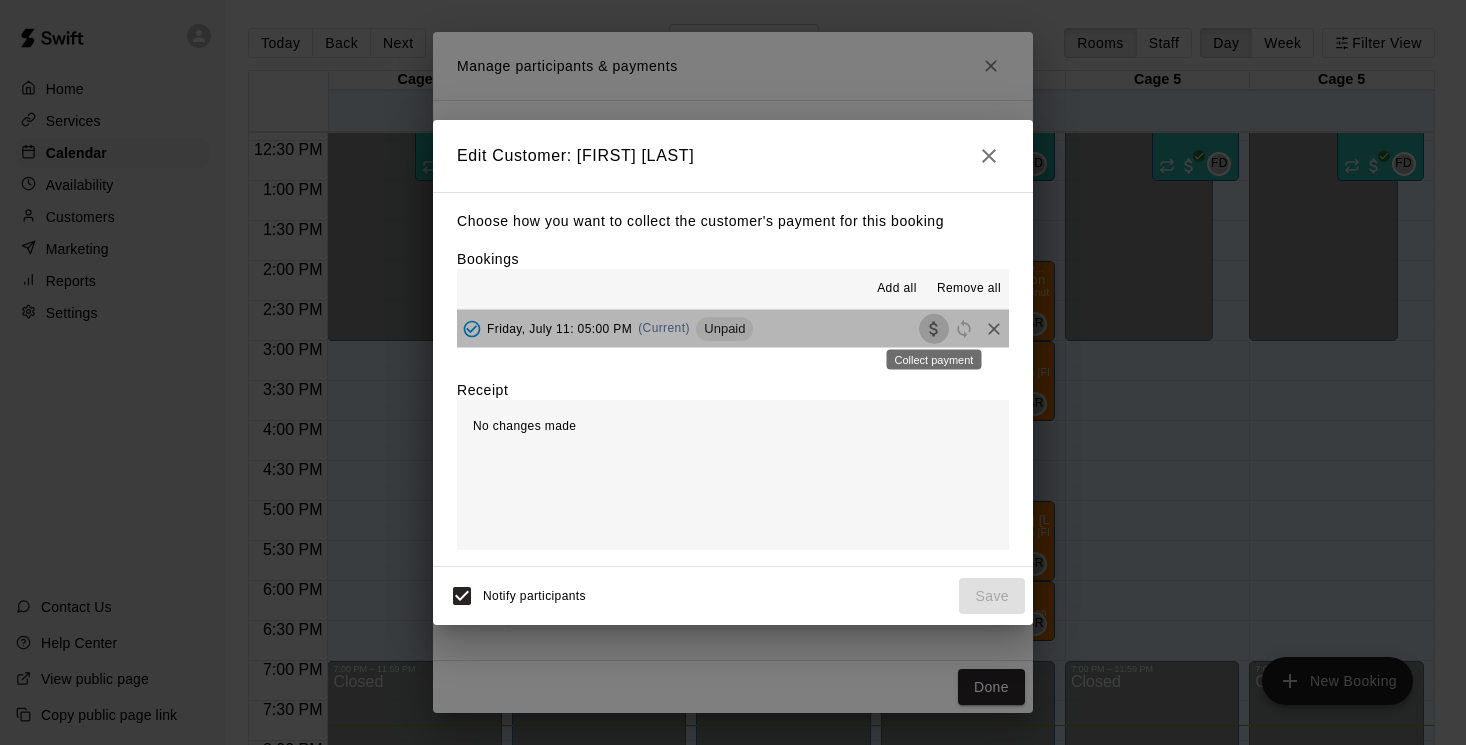 click 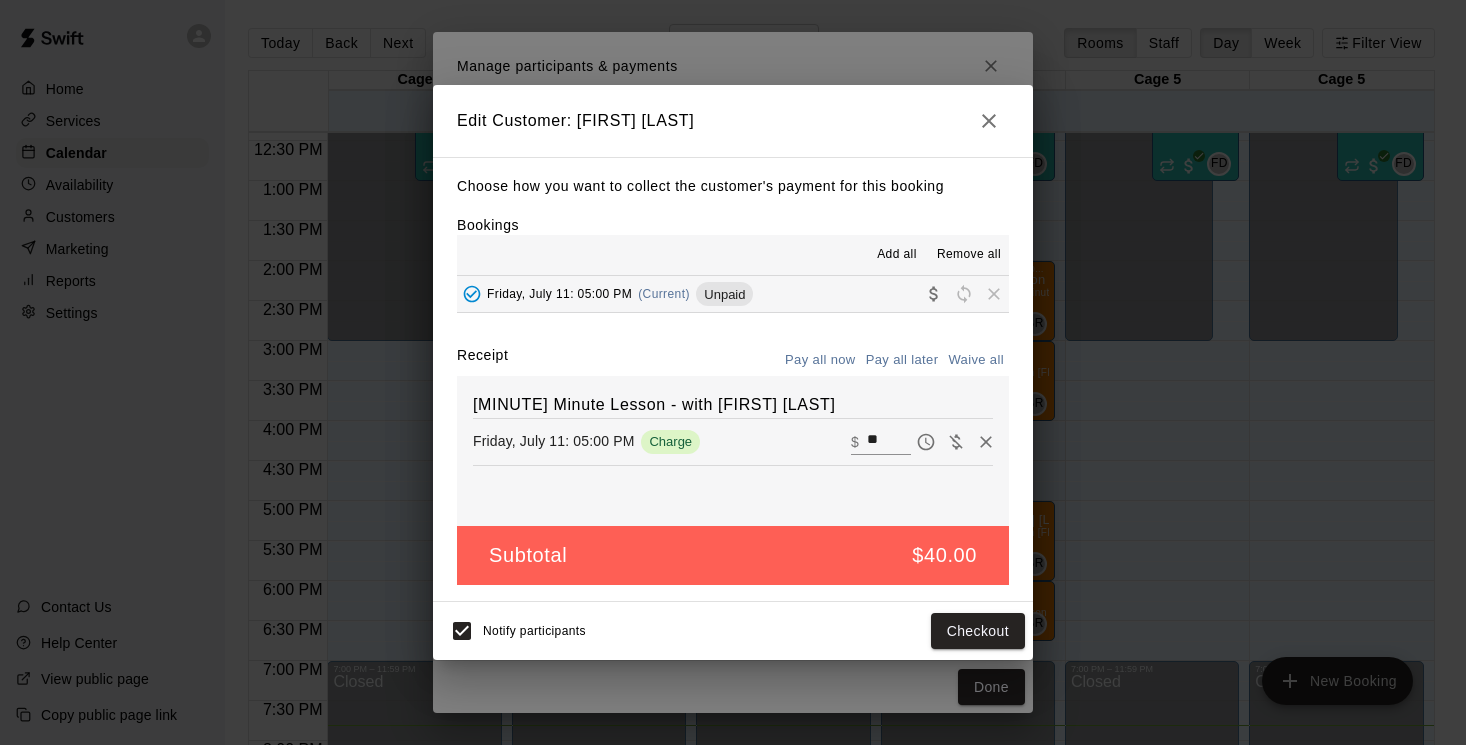 click on "**" at bounding box center (889, 442) 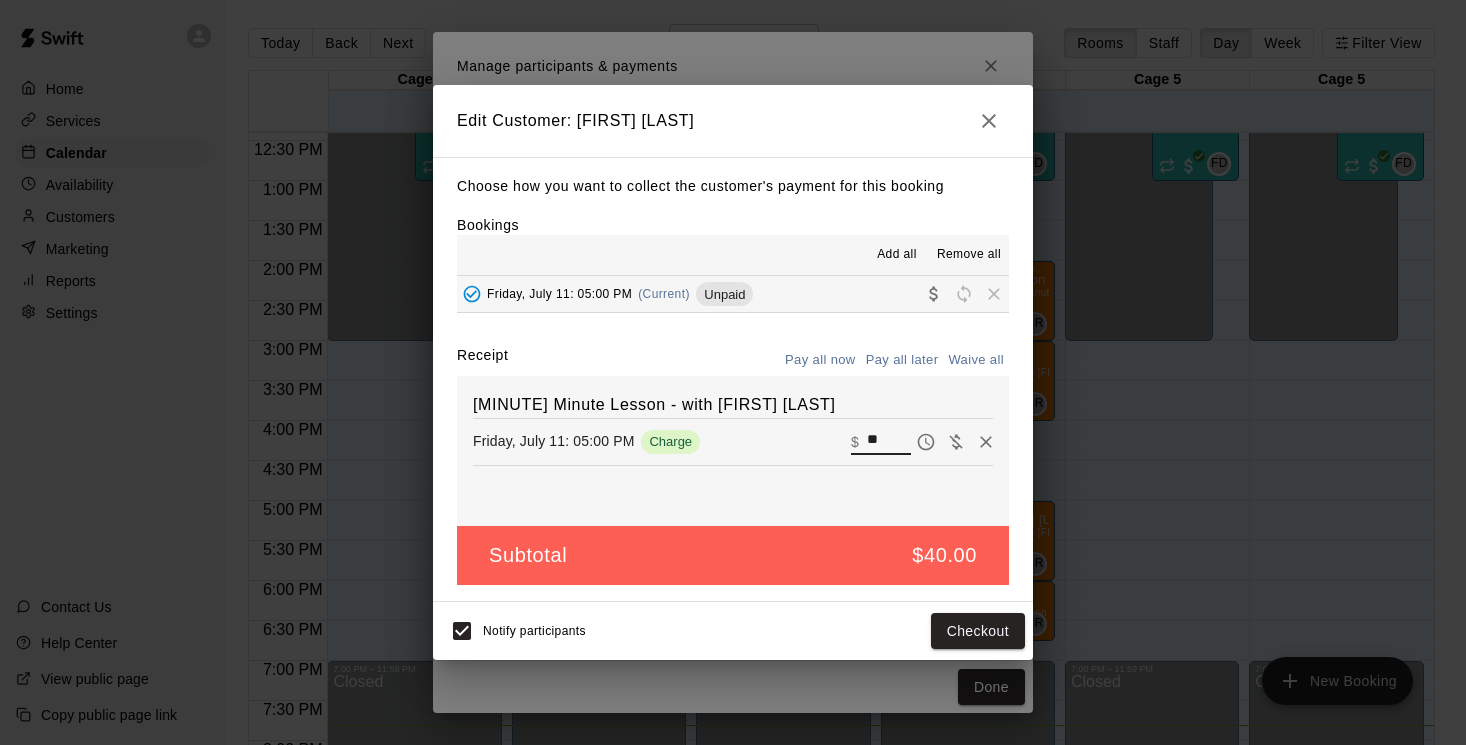 type on "*" 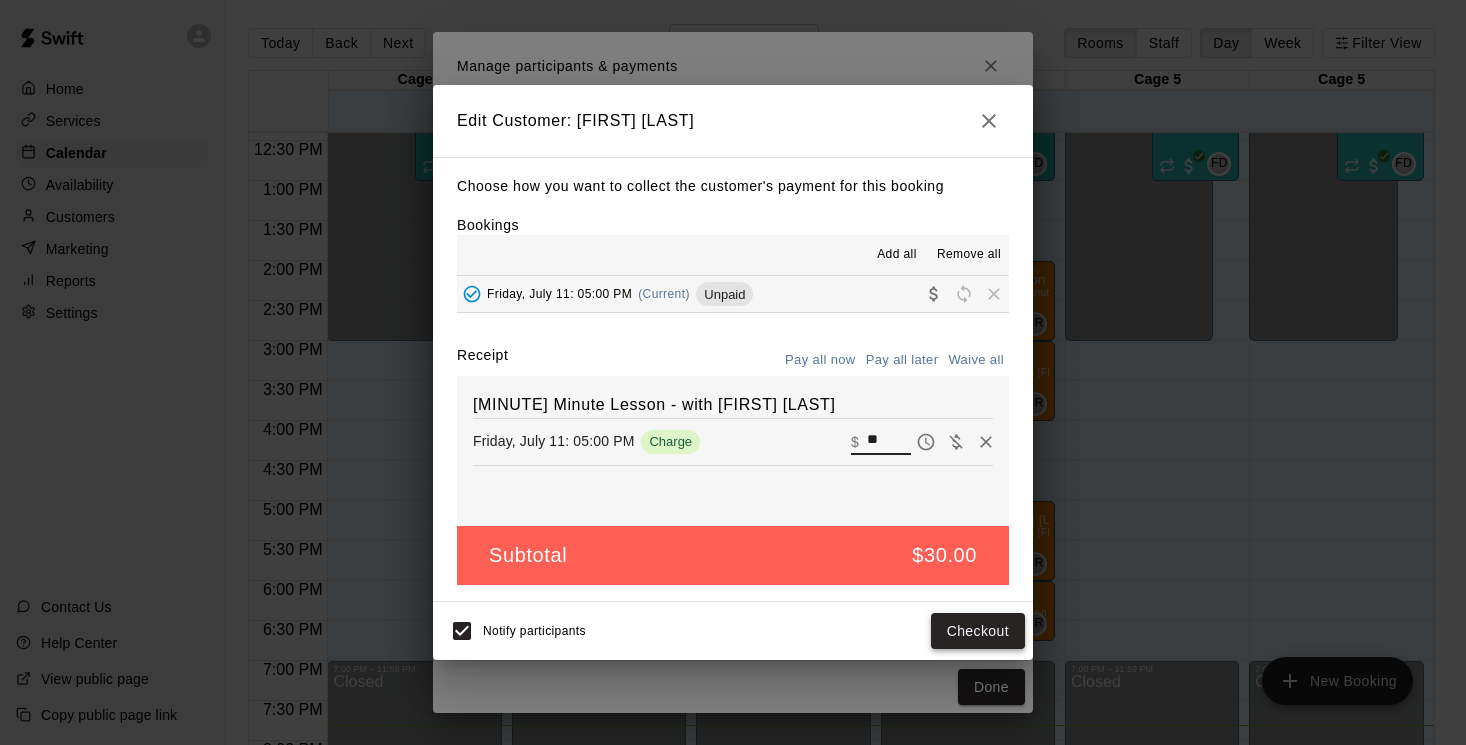 type on "**" 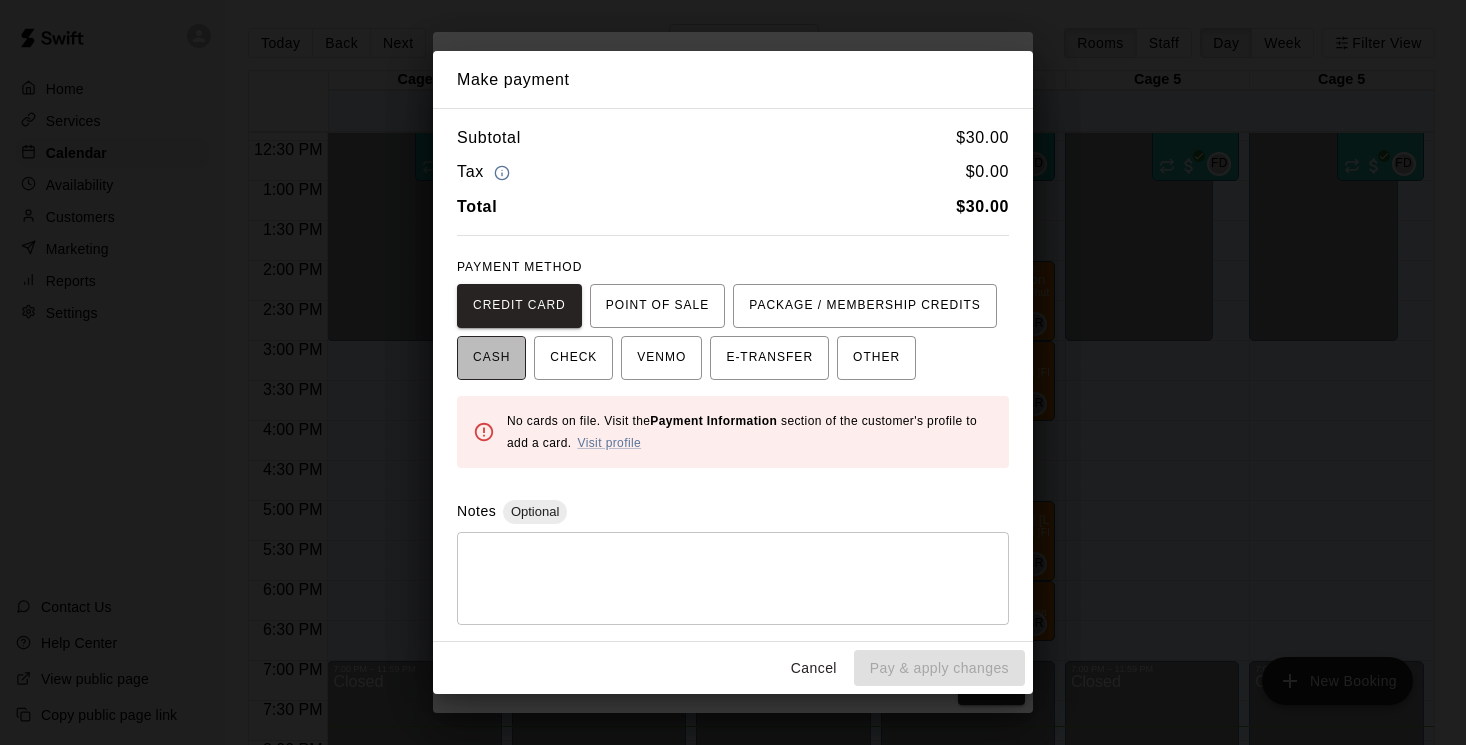 click on "CASH" at bounding box center [491, 358] 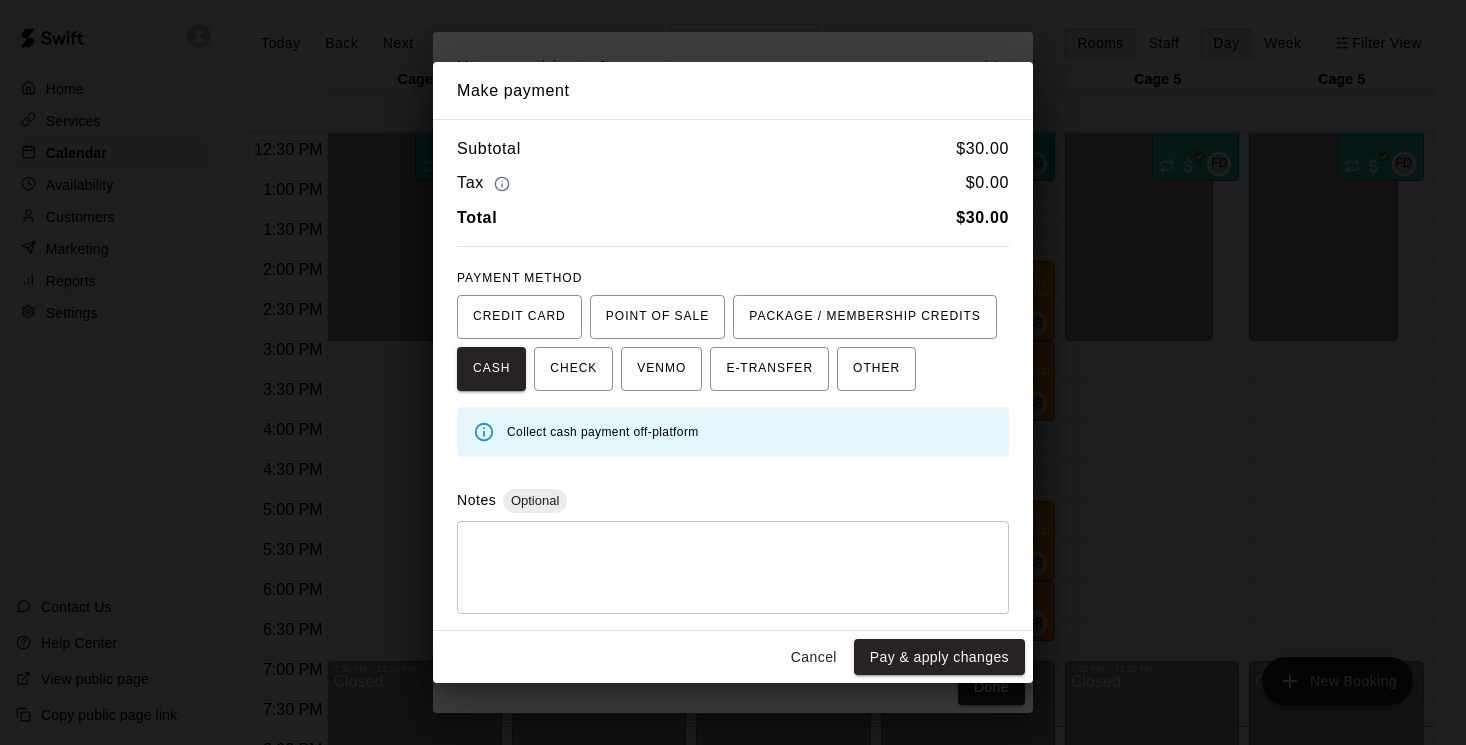 click at bounding box center (733, 567) 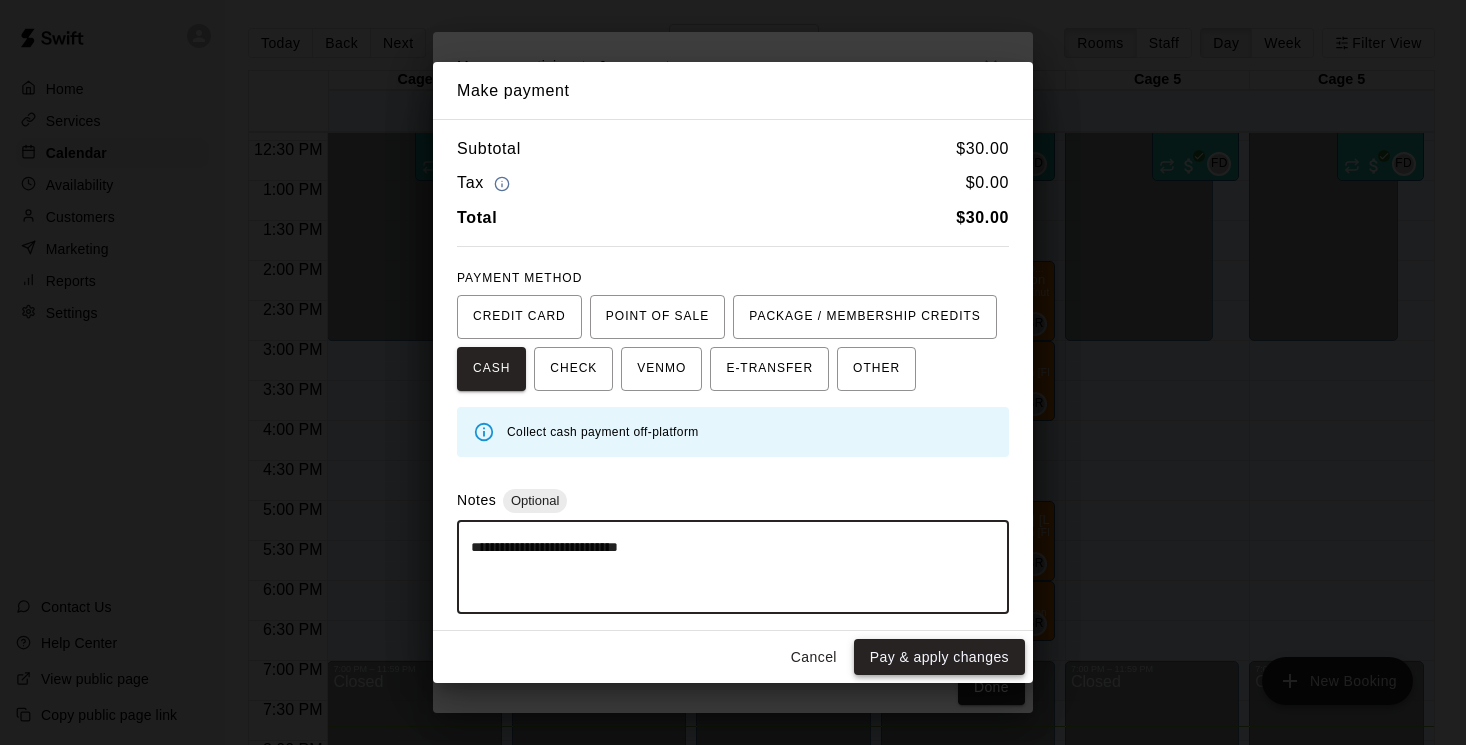 type on "**********" 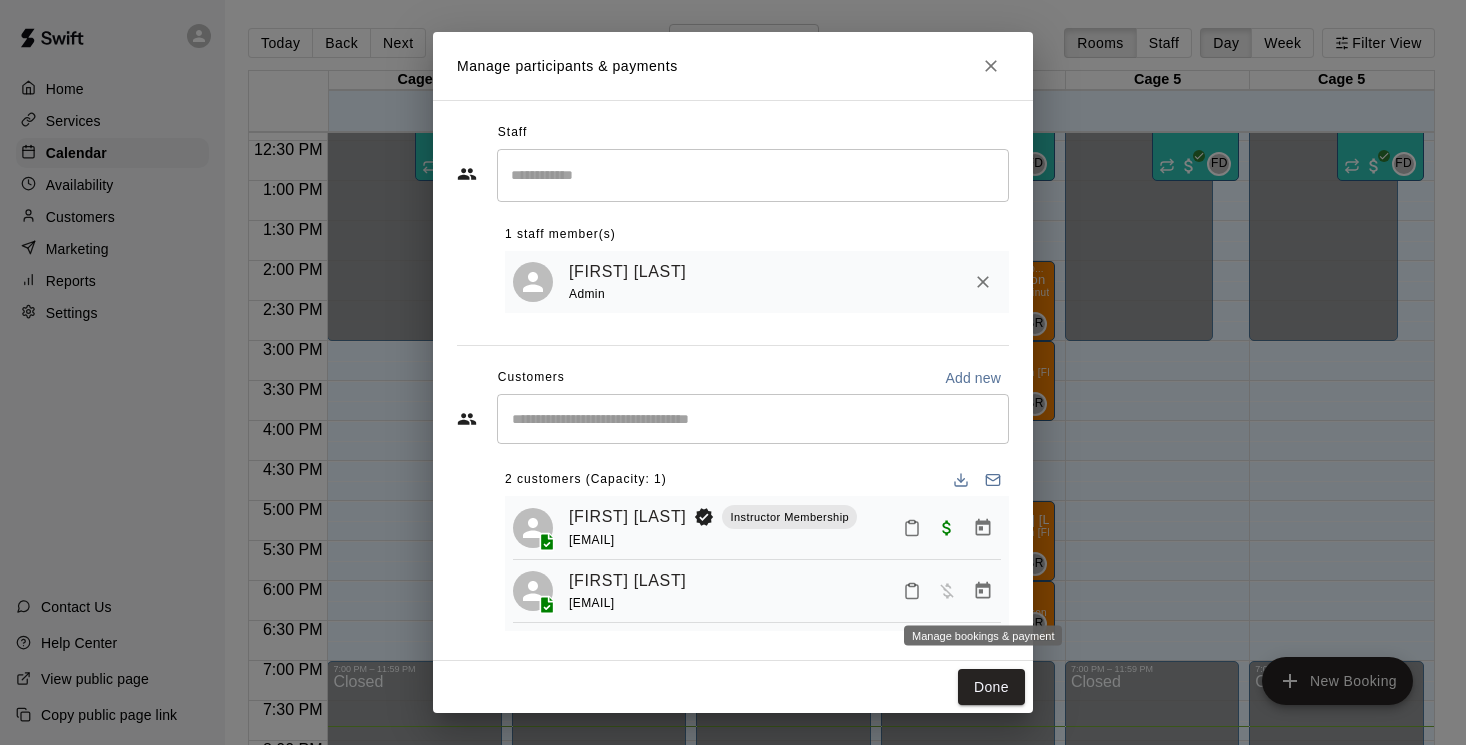 click 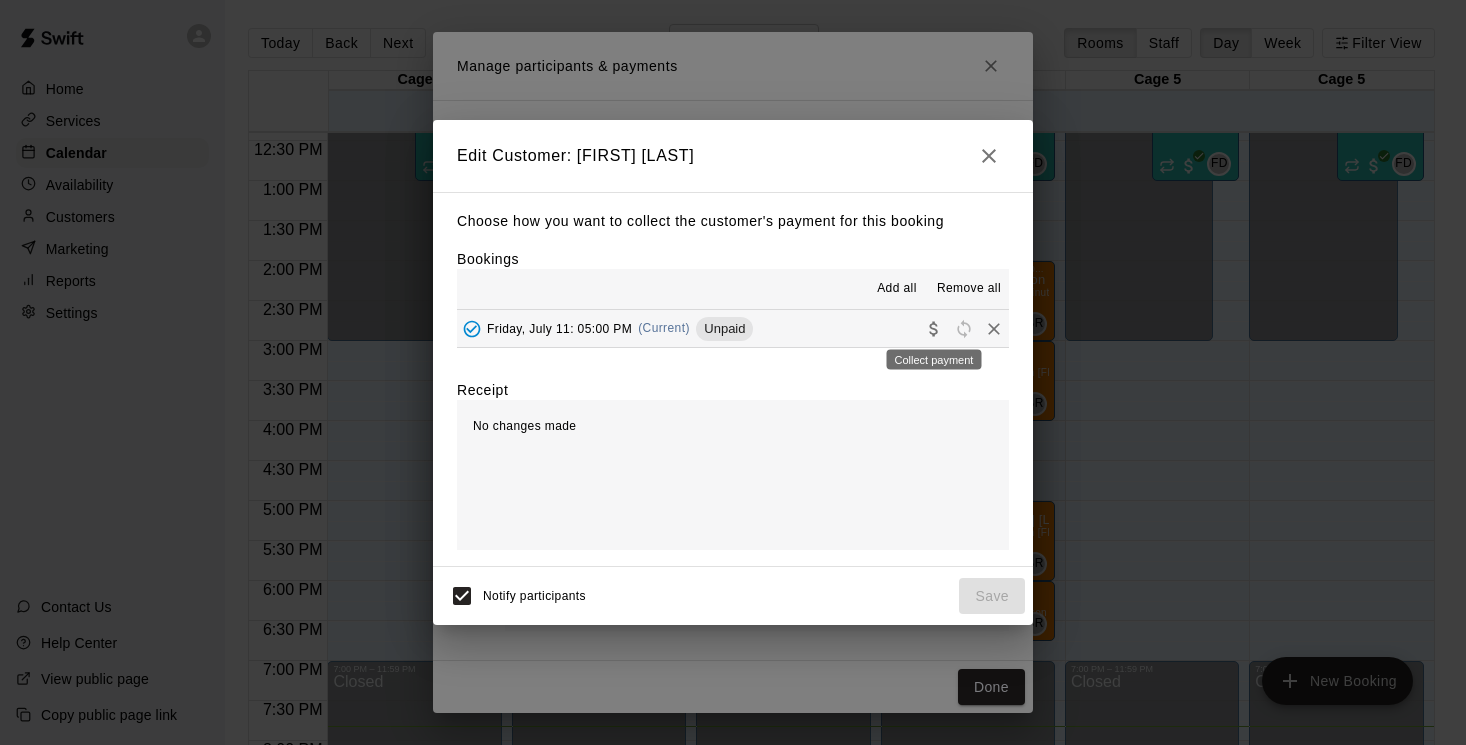 click 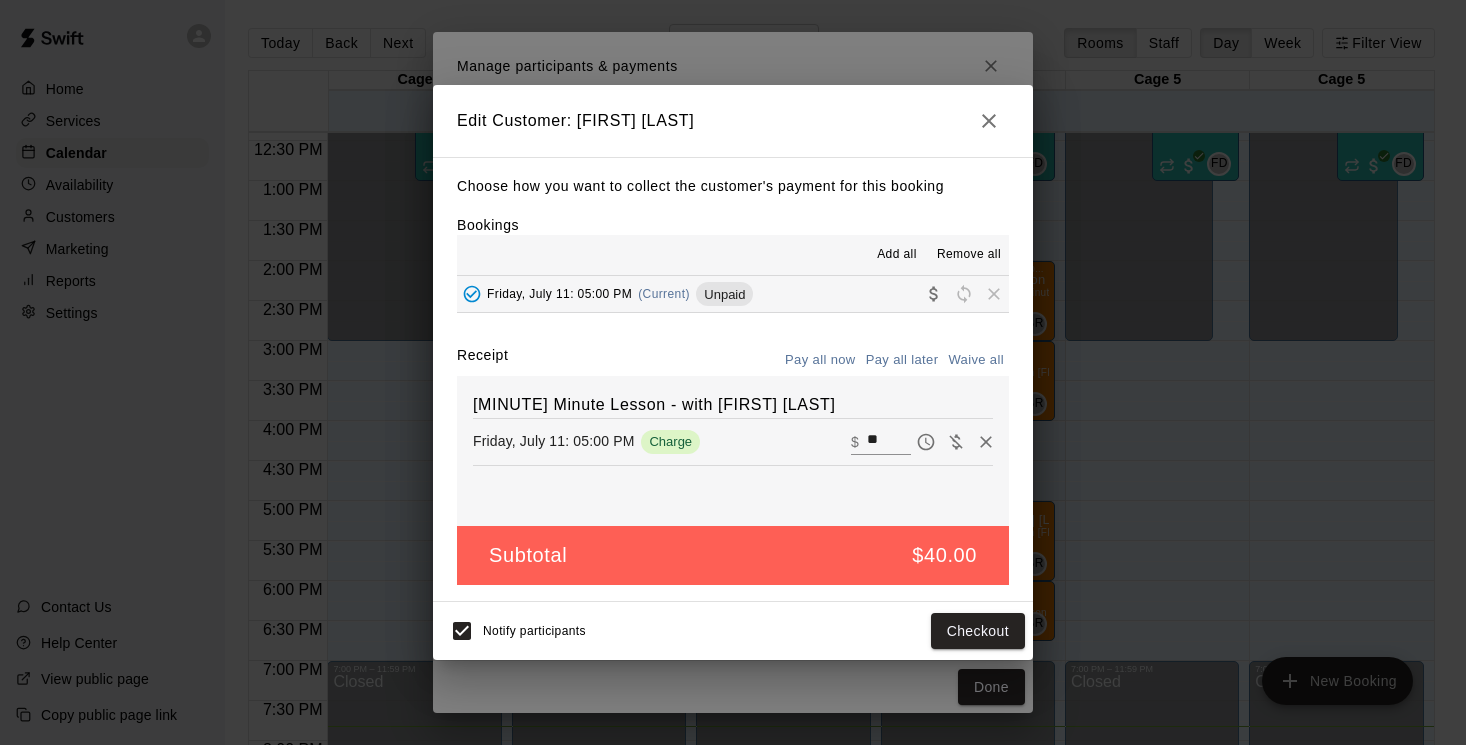 click on "Waive all" at bounding box center (976, 360) 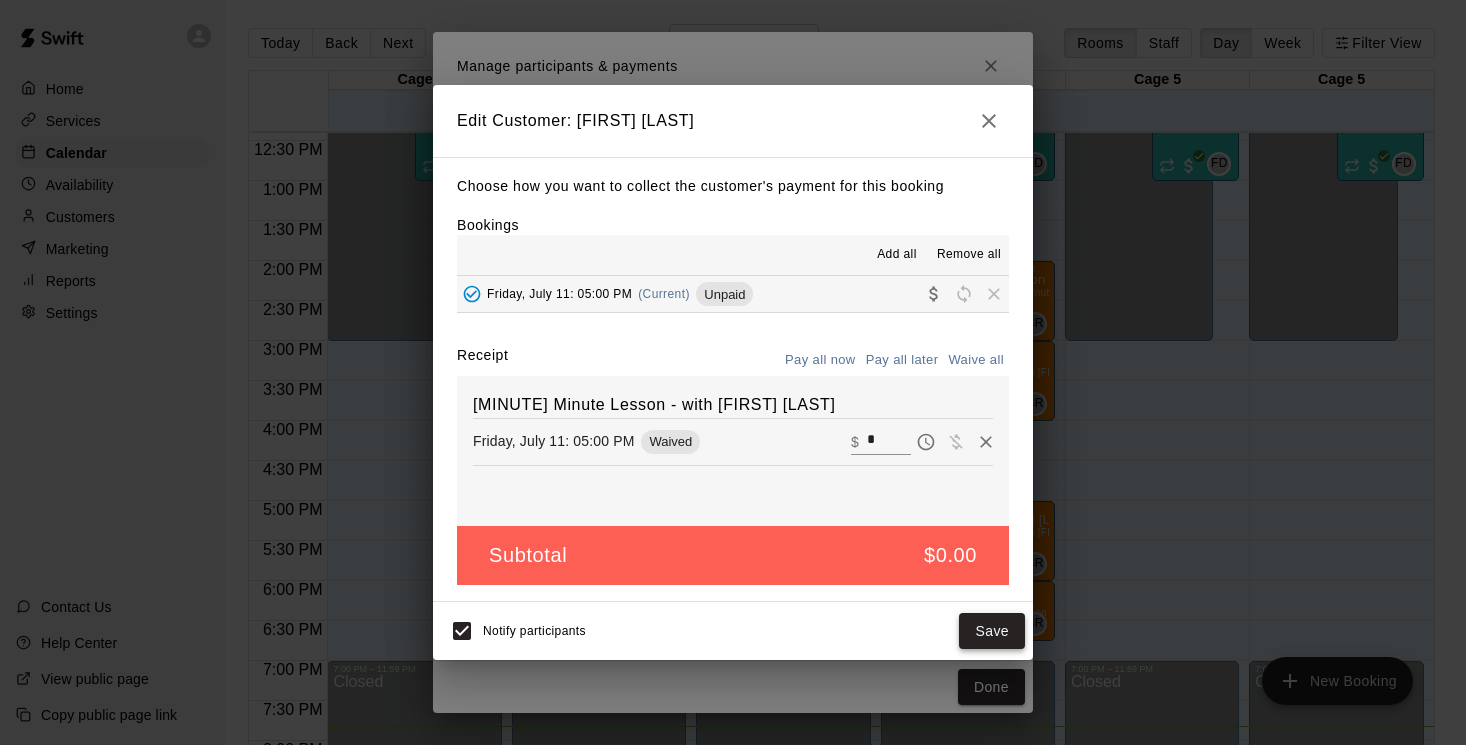 click on "Save" at bounding box center [992, 631] 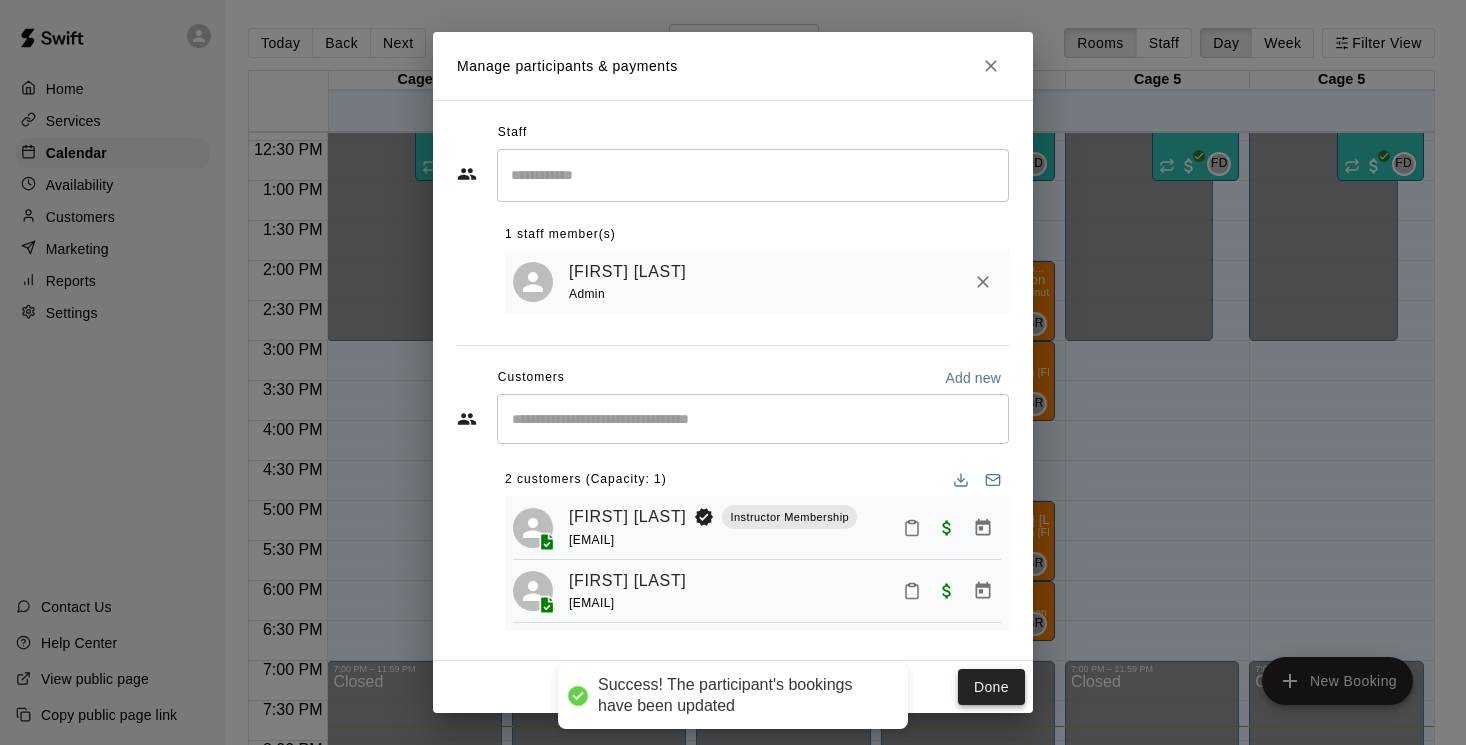 click on "Done" at bounding box center (991, 687) 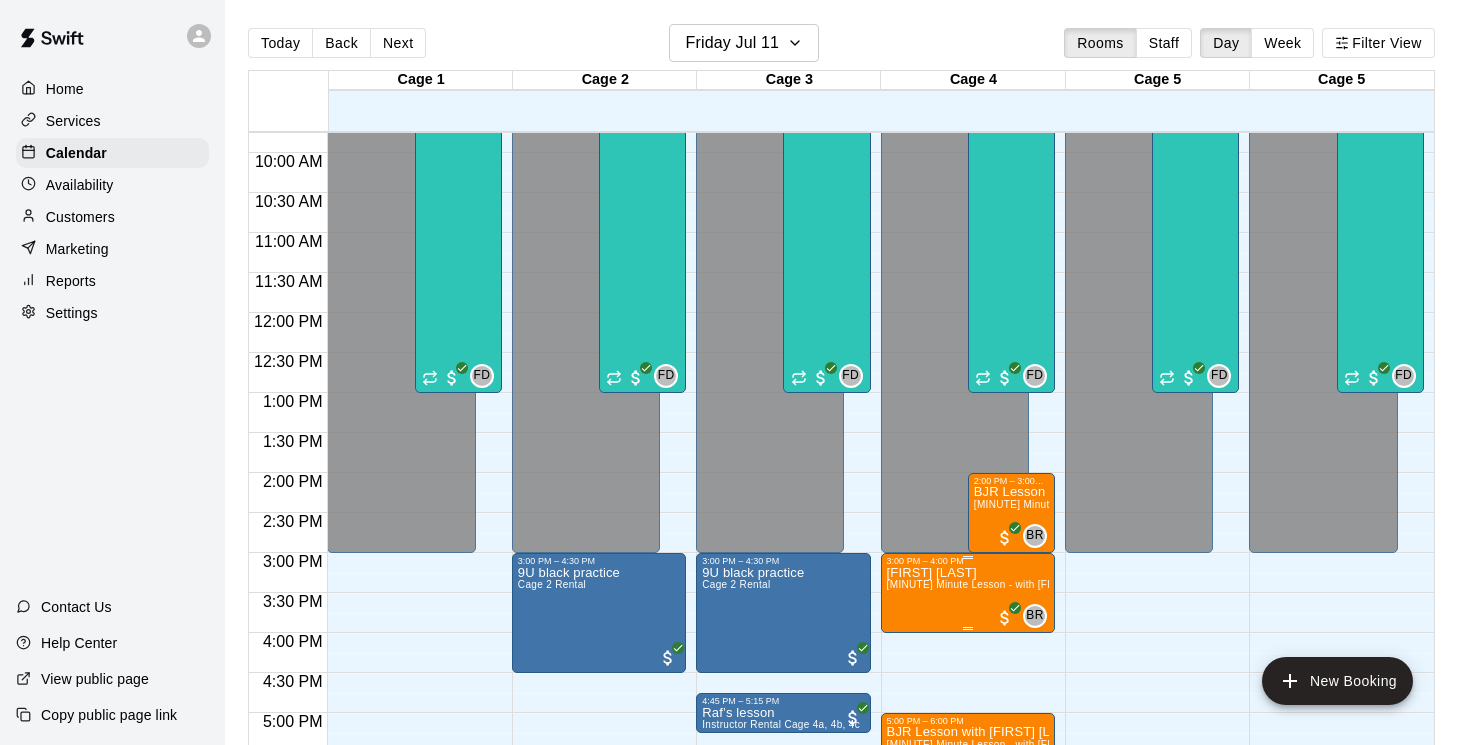 scroll, scrollTop: 726, scrollLeft: 0, axis: vertical 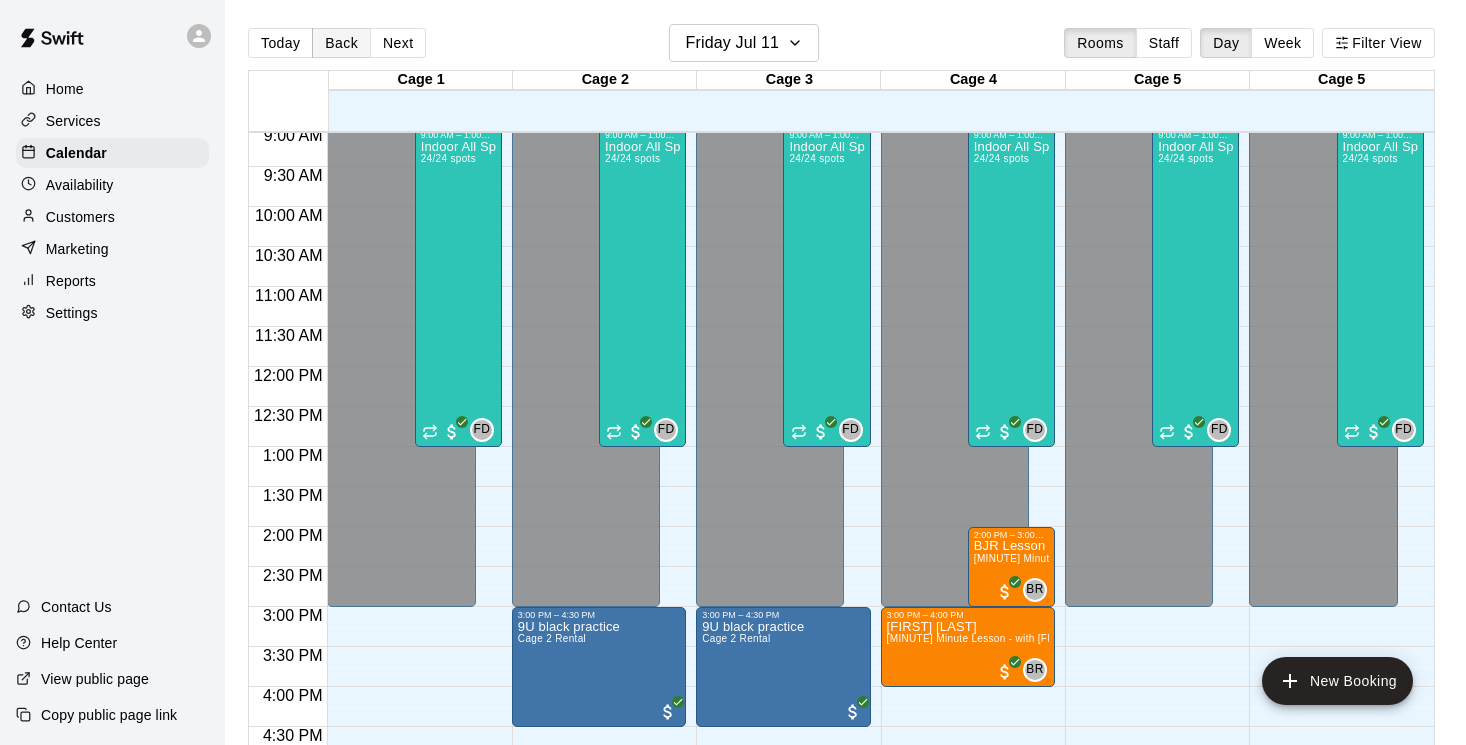 click on "Back" at bounding box center [341, 43] 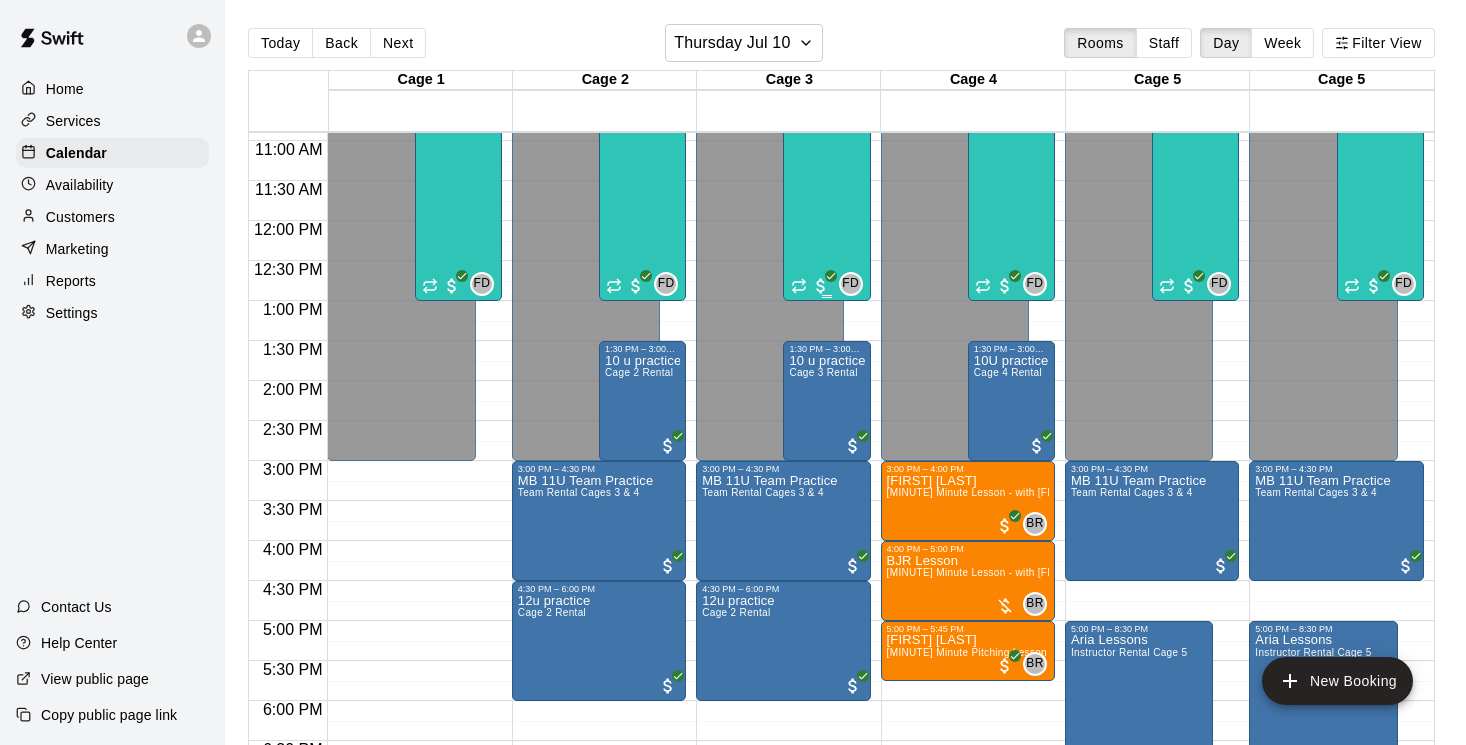 scroll, scrollTop: 993, scrollLeft: 0, axis: vertical 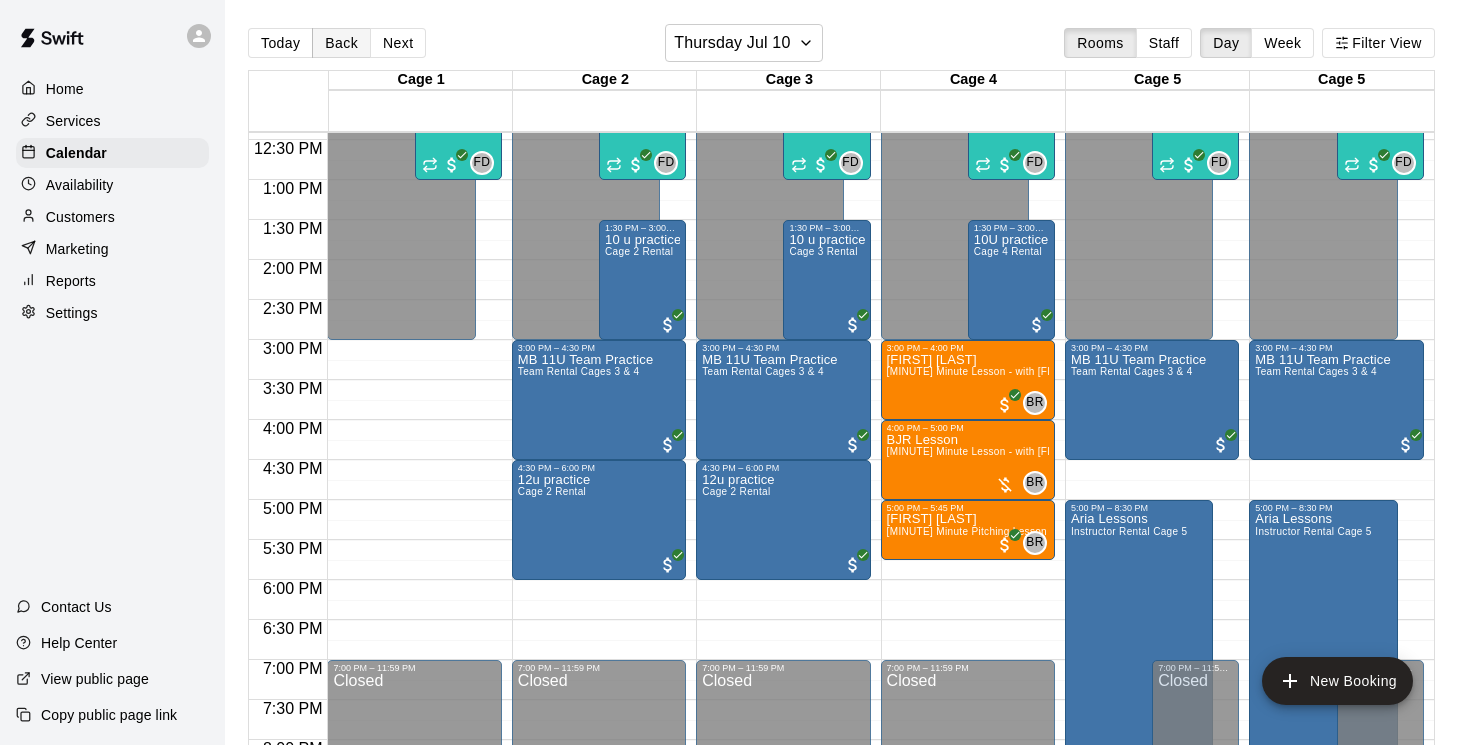 click on "Back" at bounding box center [341, 43] 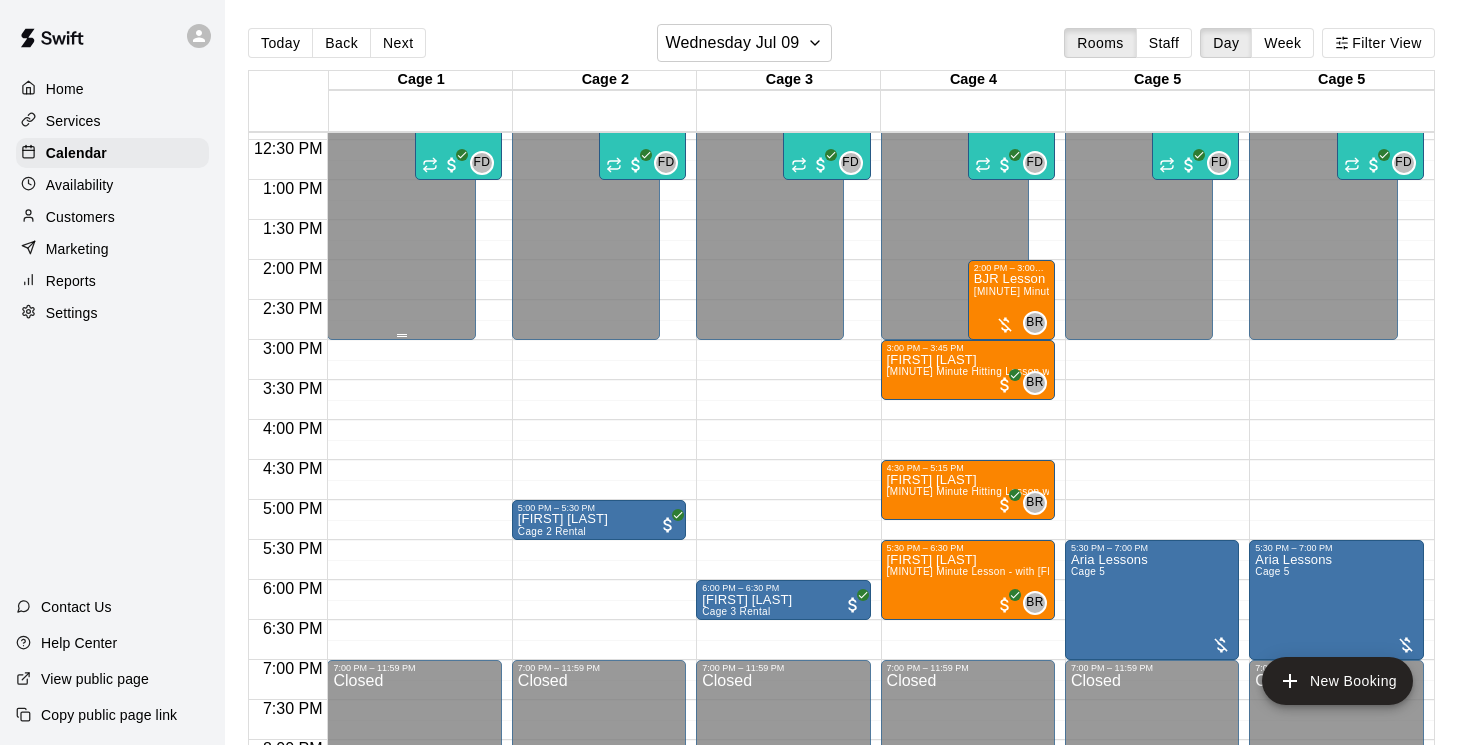scroll, scrollTop: 1013, scrollLeft: 0, axis: vertical 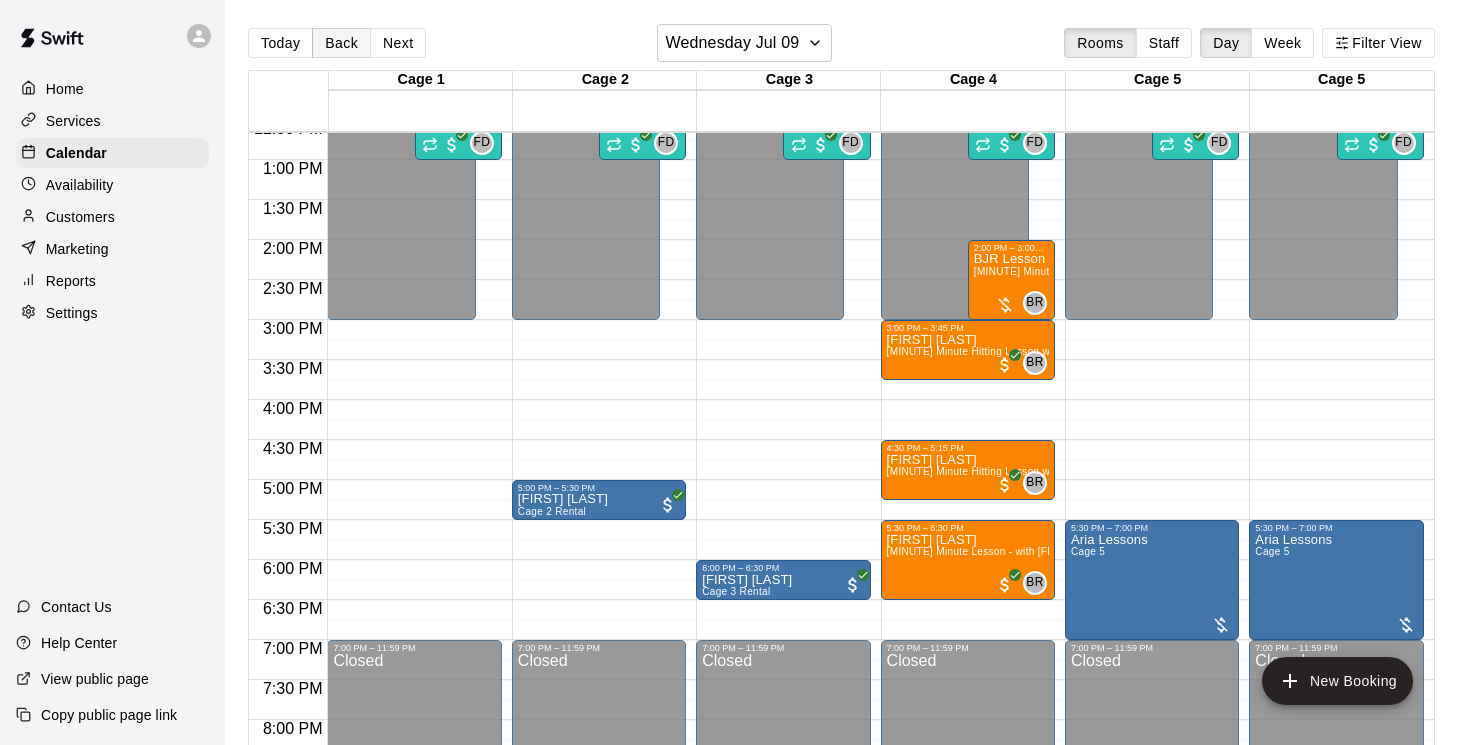 click on "Back" at bounding box center (341, 43) 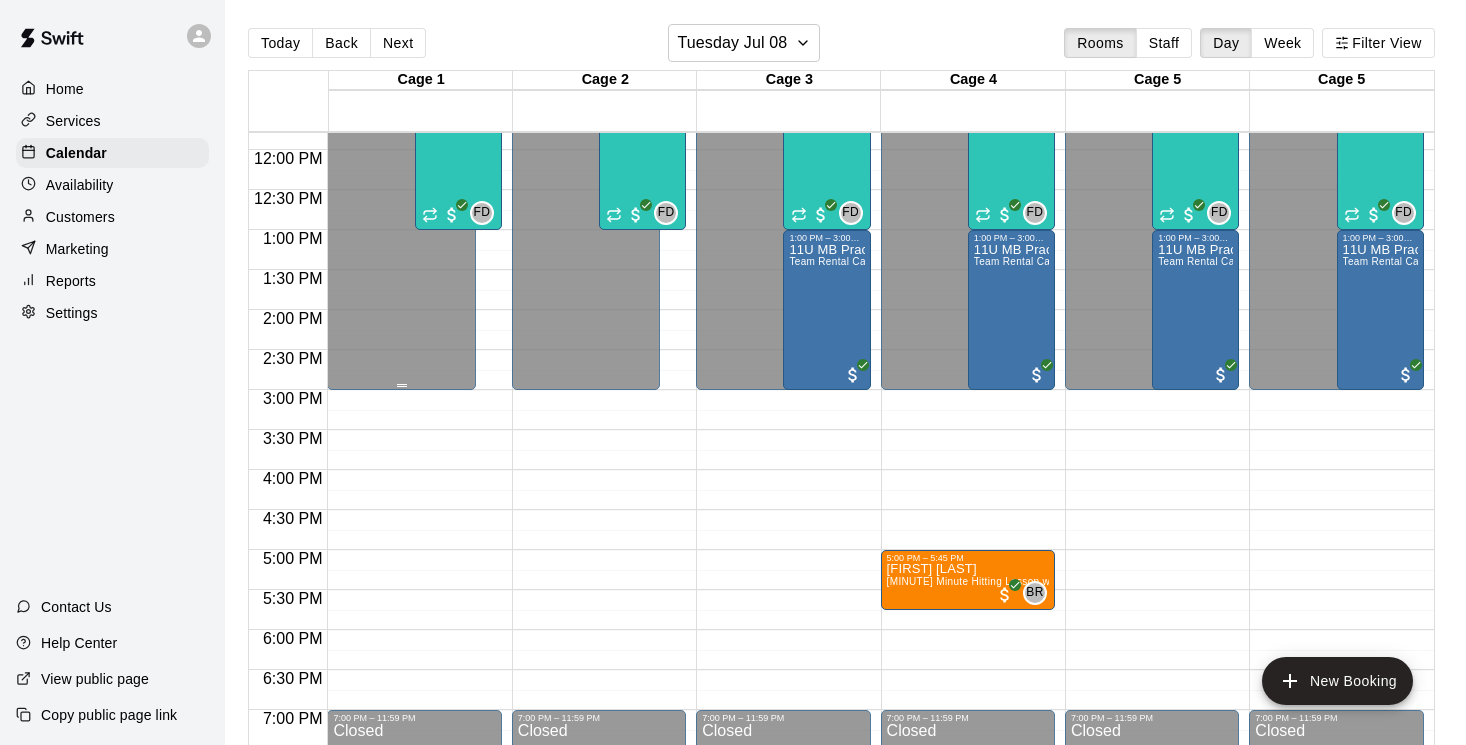 scroll, scrollTop: 989, scrollLeft: 0, axis: vertical 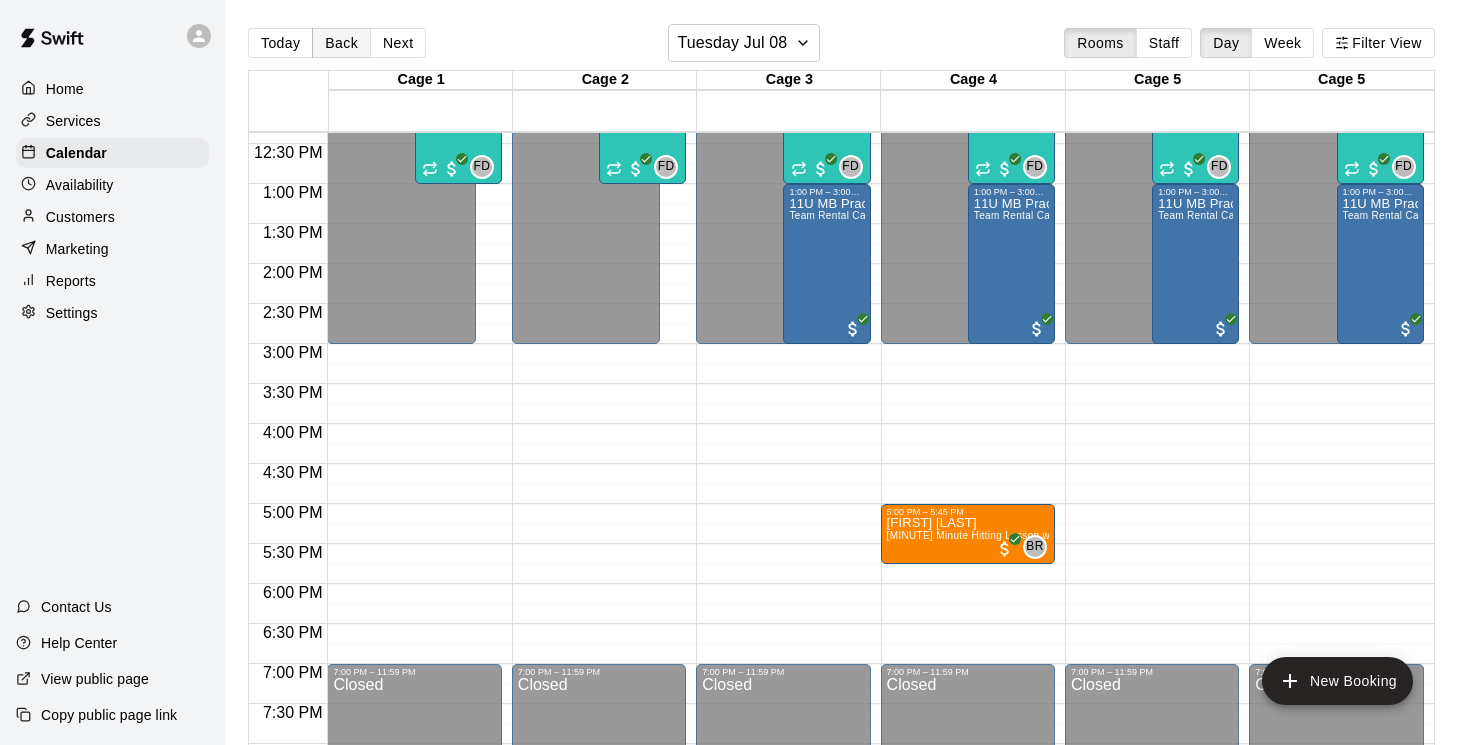 click on "Back" at bounding box center [341, 43] 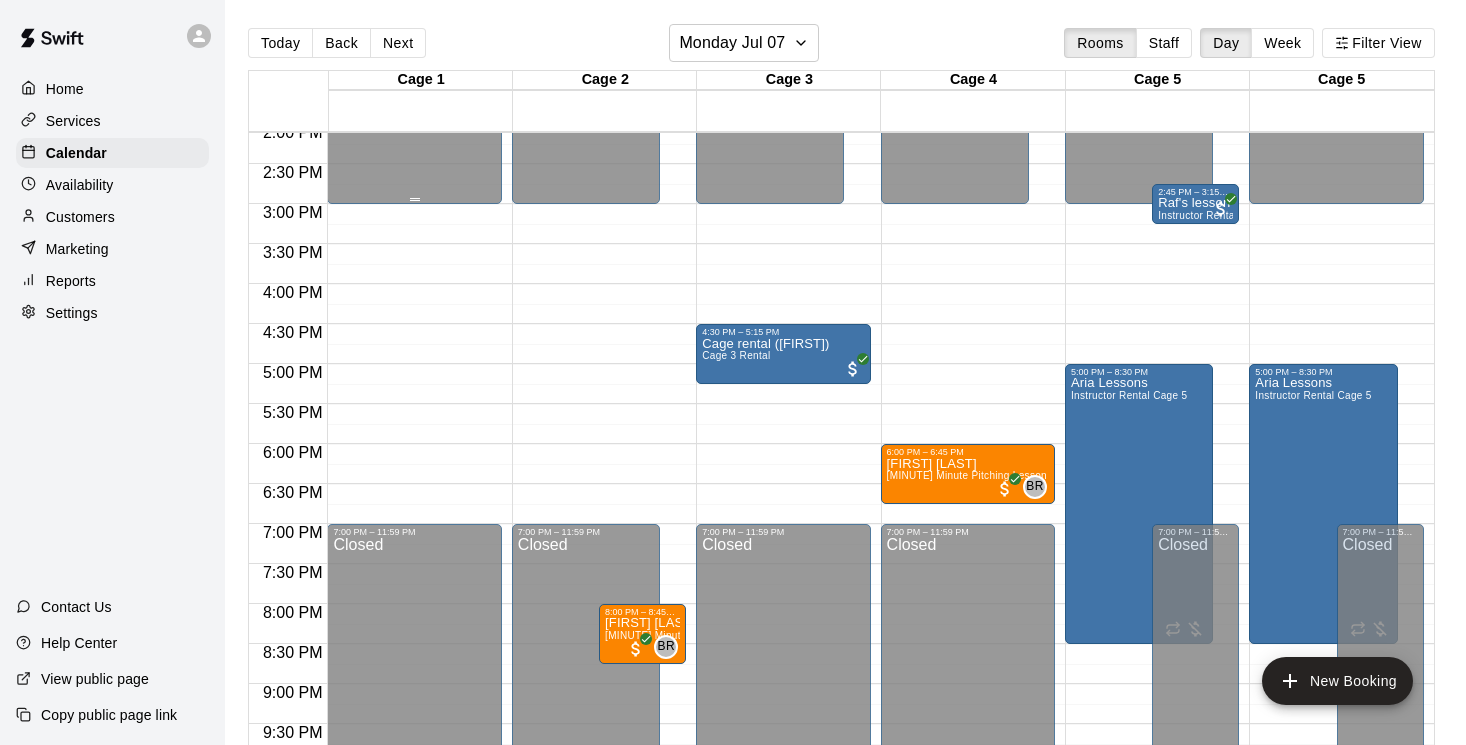scroll, scrollTop: 1146, scrollLeft: 0, axis: vertical 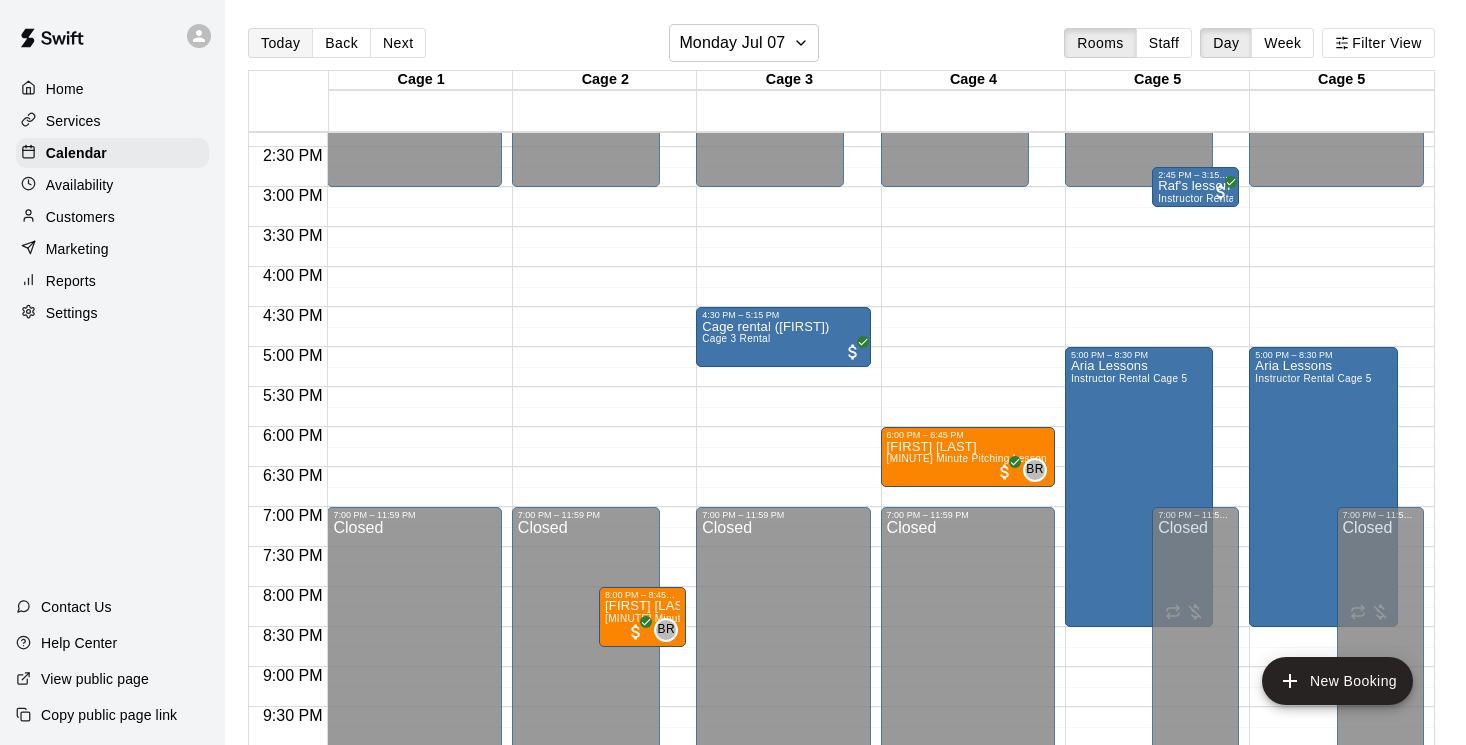 click on "Today" at bounding box center [280, 43] 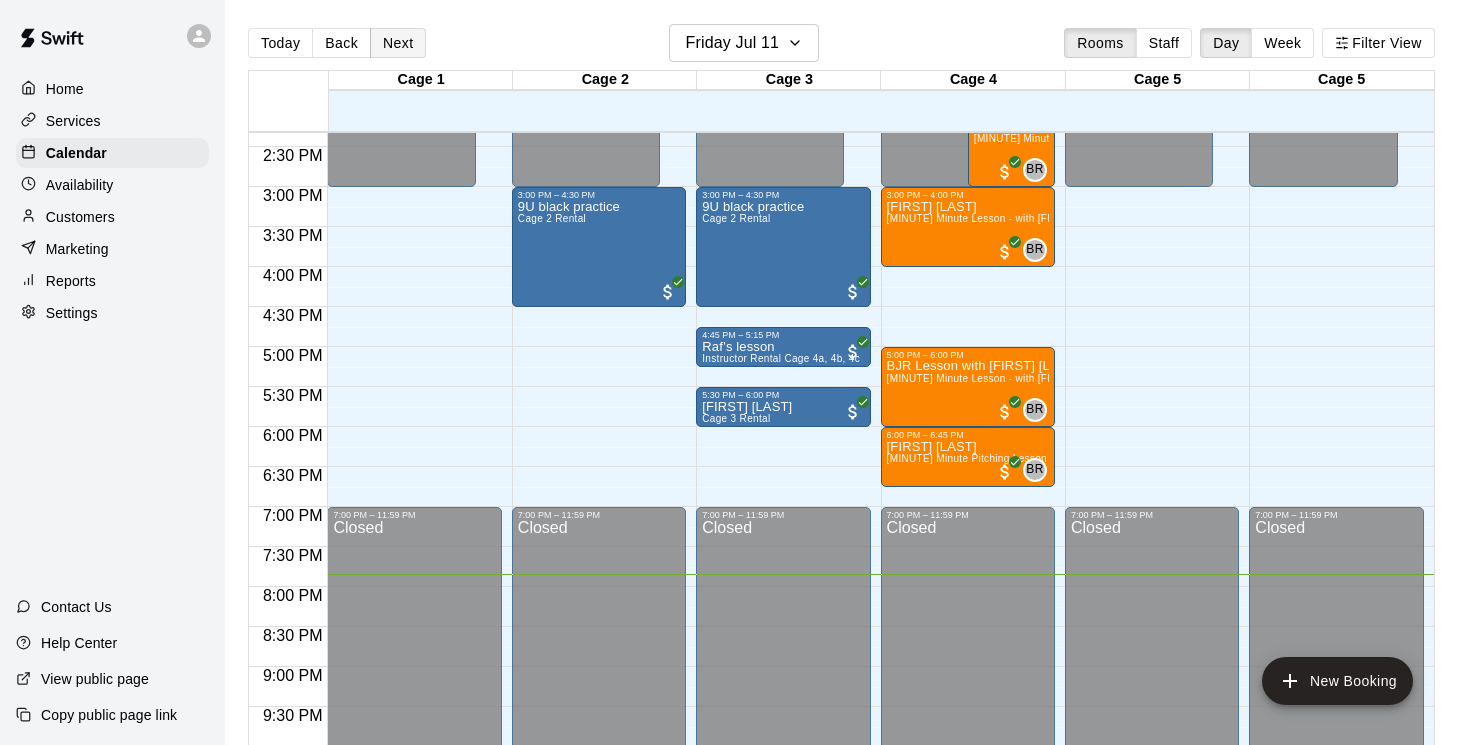 click on "Next" at bounding box center (398, 43) 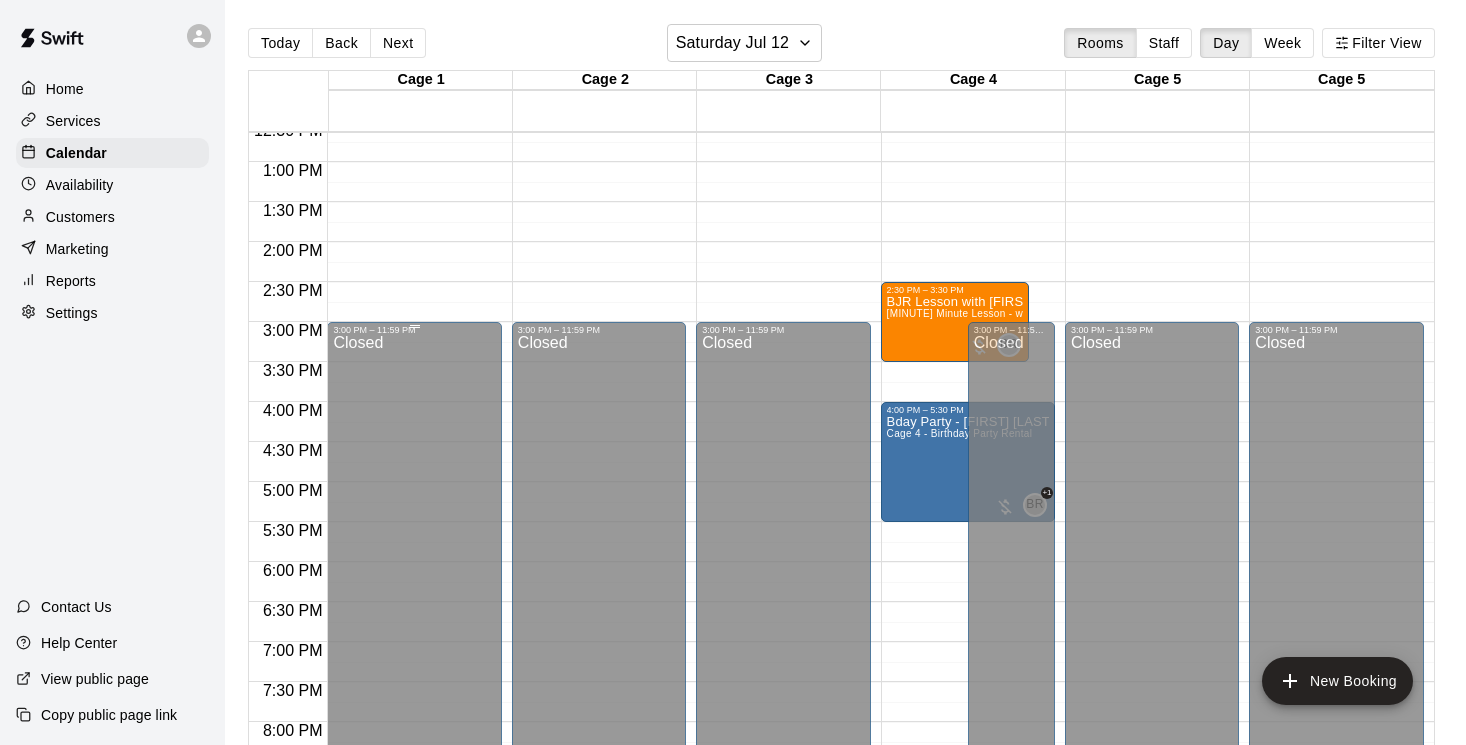 scroll, scrollTop: 927, scrollLeft: 0, axis: vertical 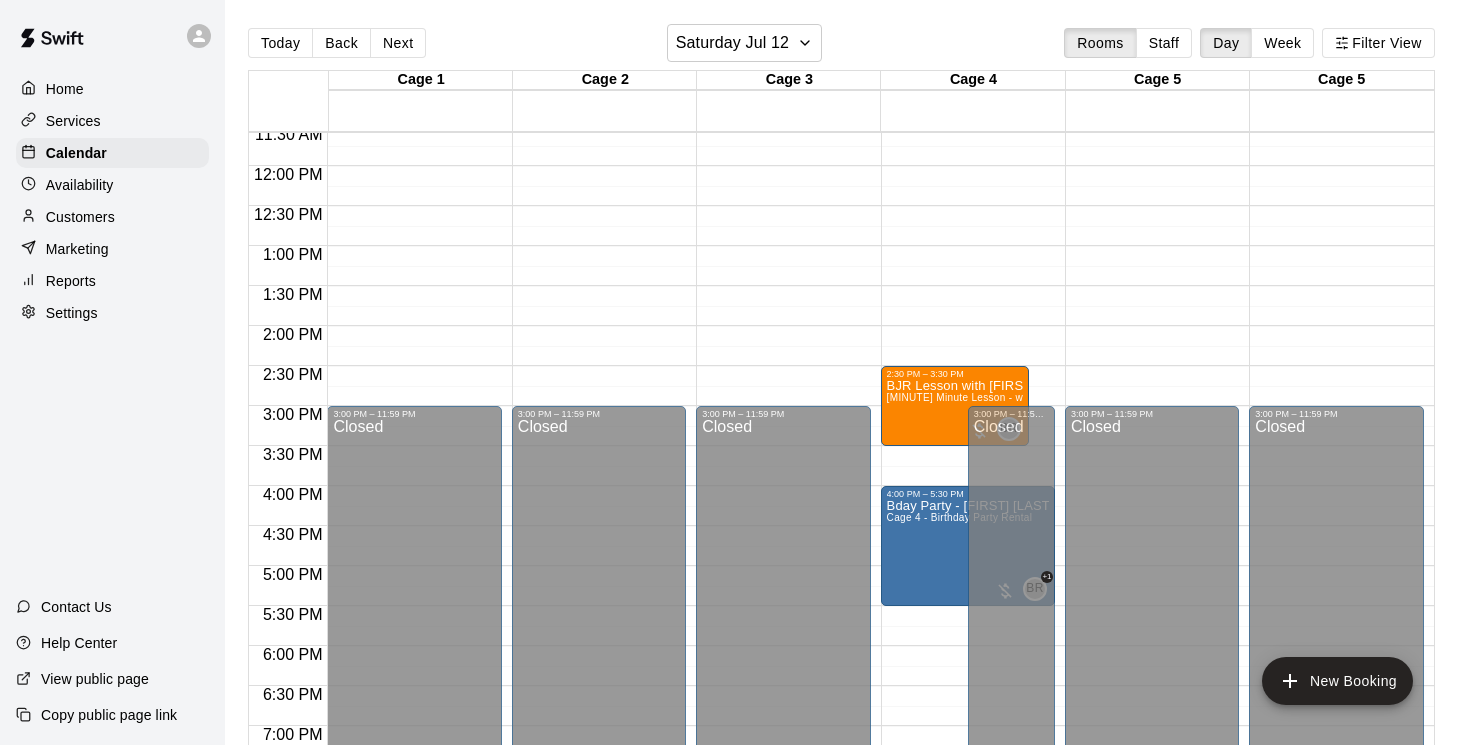 click on "Reports" at bounding box center [112, 281] 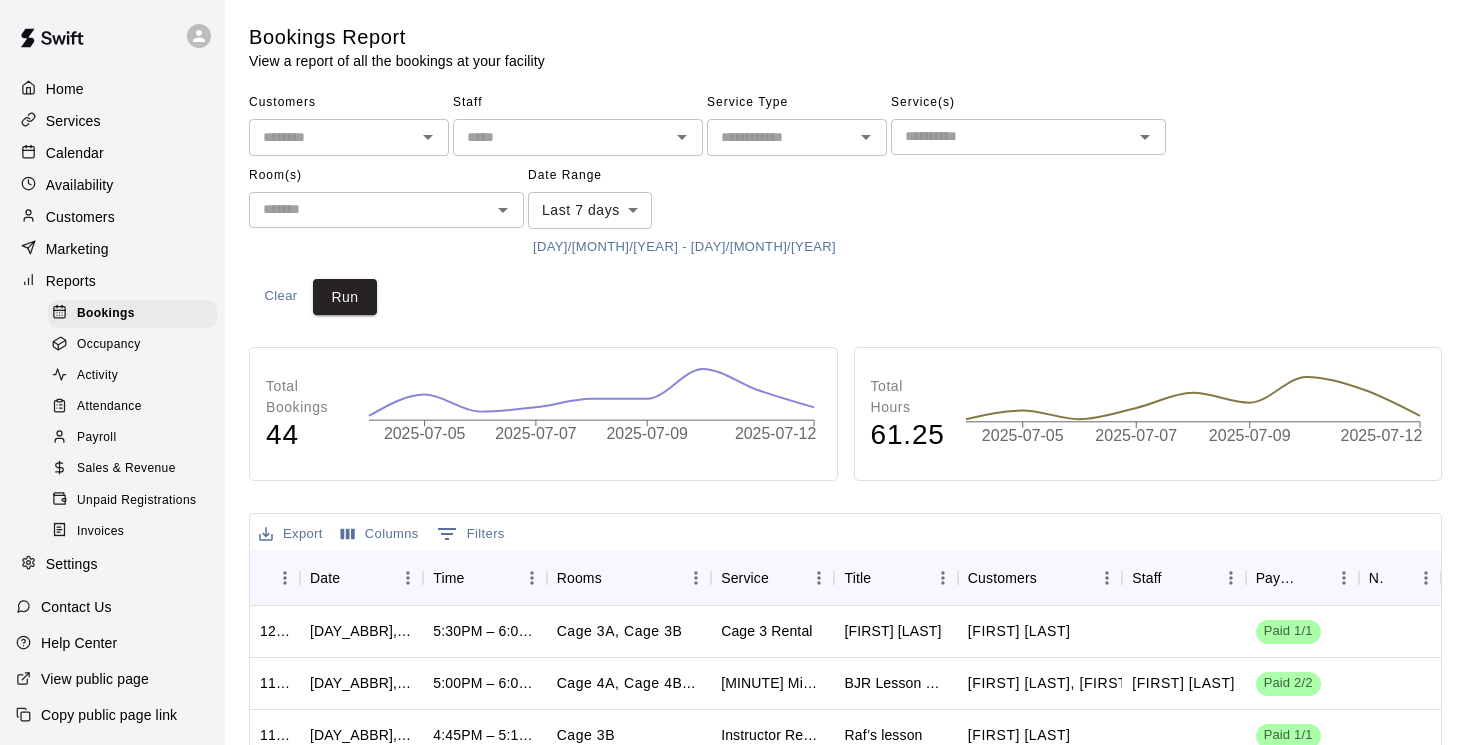 click at bounding box center [561, 137] 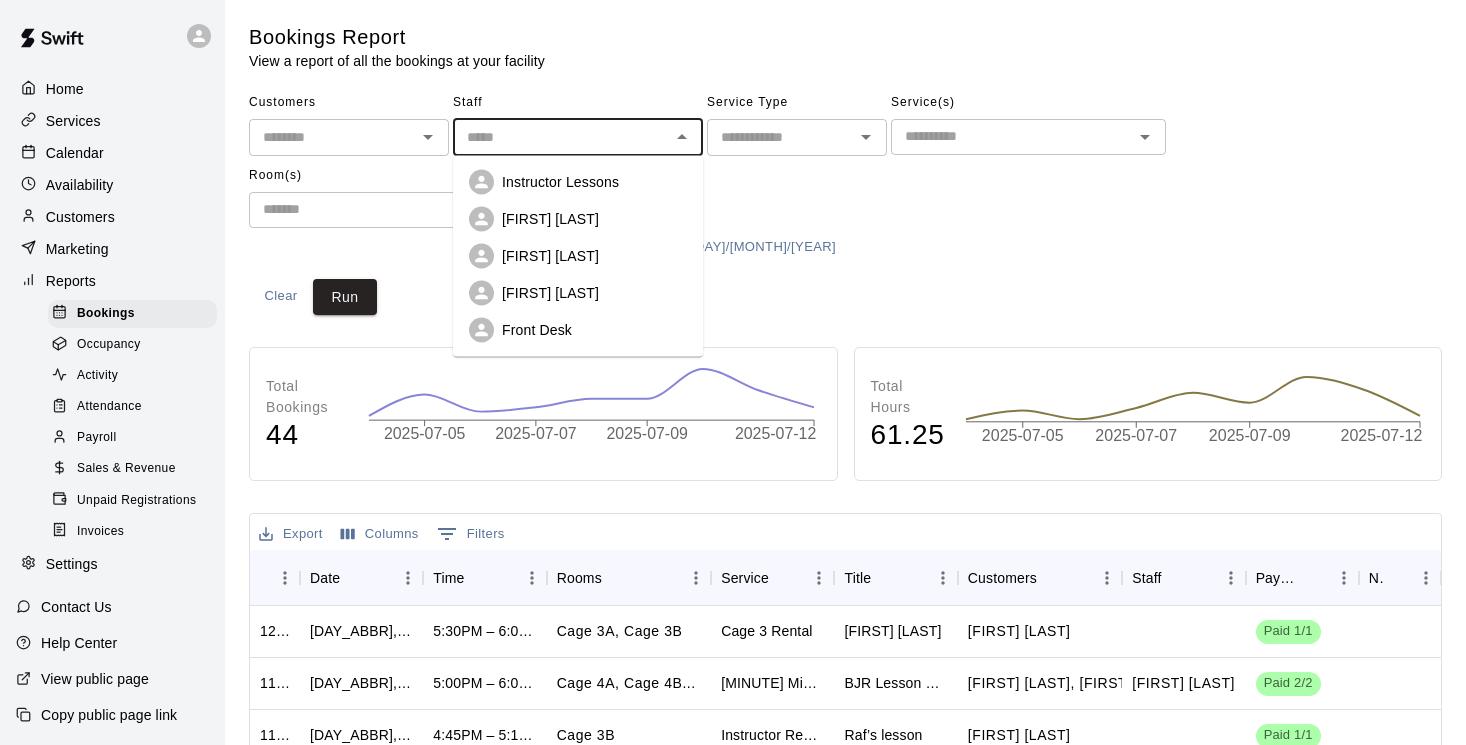 click on "[FIRST] [LAST]" at bounding box center (550, 293) 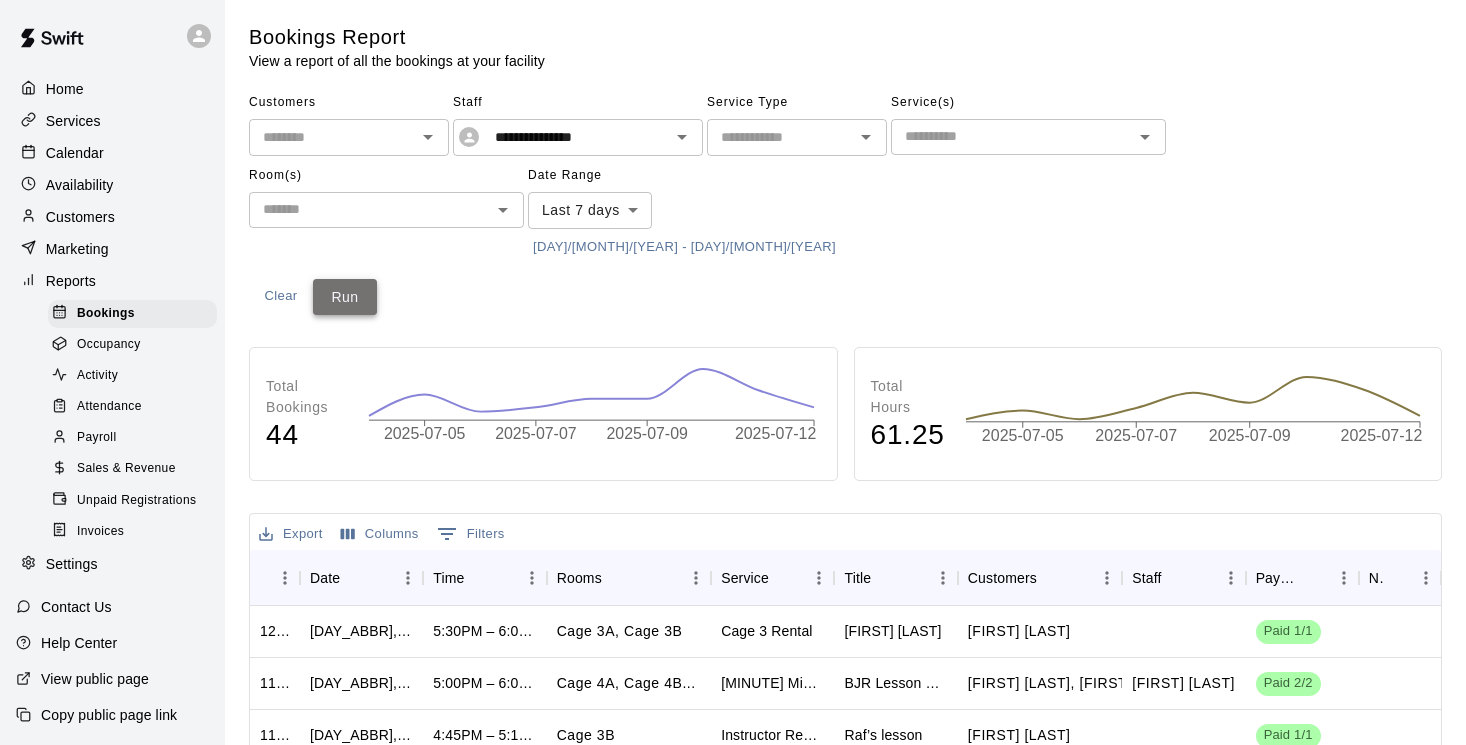 click on "Run" at bounding box center (345, 297) 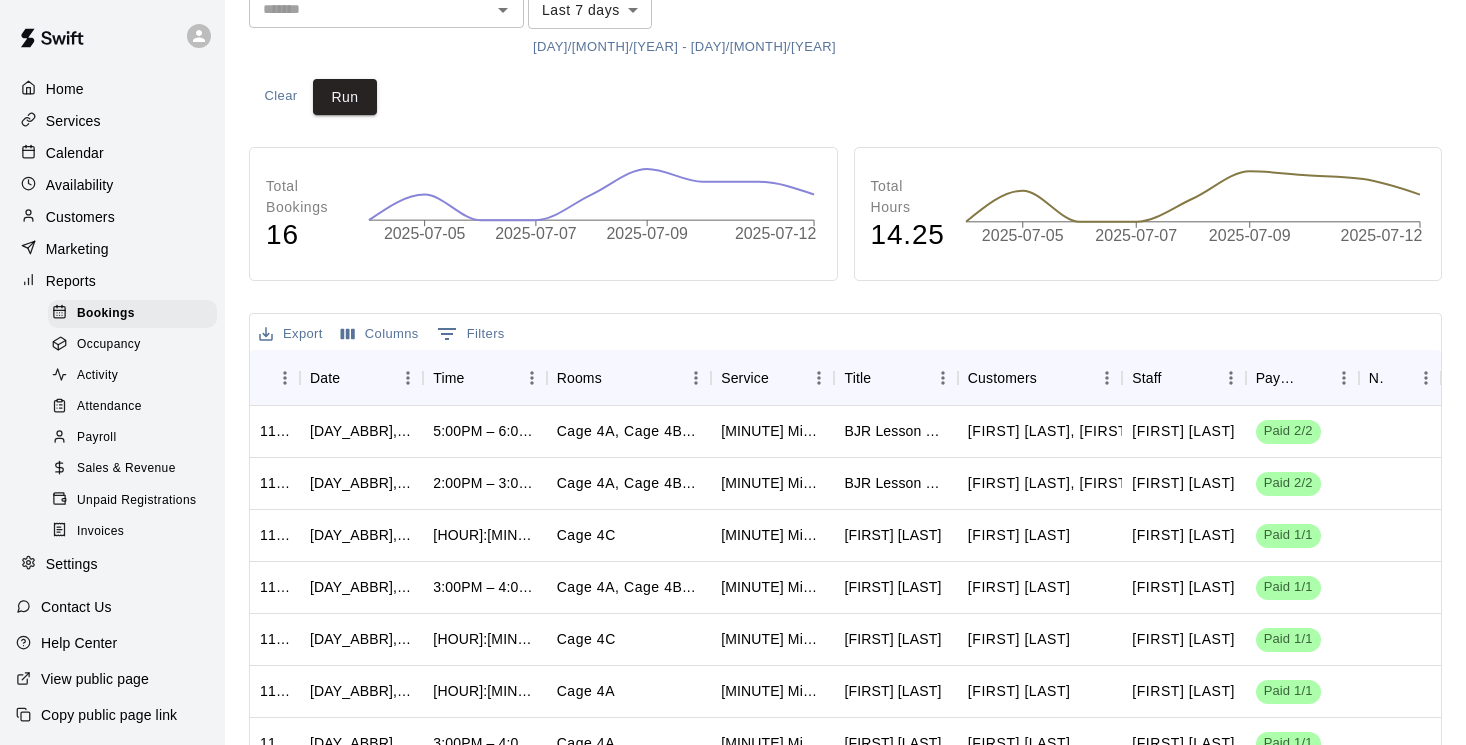 scroll, scrollTop: 202, scrollLeft: 0, axis: vertical 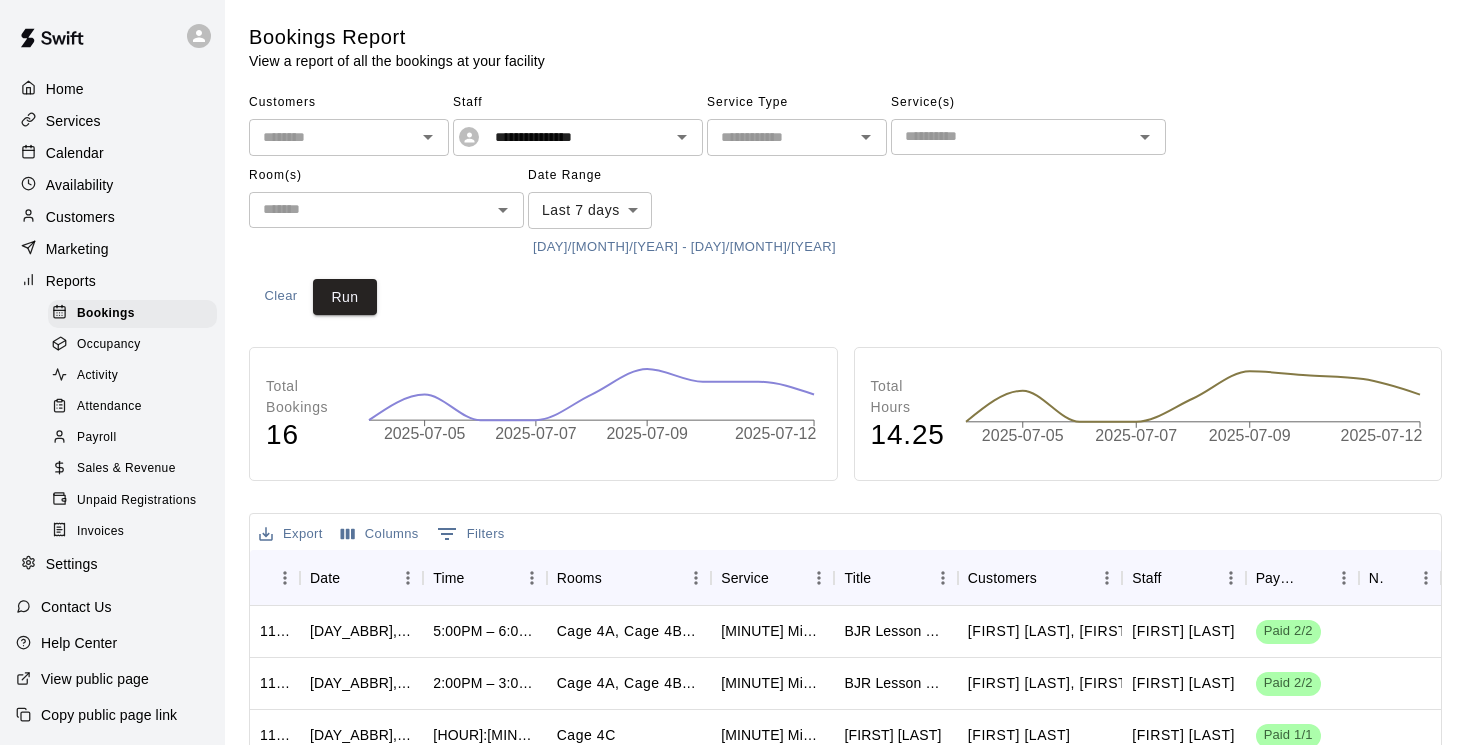 click on "Sales & Revenue" at bounding box center [126, 469] 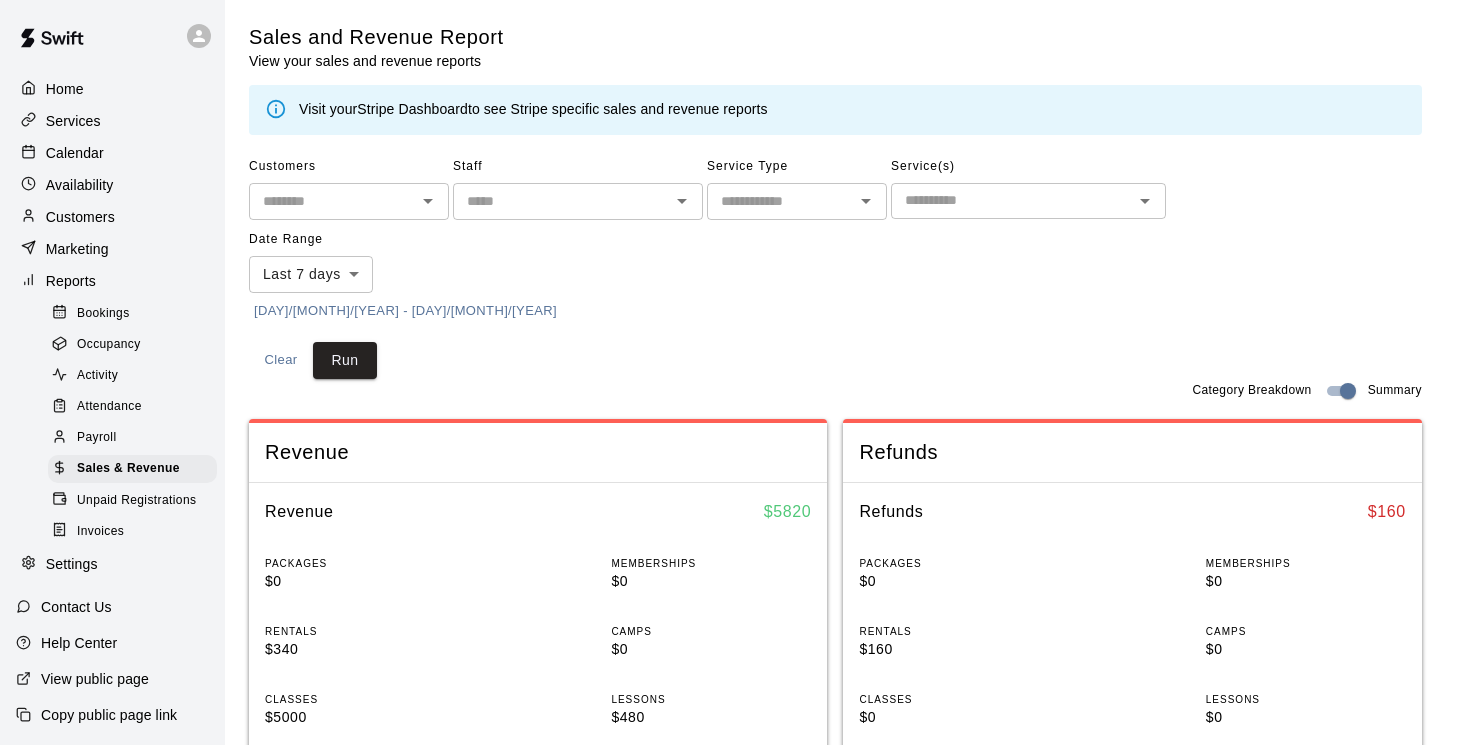 click at bounding box center (561, 201) 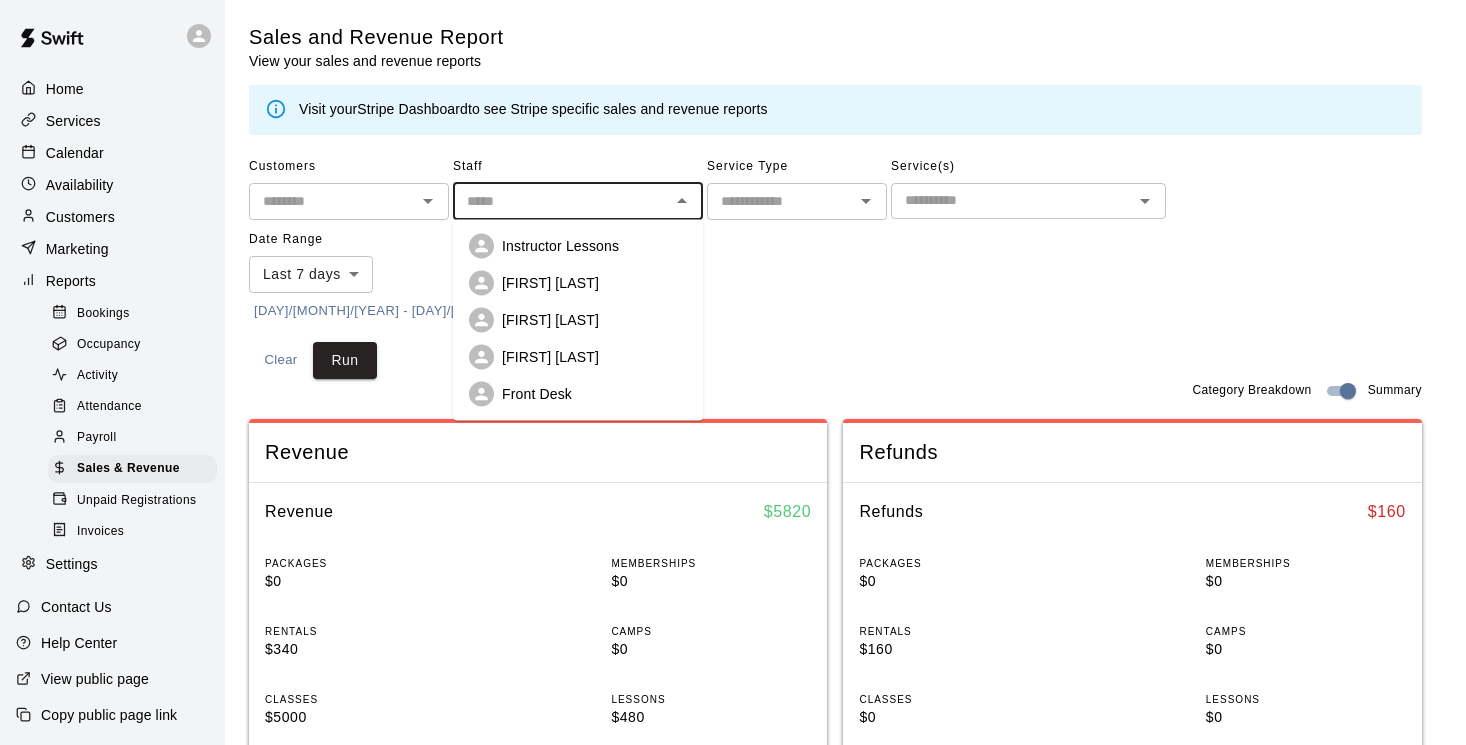 click on "[FIRST] [LAST]" at bounding box center [550, 357] 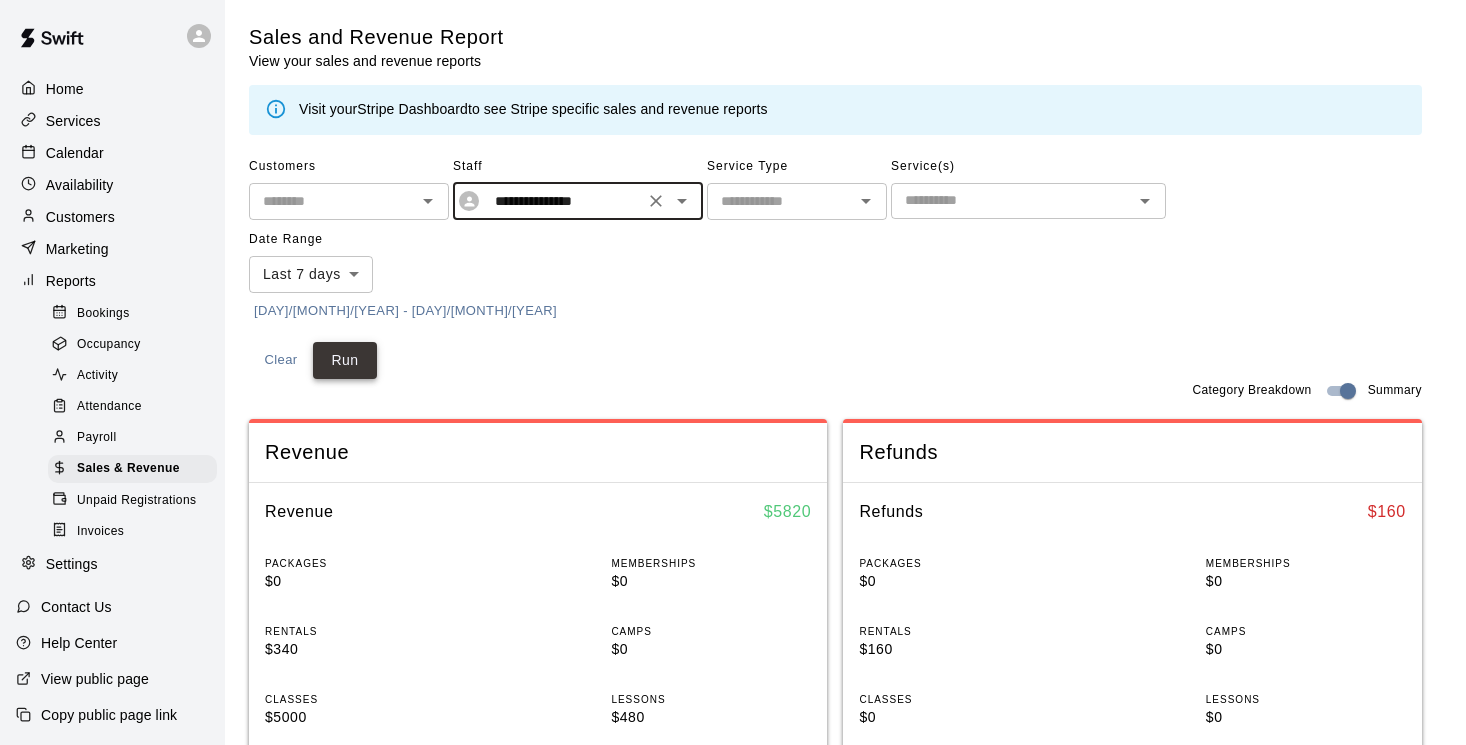 click on "Run" at bounding box center [345, 360] 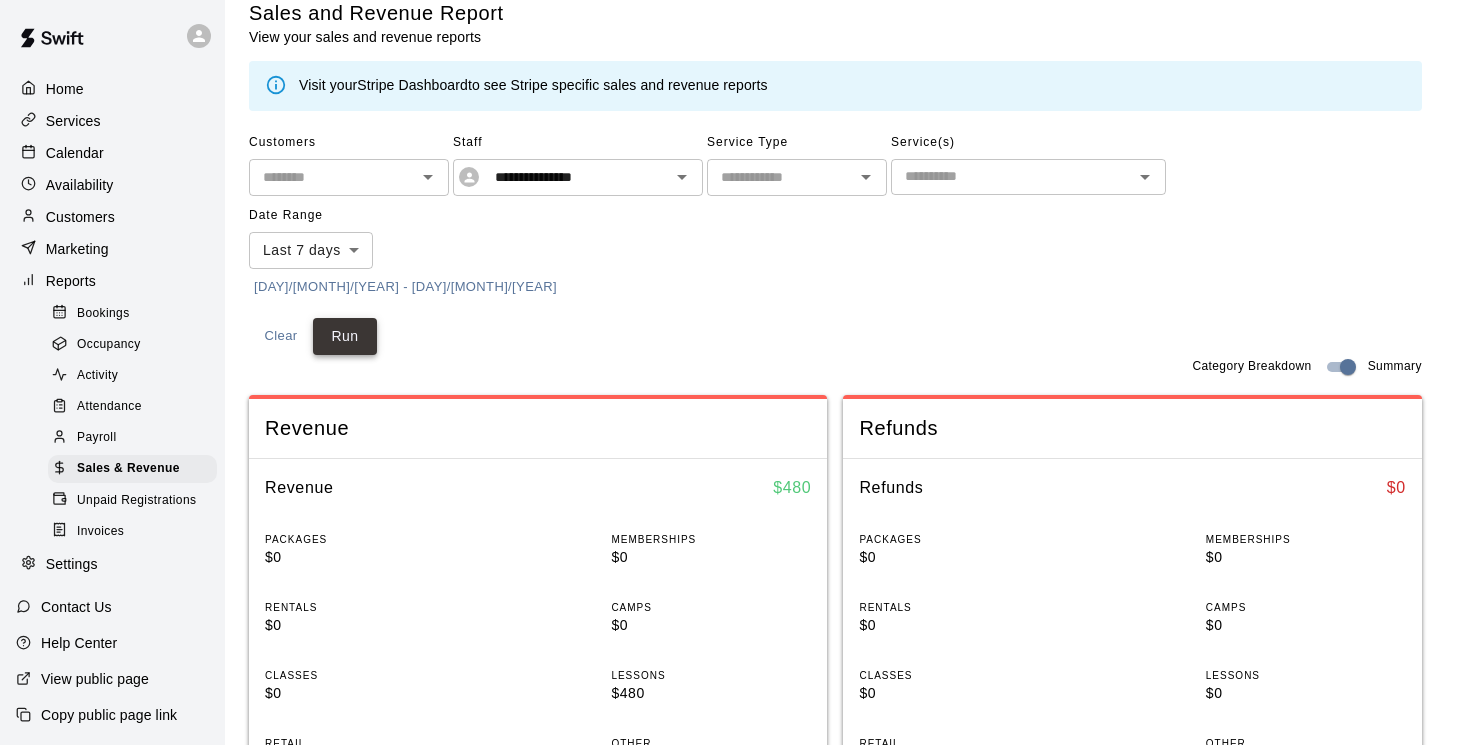 scroll, scrollTop: 36, scrollLeft: 0, axis: vertical 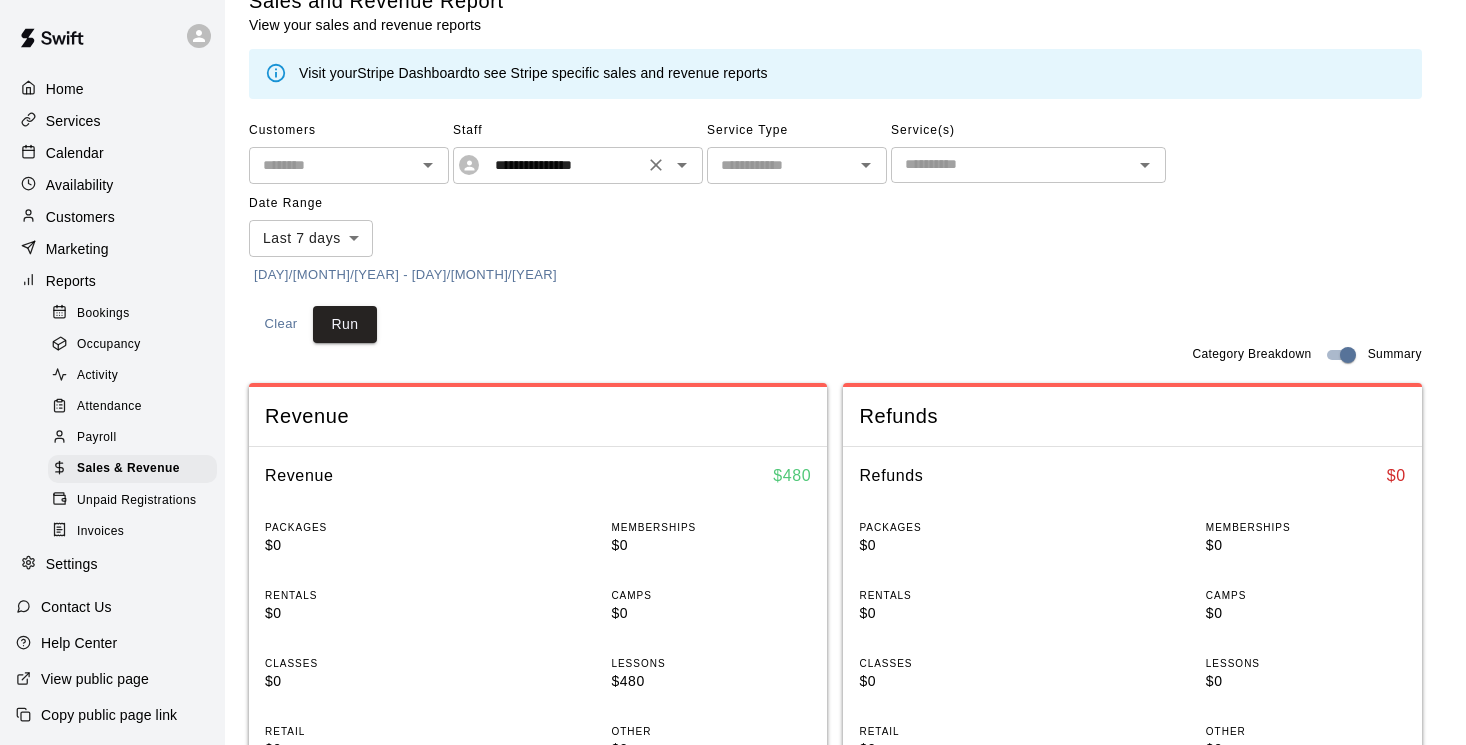 click 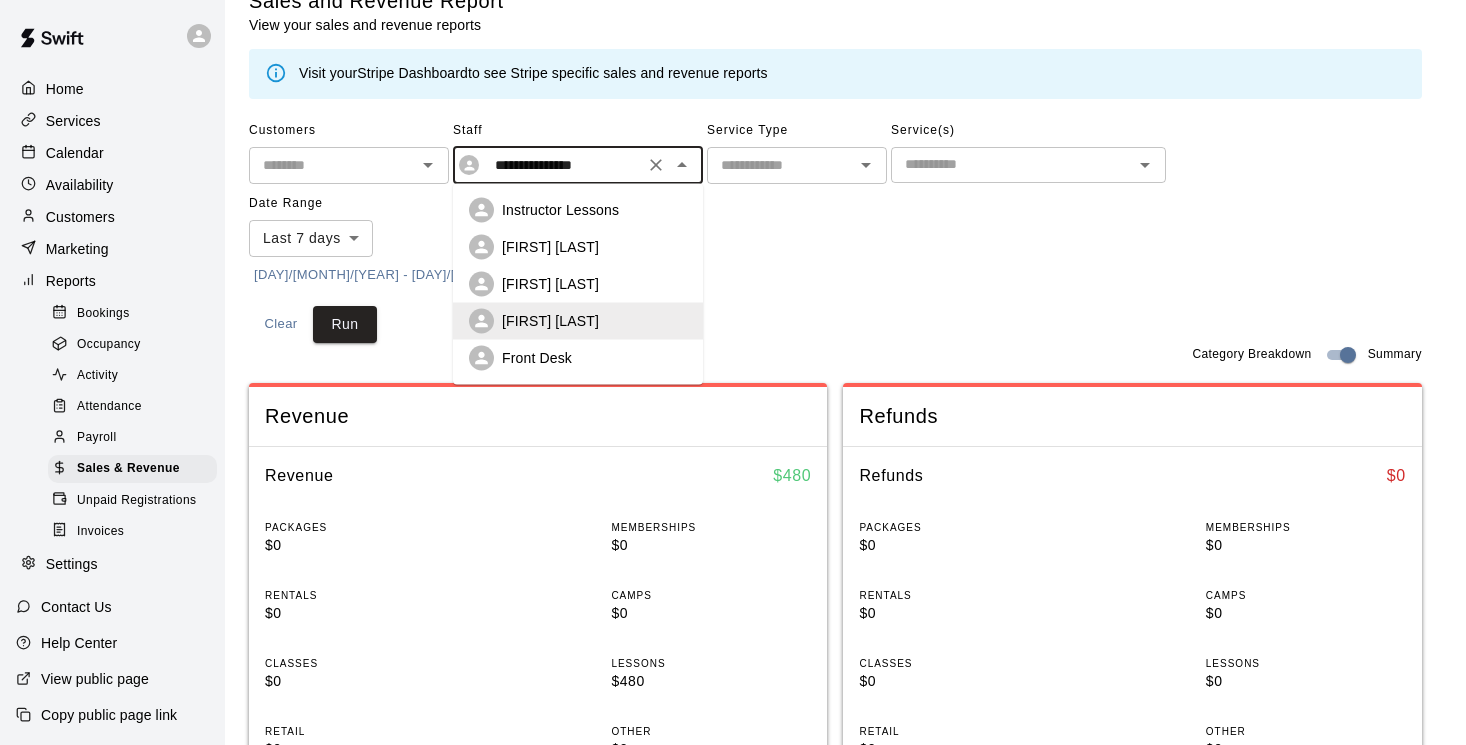 click on "[FIRST] [LAST]" at bounding box center [594, 284] 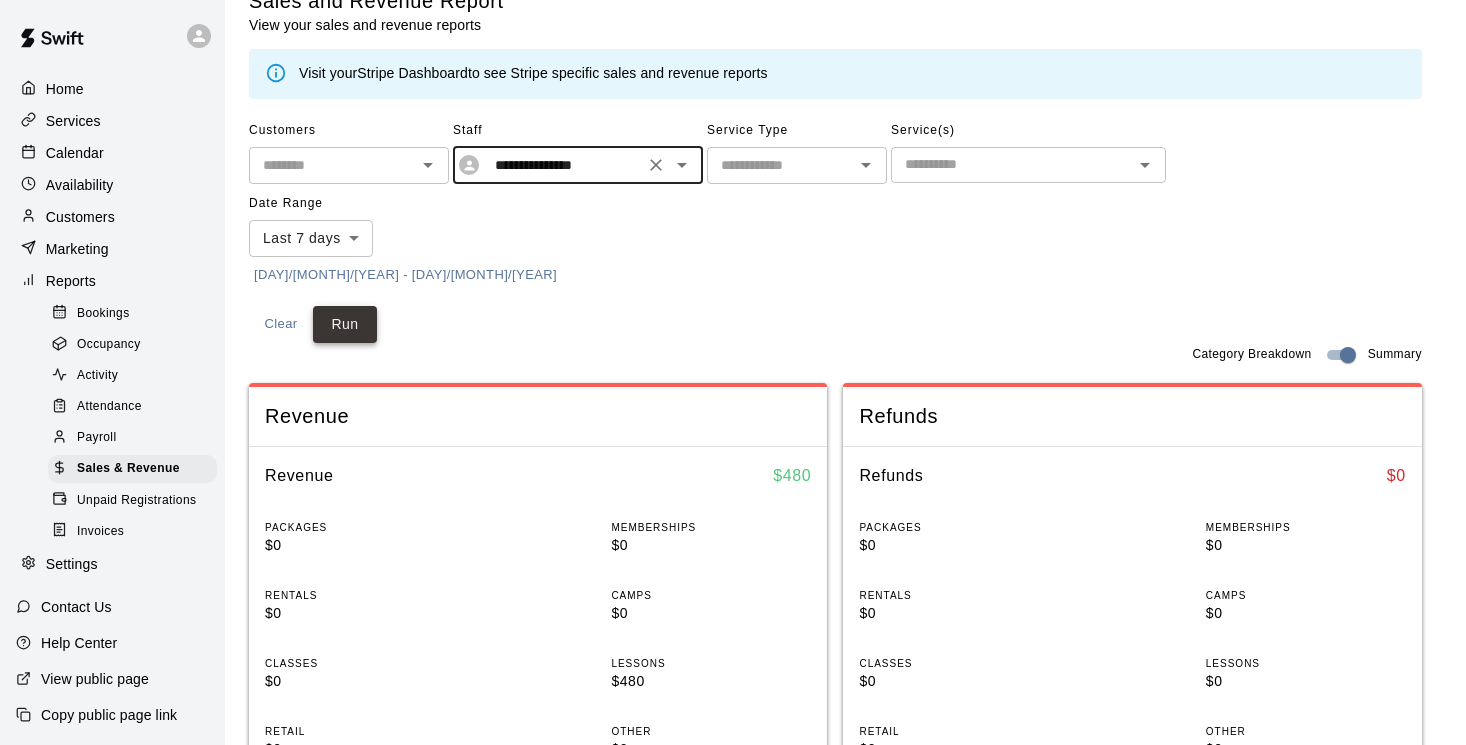 click on "Run" at bounding box center (345, 324) 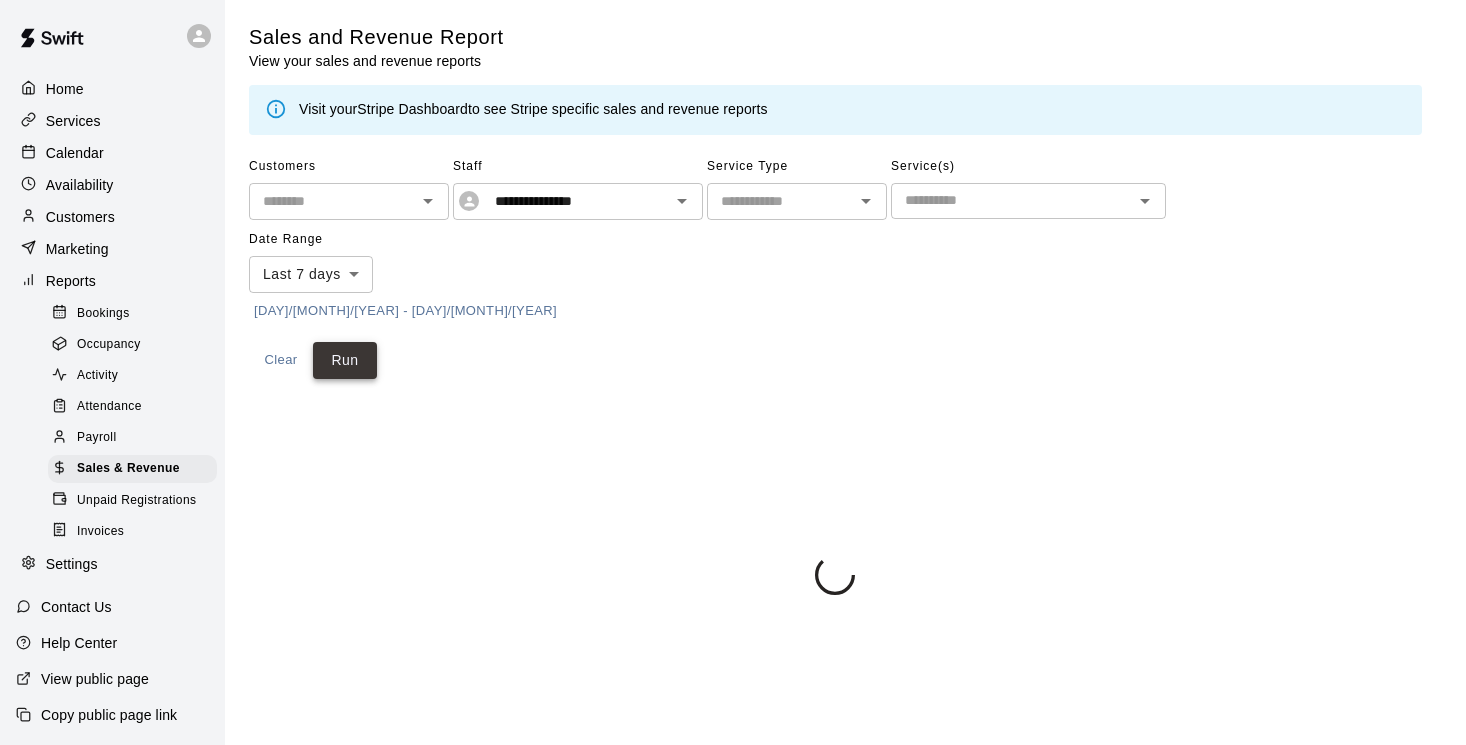 scroll, scrollTop: 0, scrollLeft: 0, axis: both 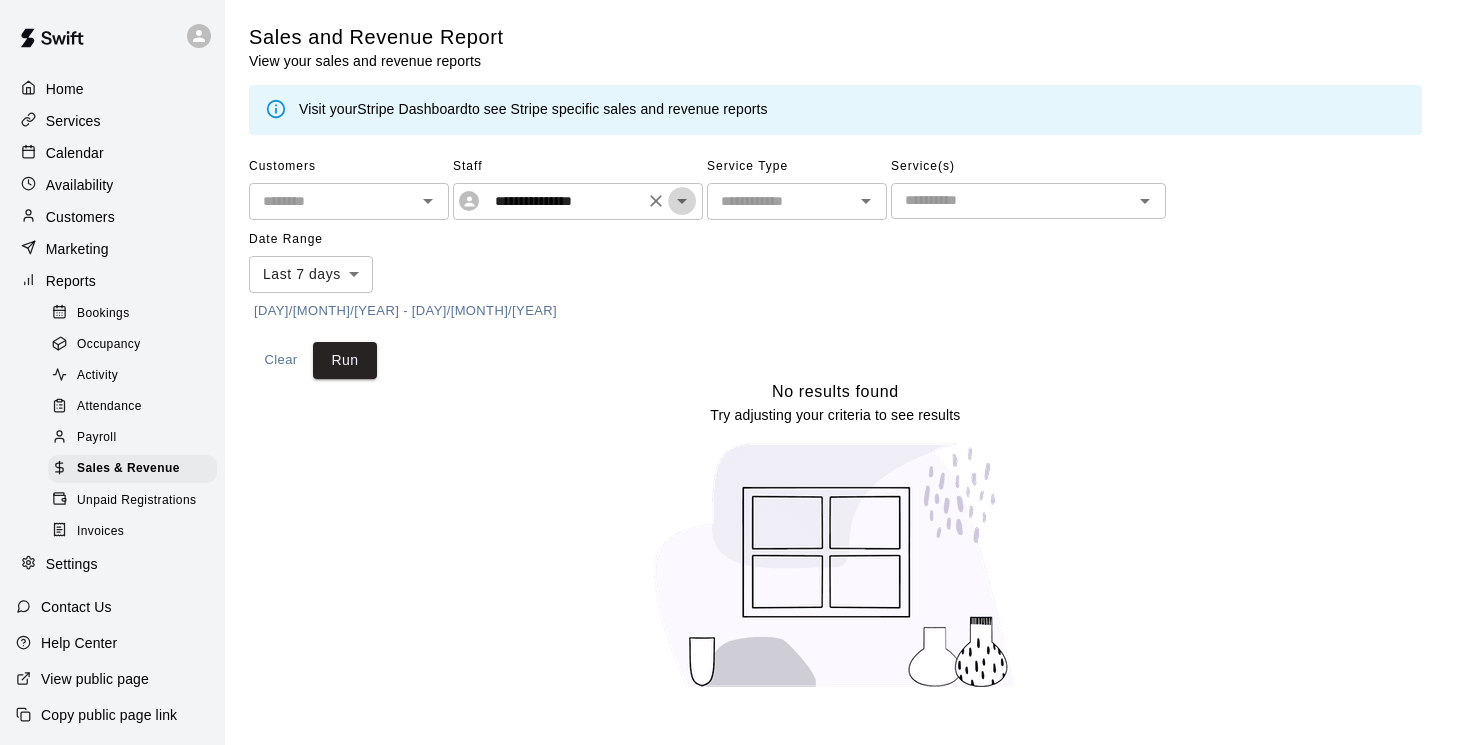 click 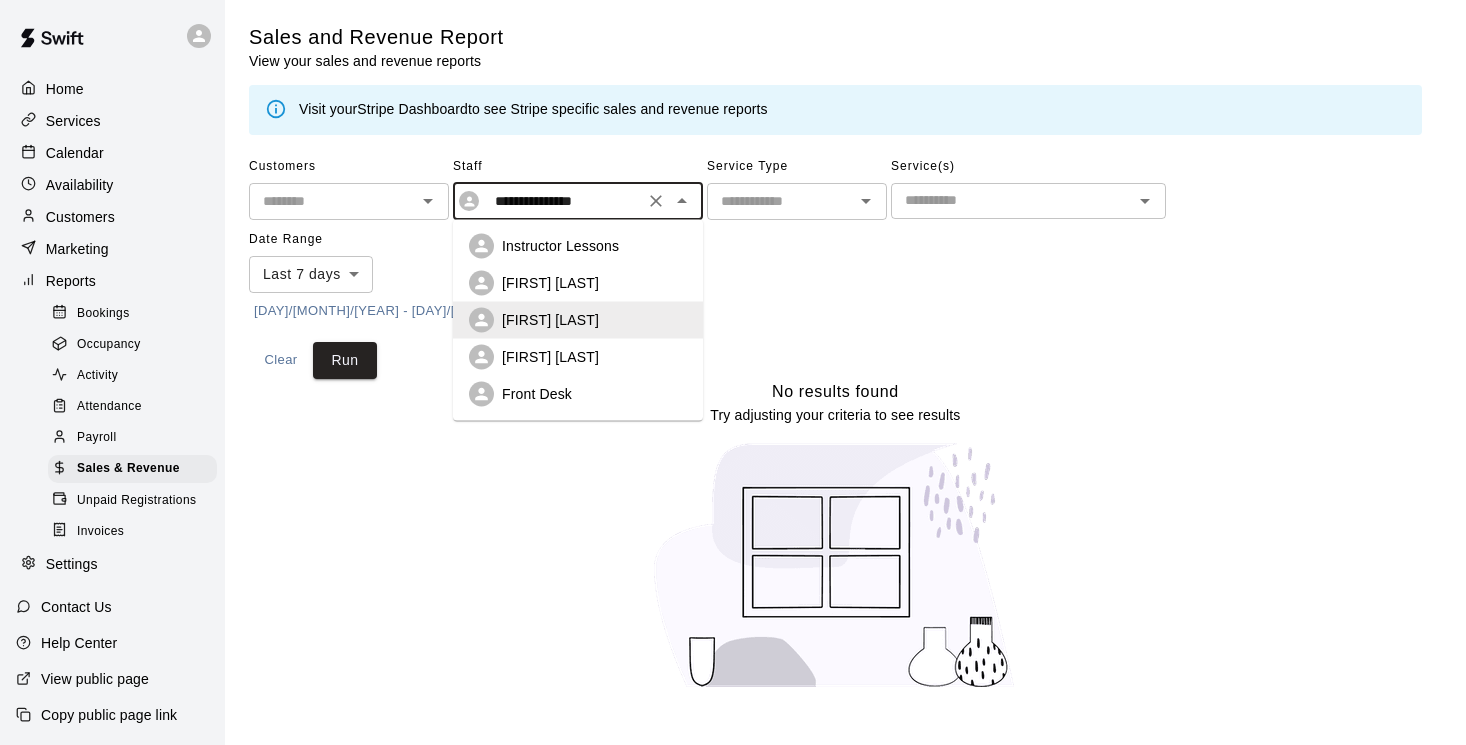 click on "[FIRST] [LAST]" at bounding box center (578, 357) 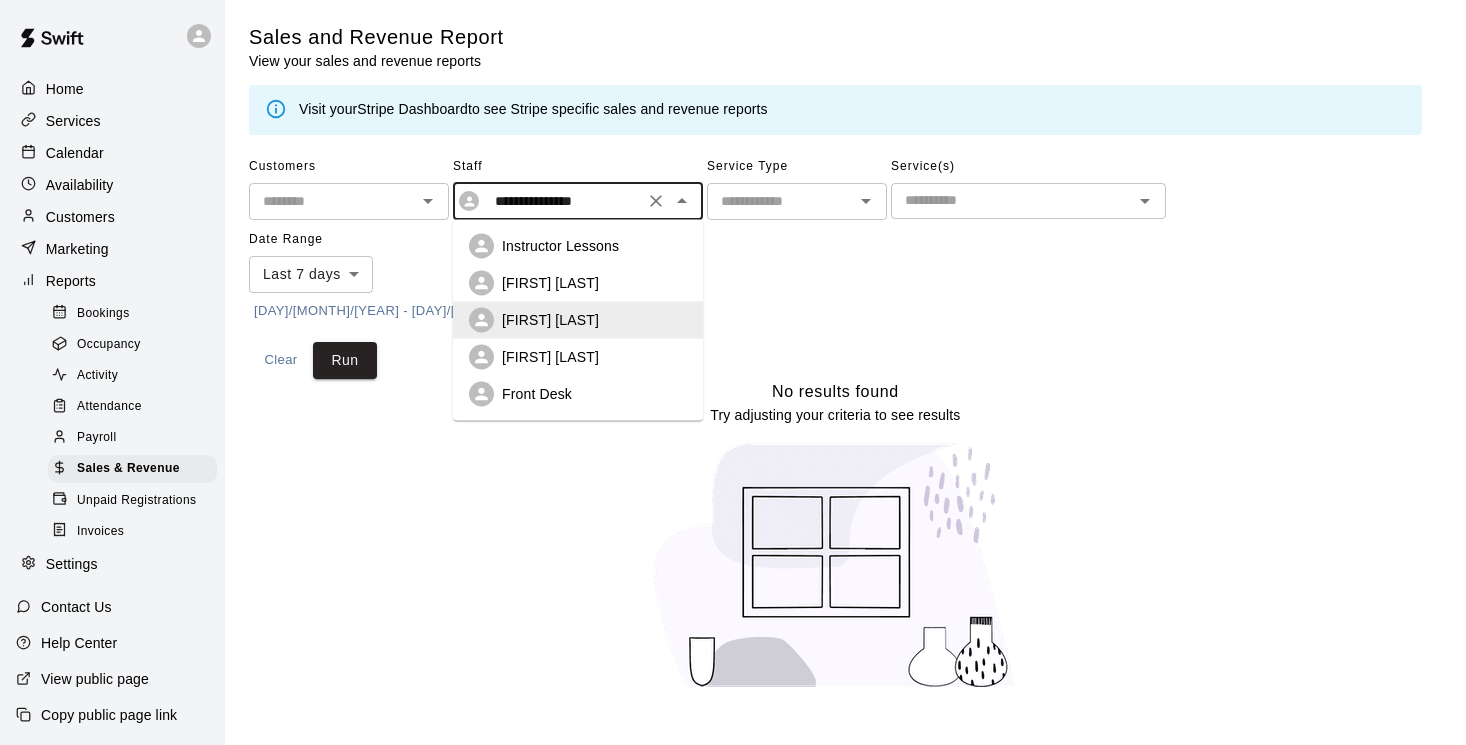 type on "**********" 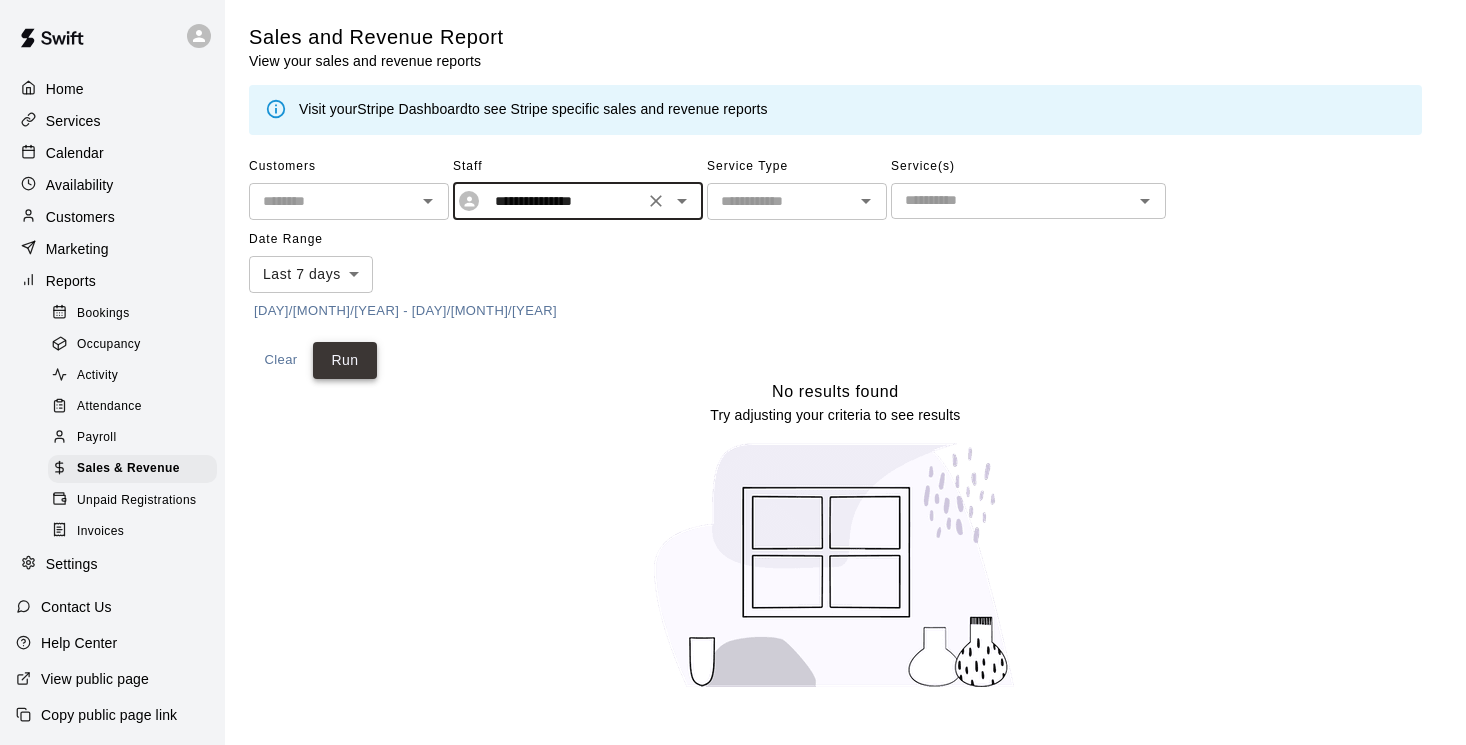 click on "Run" at bounding box center (345, 360) 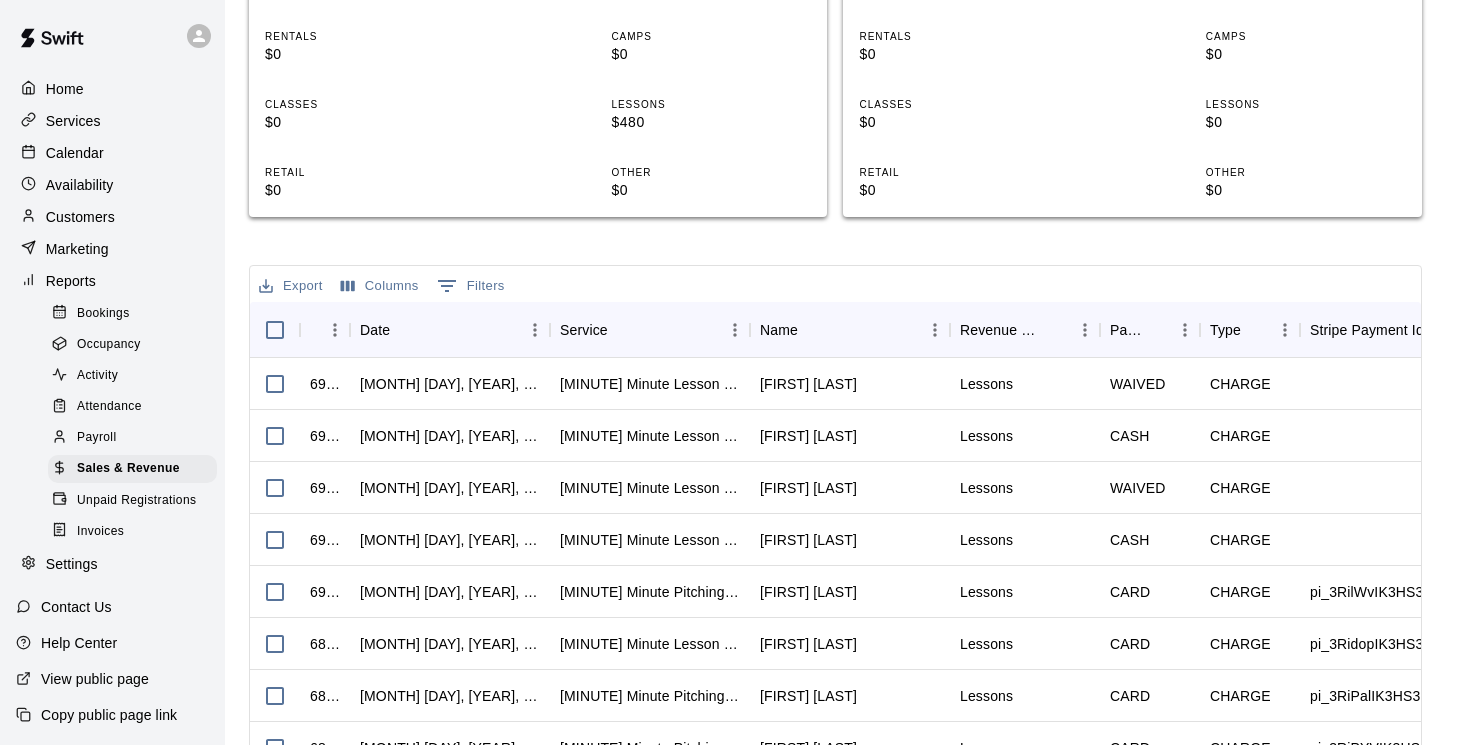 scroll, scrollTop: 600, scrollLeft: 0, axis: vertical 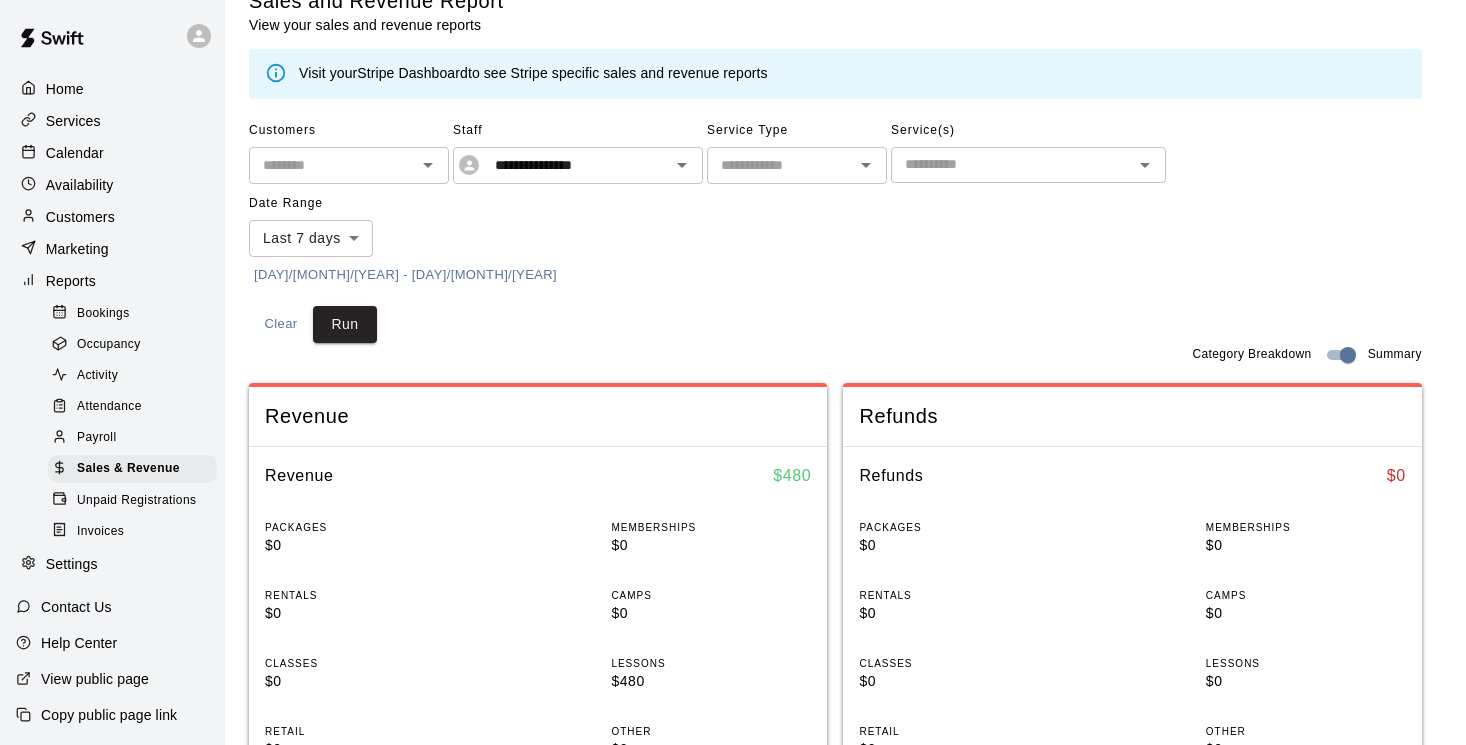 click on "**********" at bounding box center (733, 748) 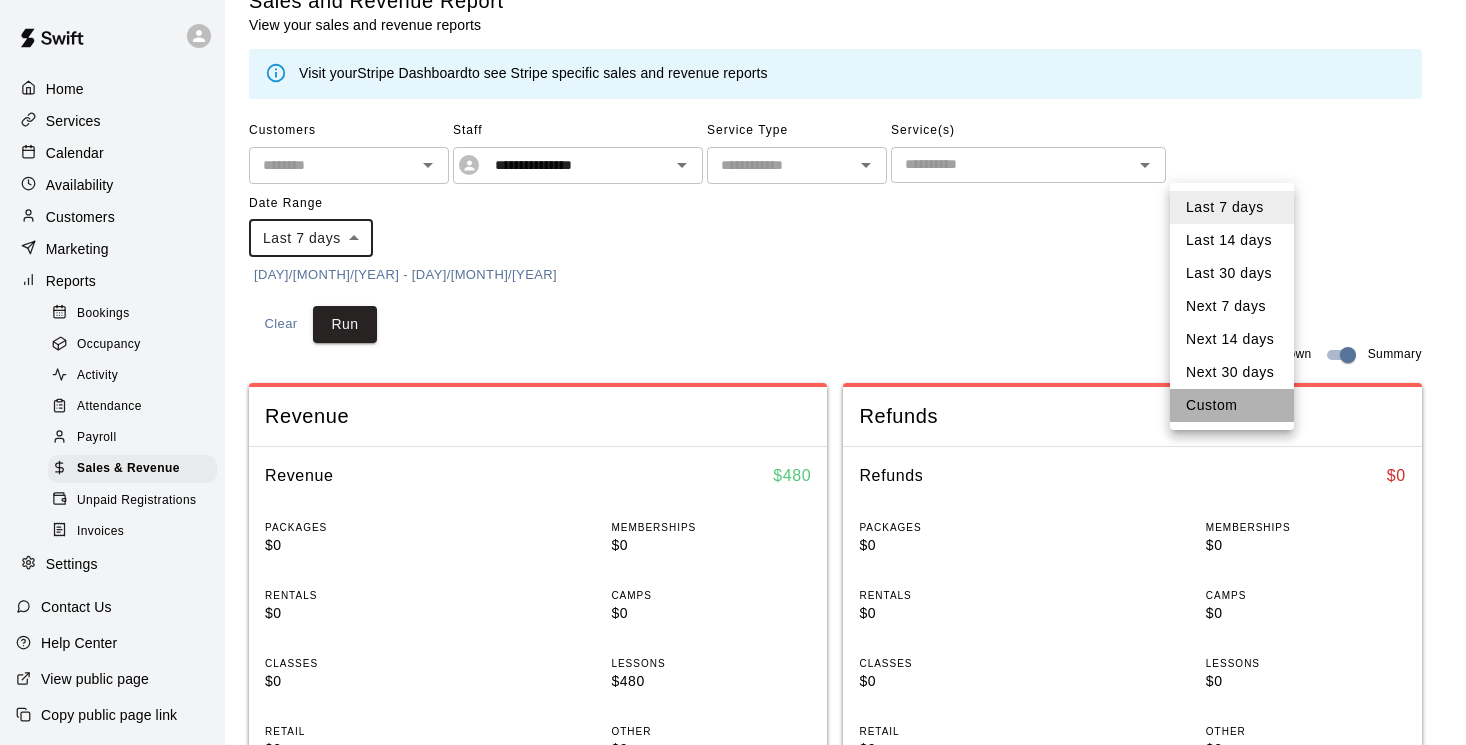 click on "Custom" at bounding box center (1232, 405) 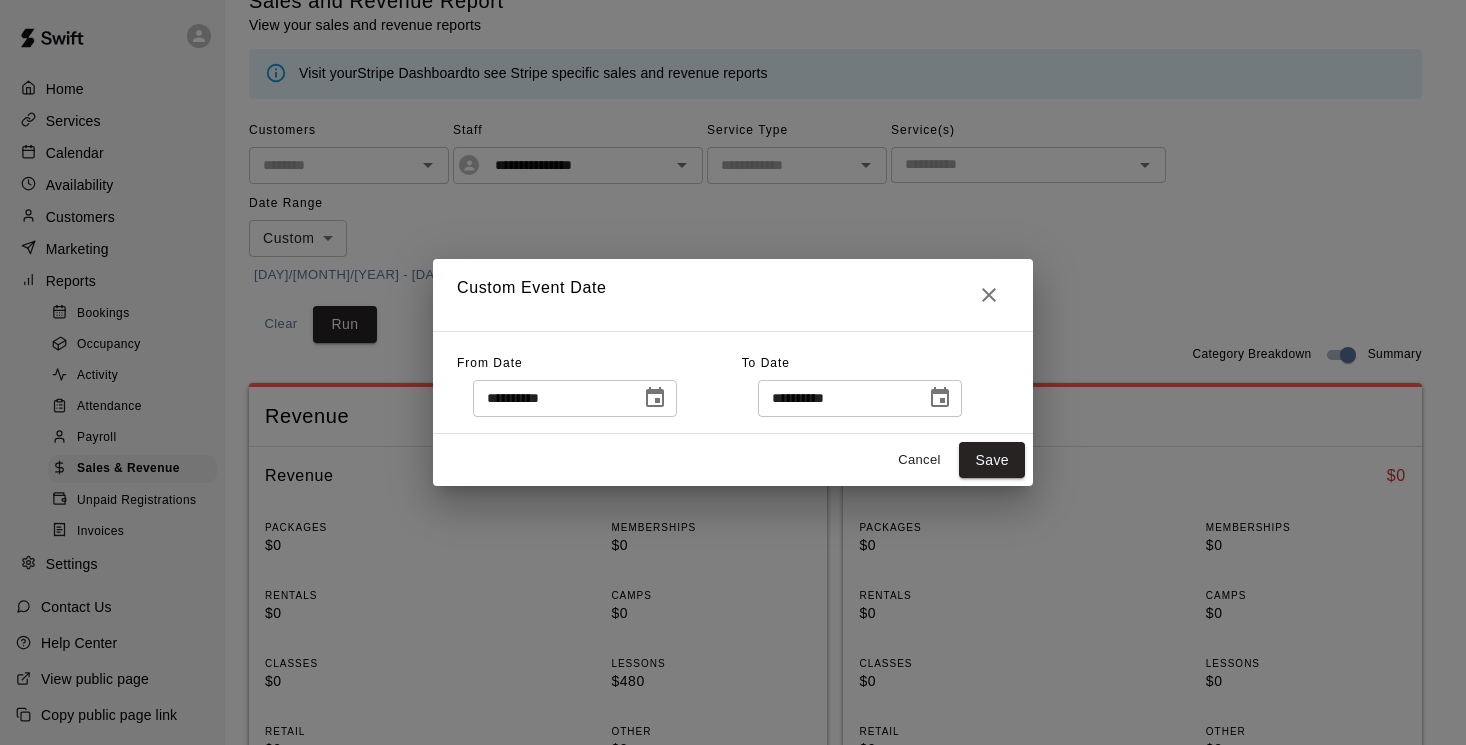 click 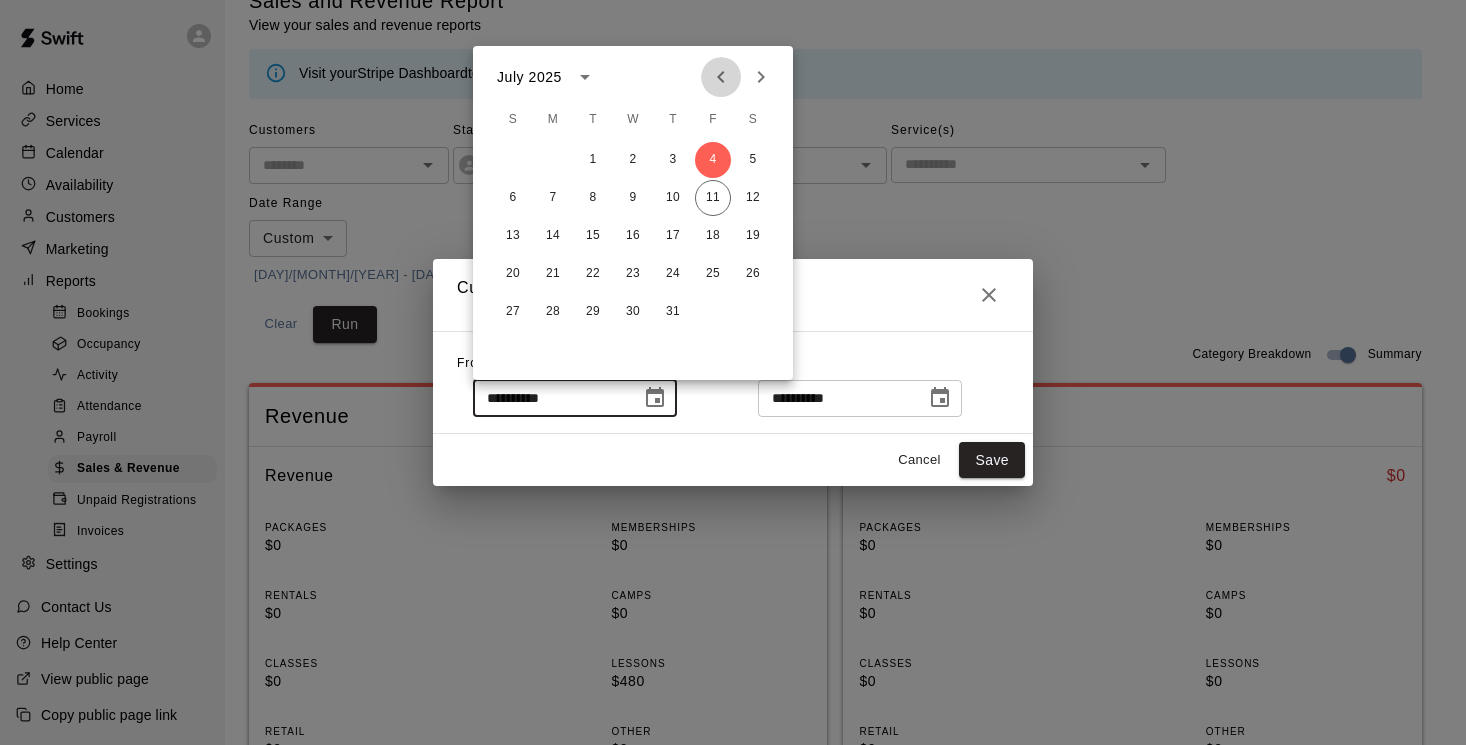 click 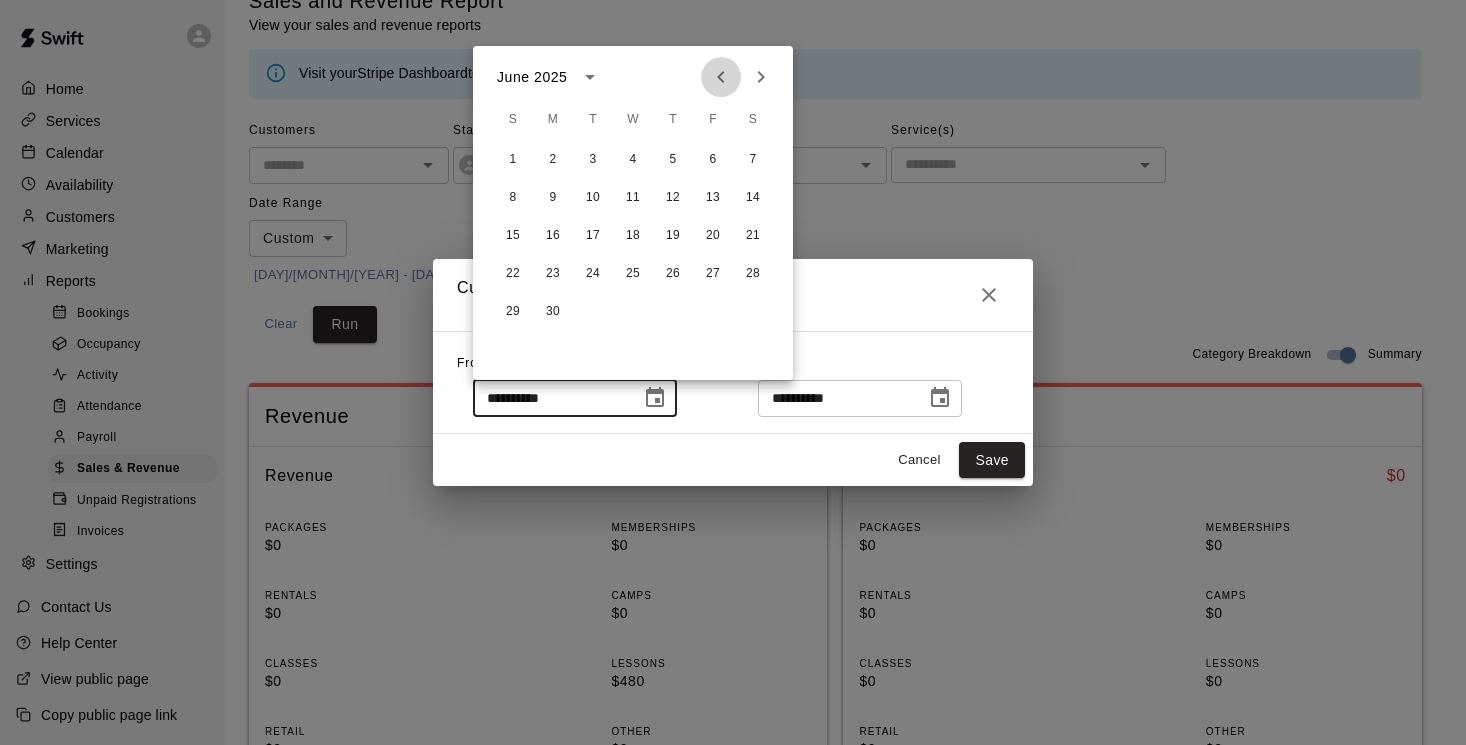 click 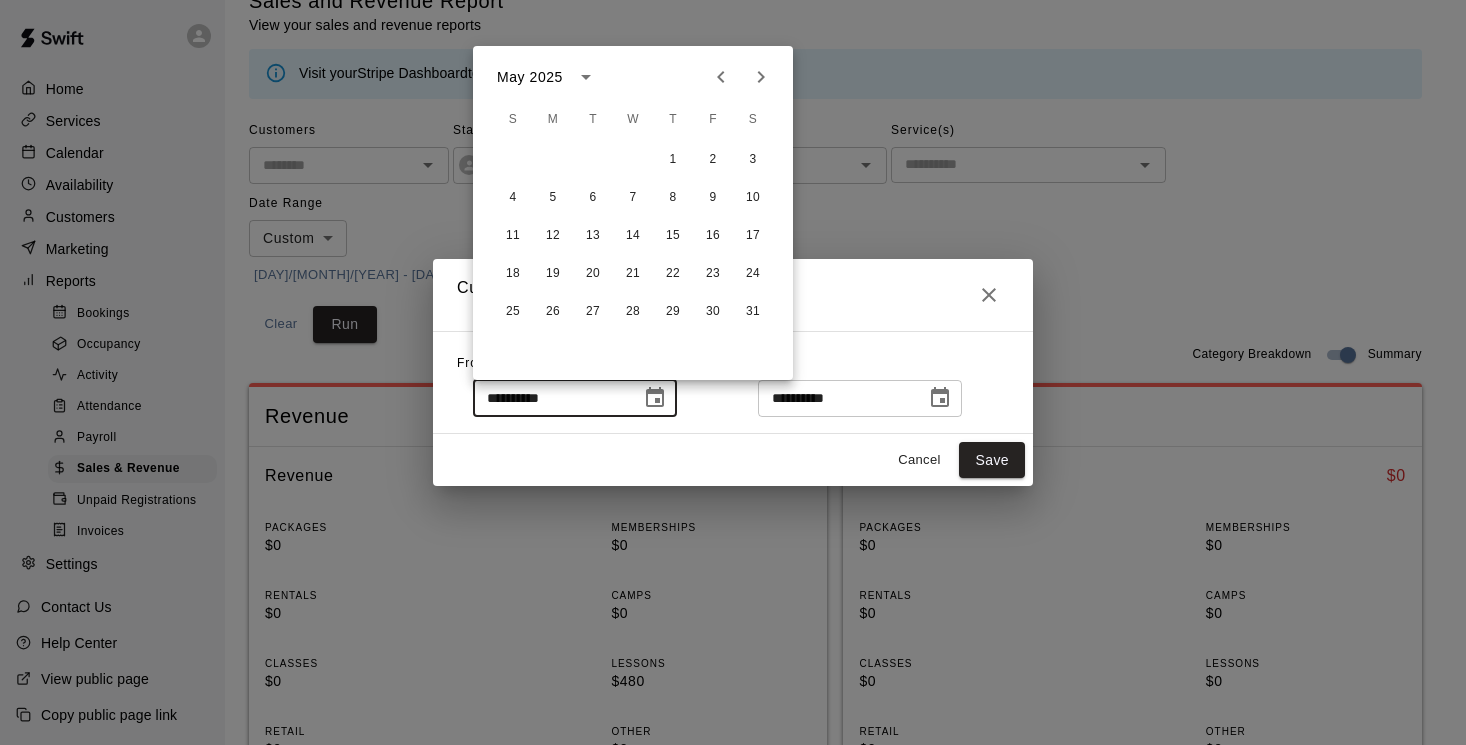 click 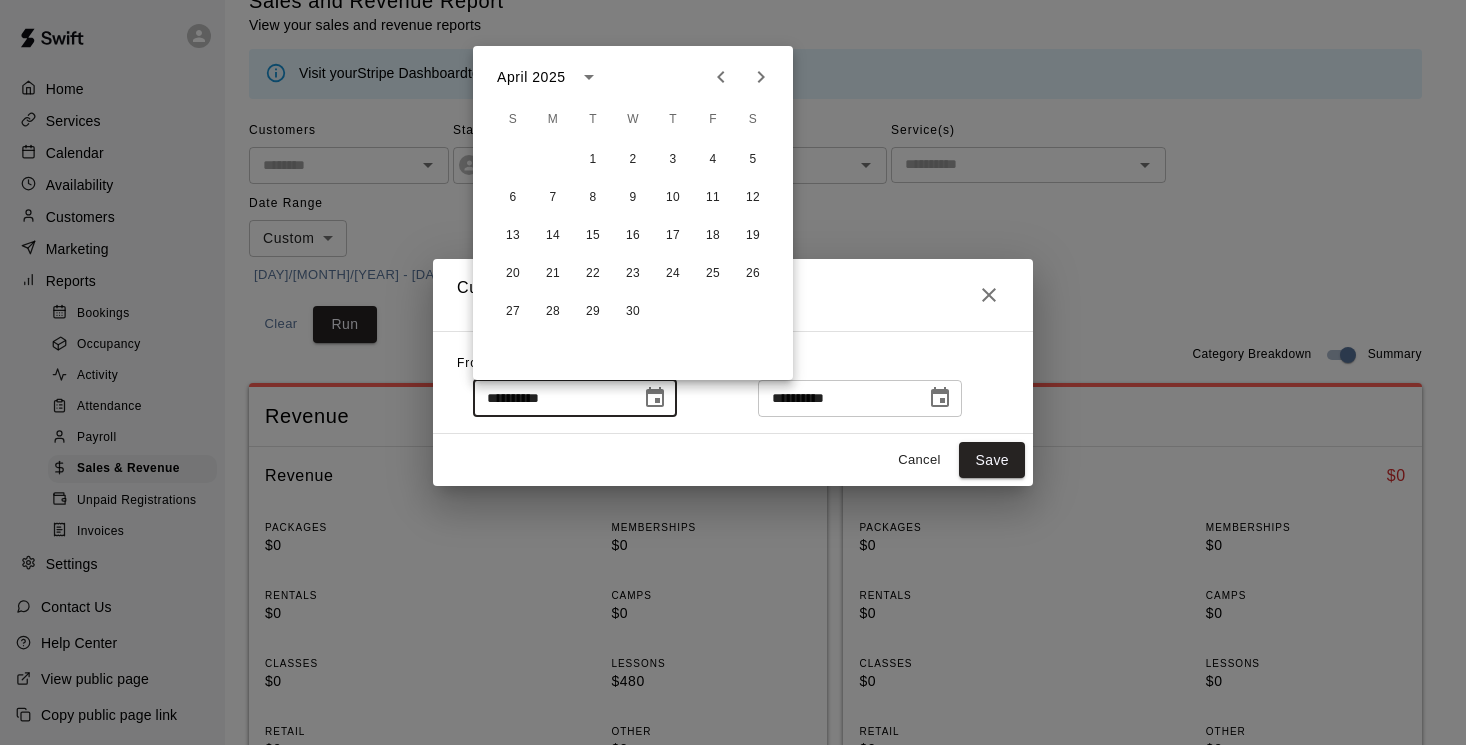 click 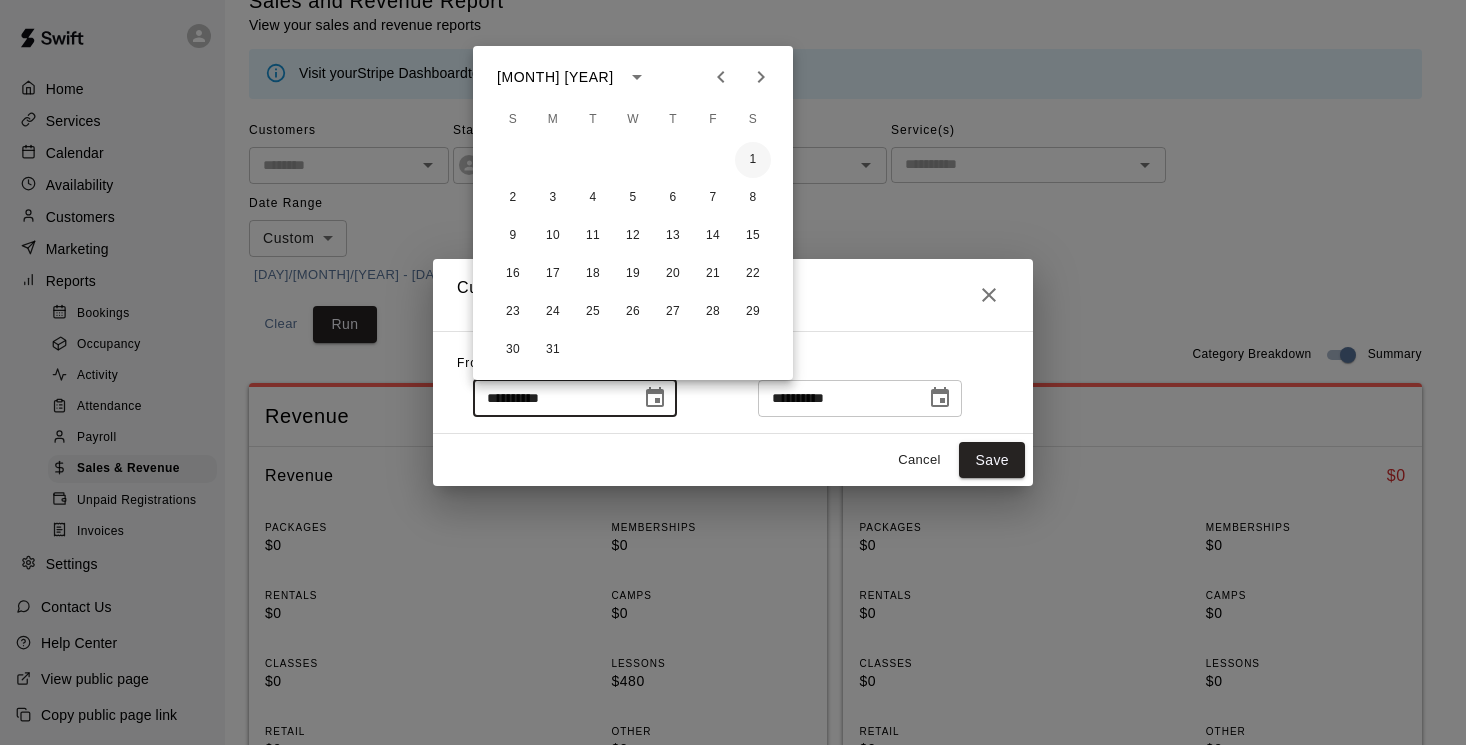 click on "1" at bounding box center (753, 160) 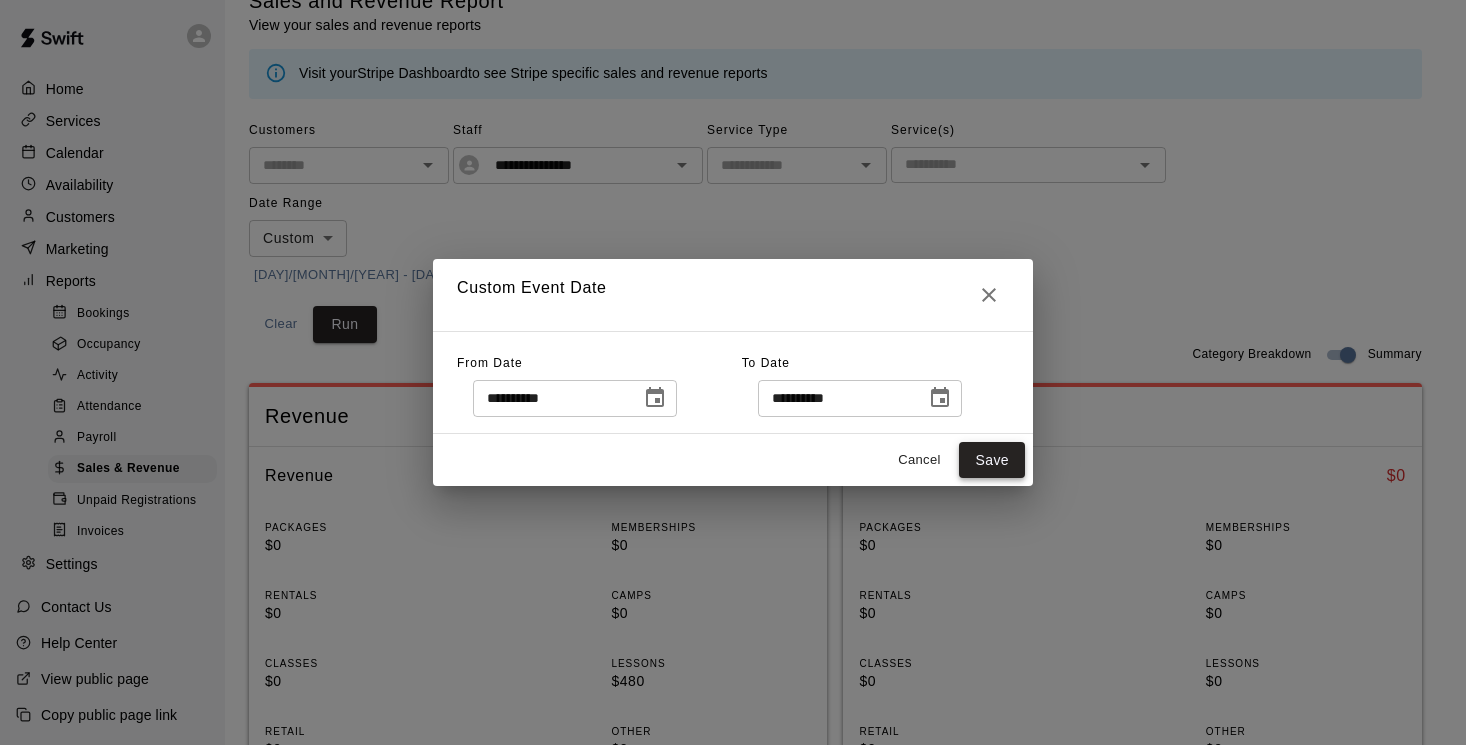click on "Save" at bounding box center (992, 460) 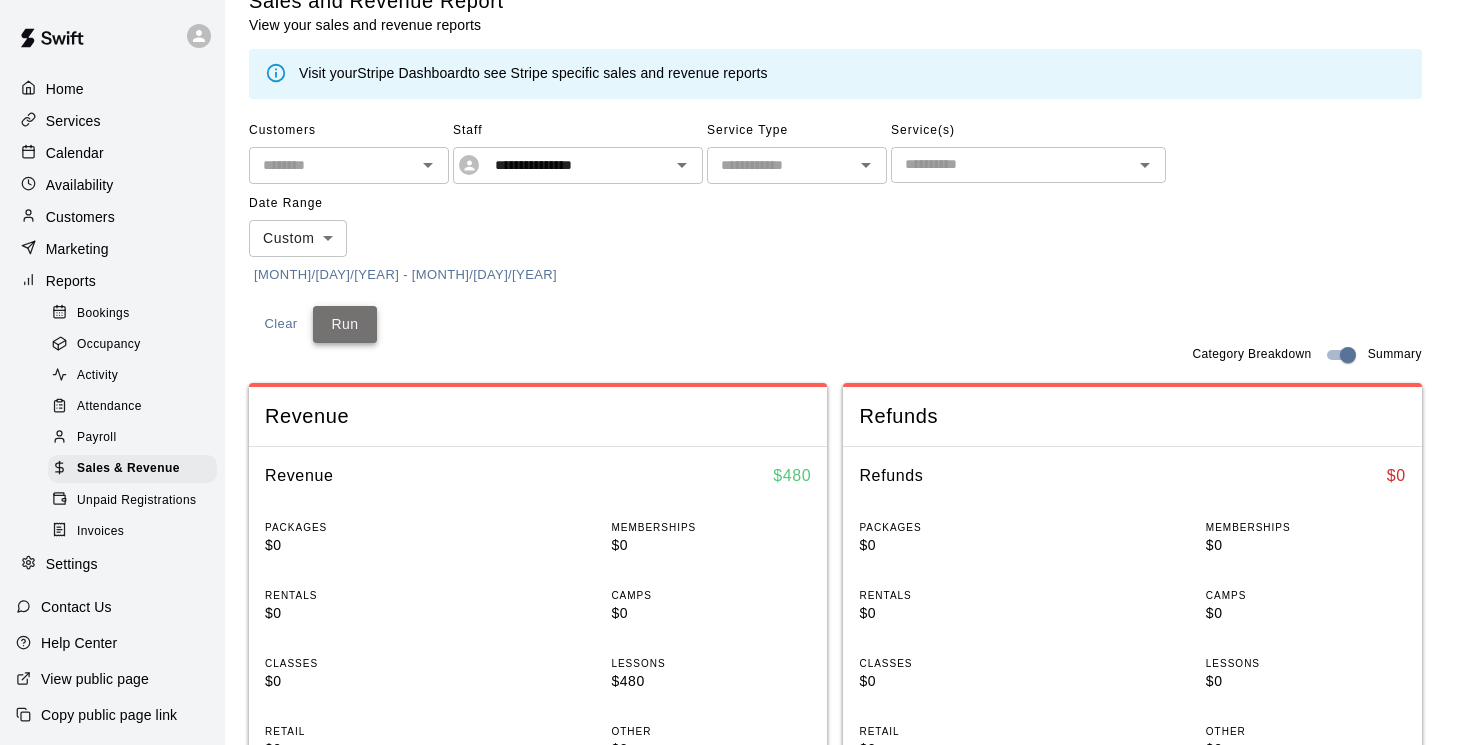 click on "Run" at bounding box center (345, 324) 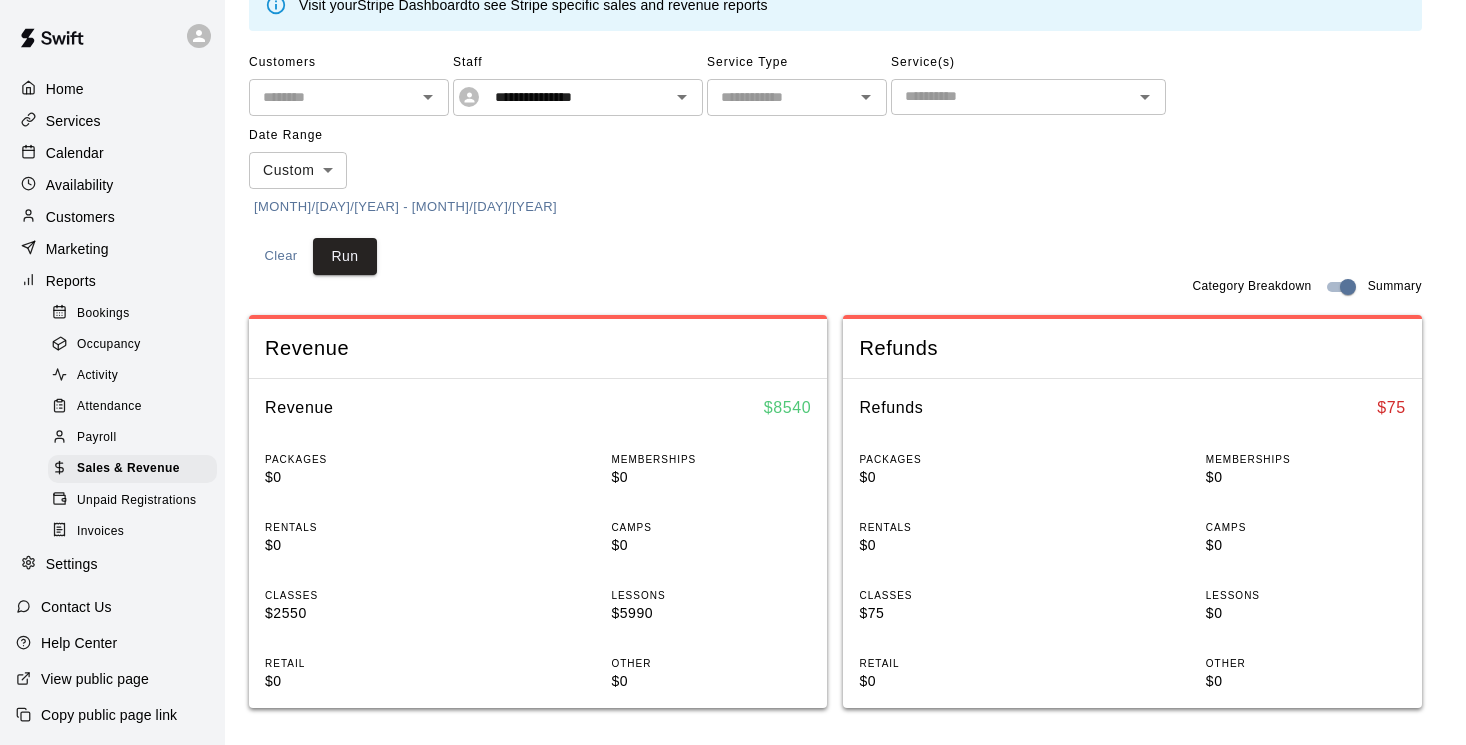scroll, scrollTop: 0, scrollLeft: 0, axis: both 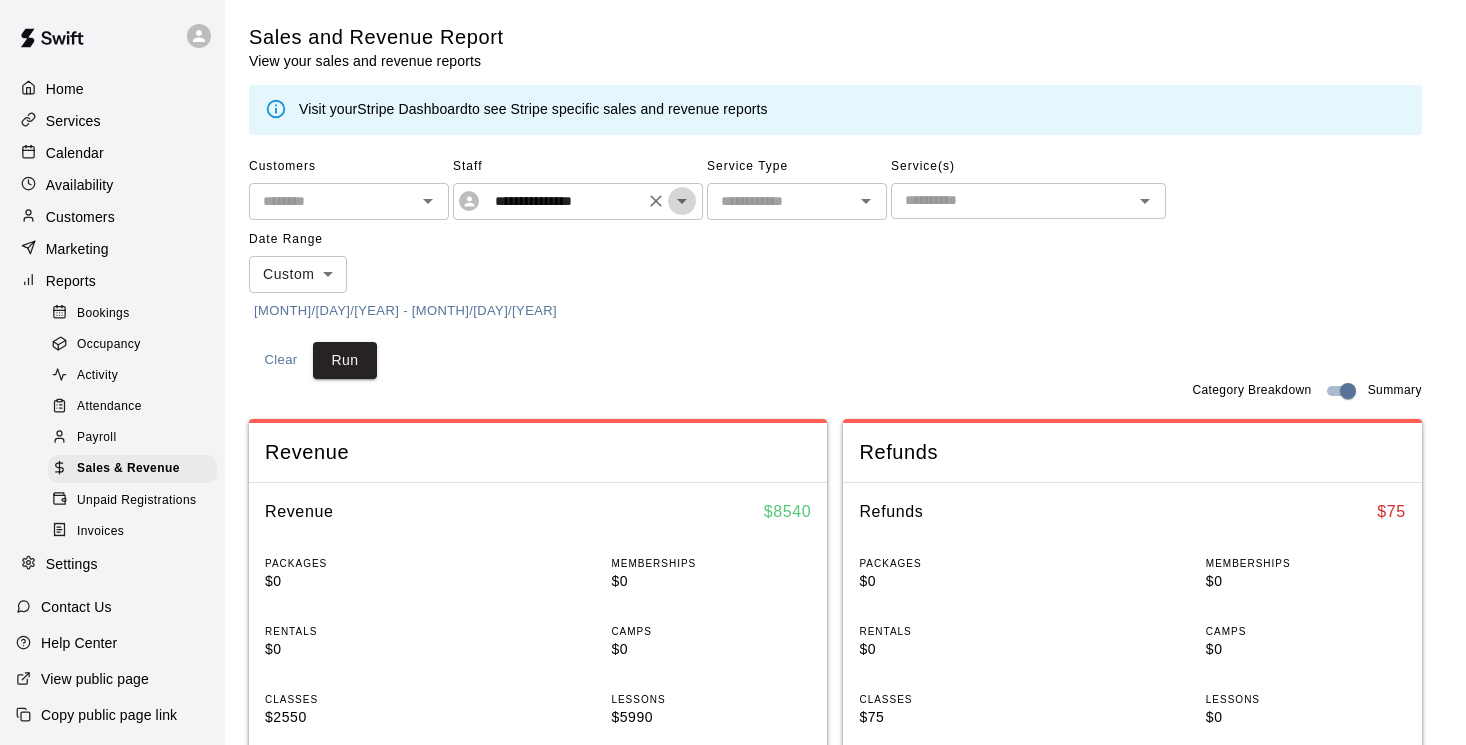click 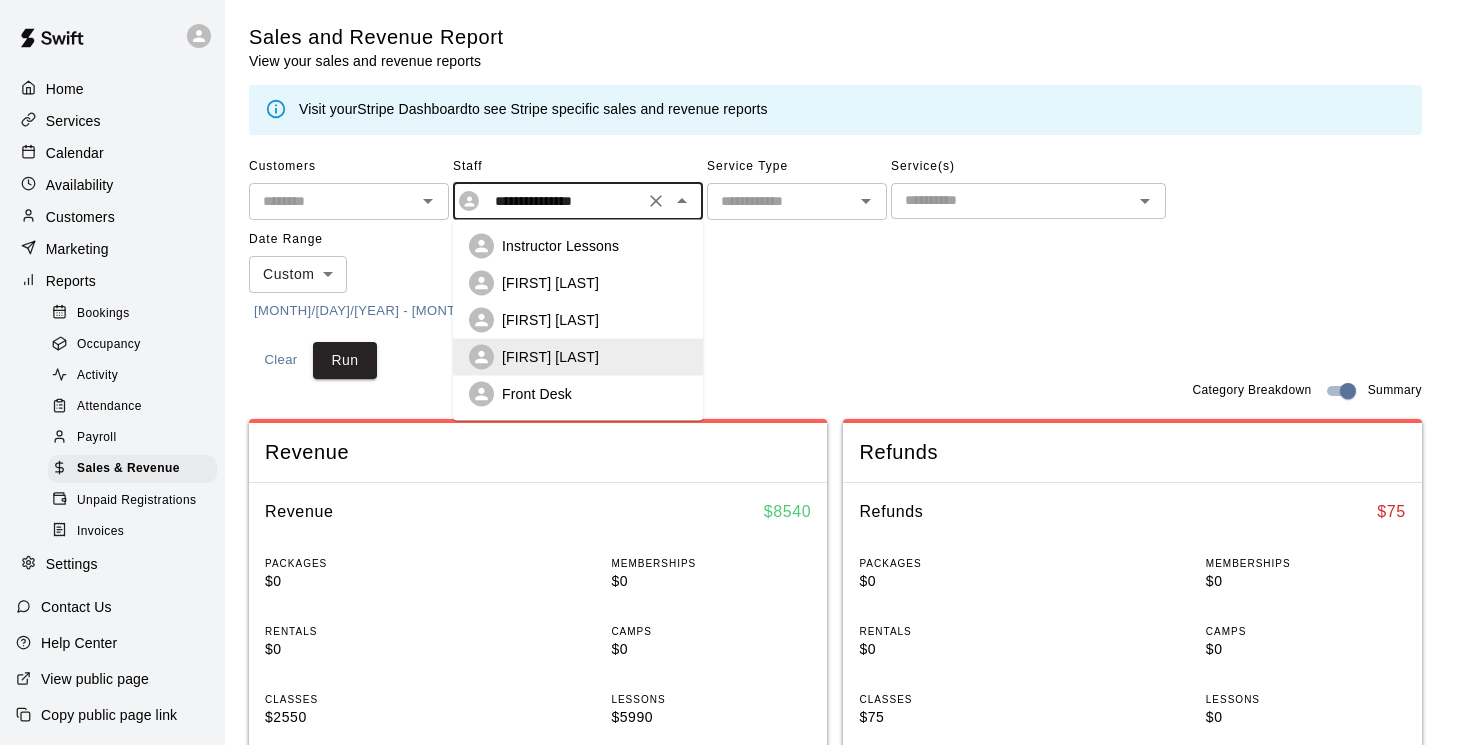 click on "[FIRST] [LAST]" at bounding box center (594, 320) 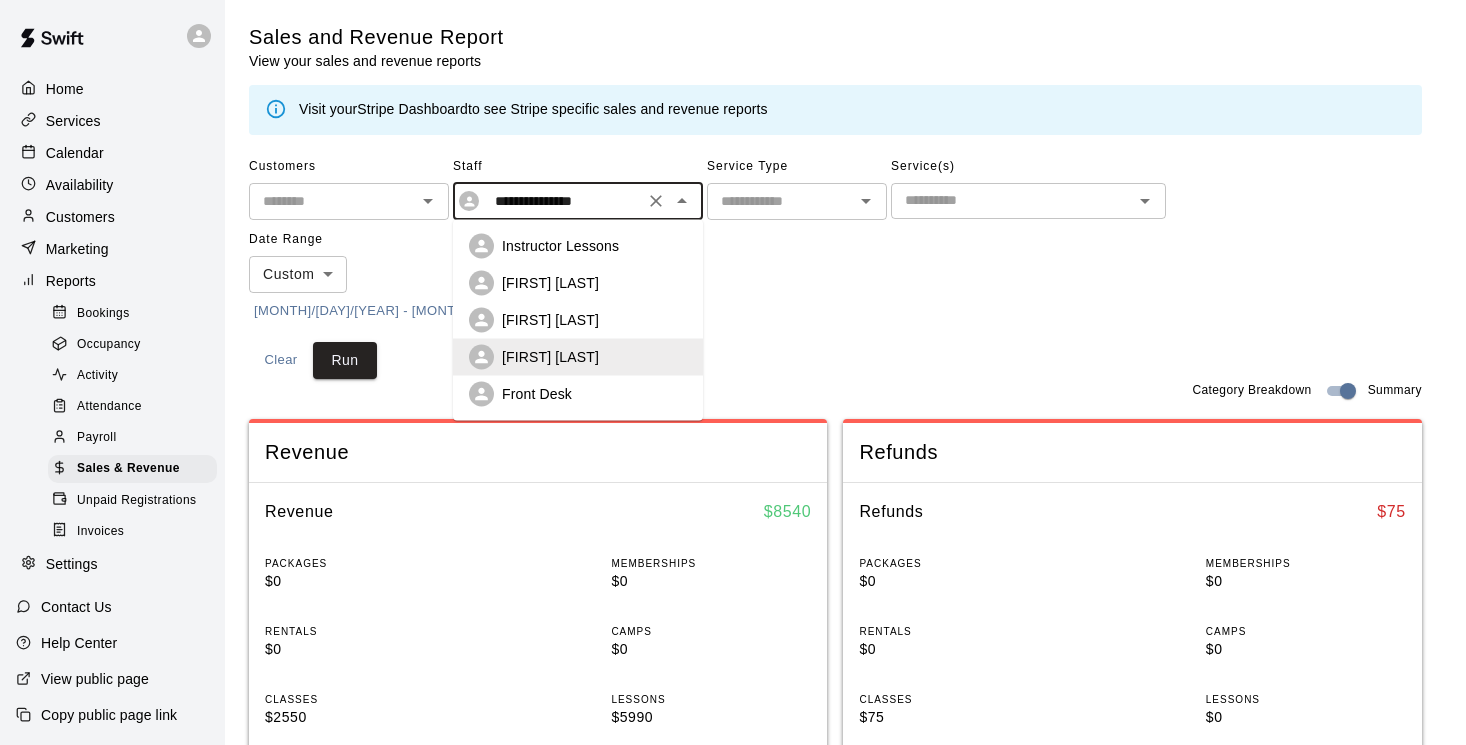 type on "**********" 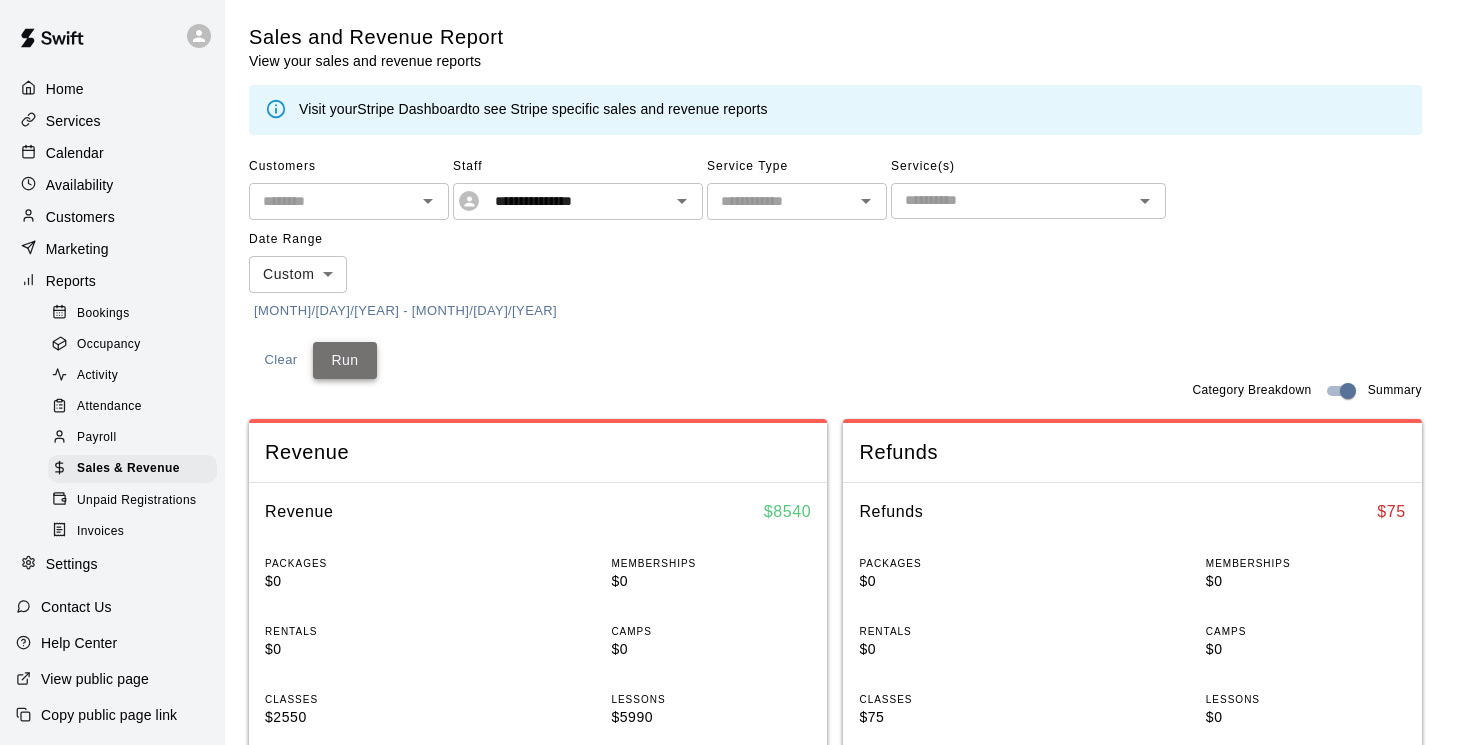 click on "Run" at bounding box center (345, 360) 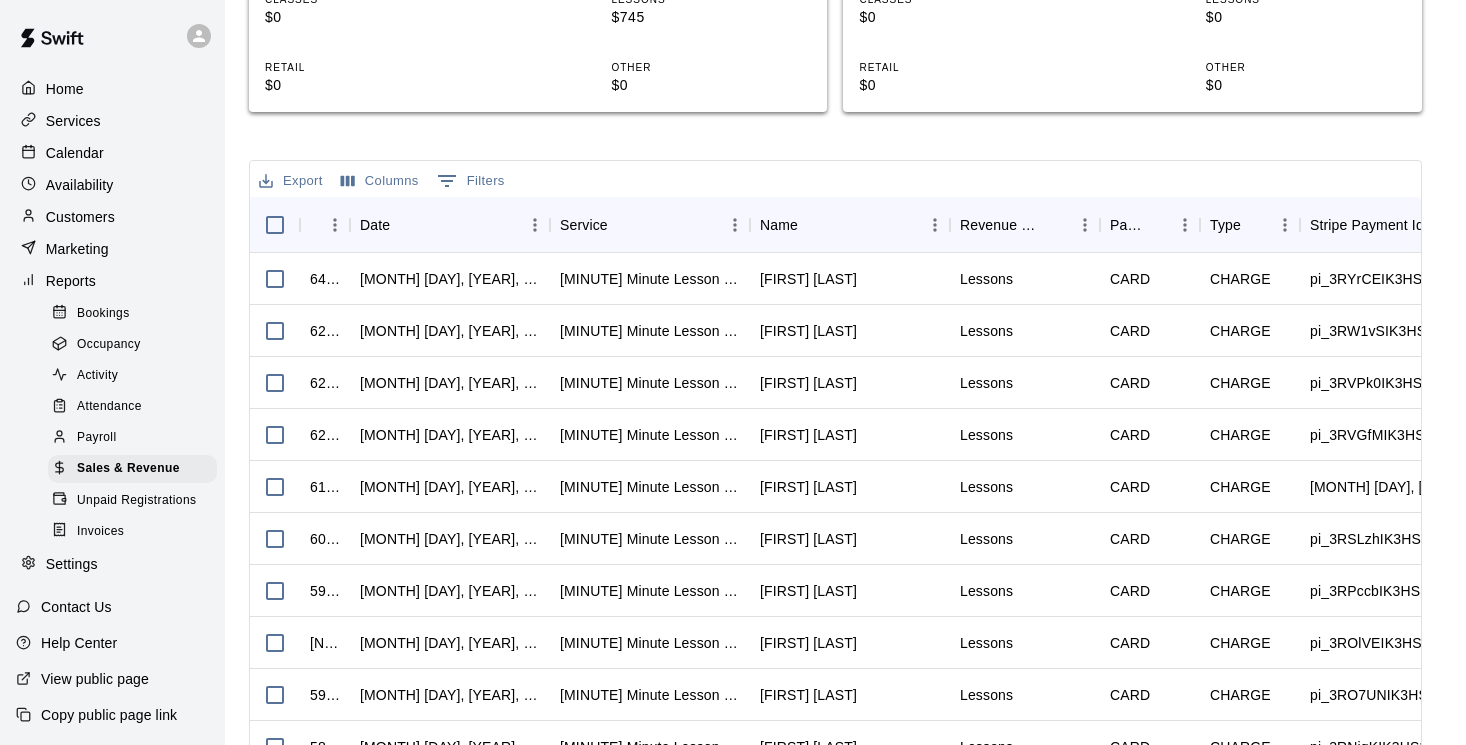 scroll, scrollTop: 703, scrollLeft: 0, axis: vertical 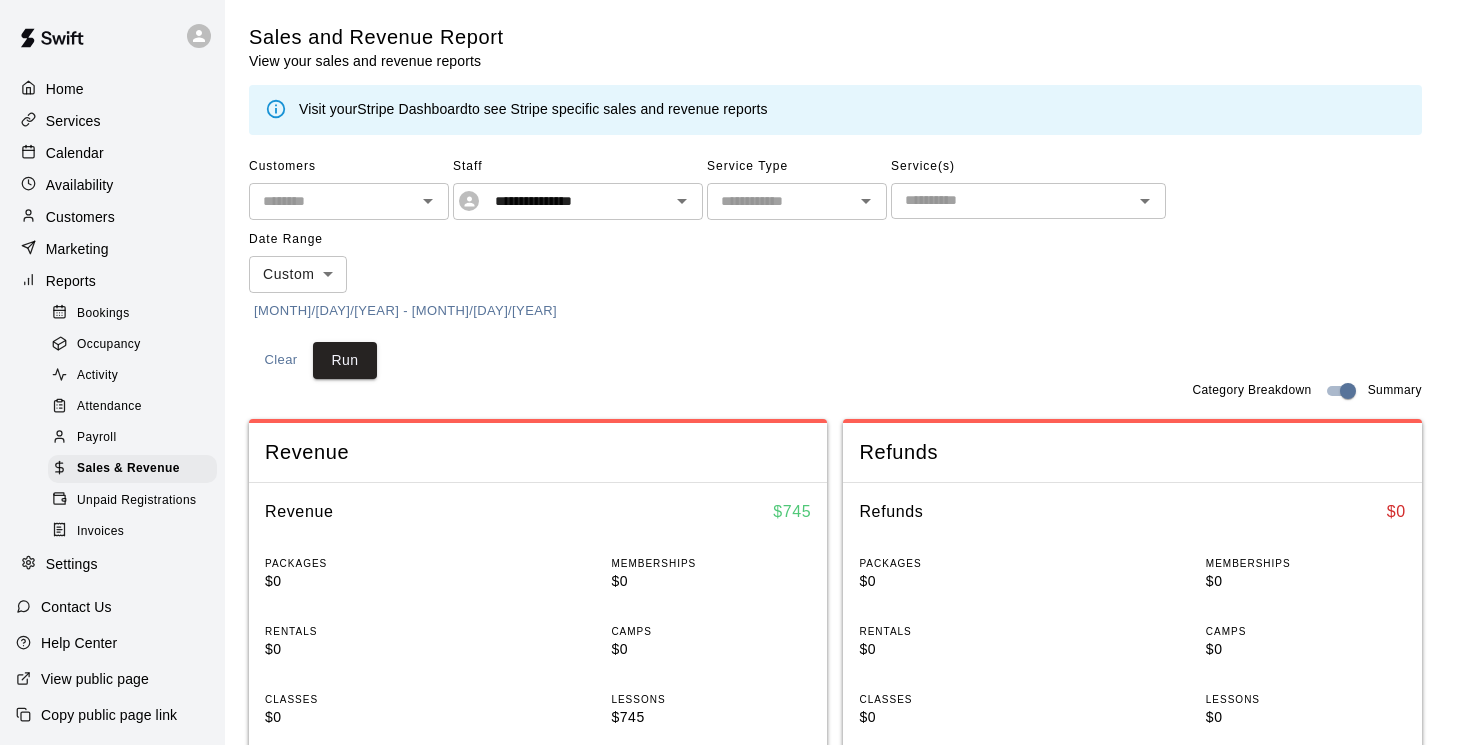 click on "Home" at bounding box center [112, 89] 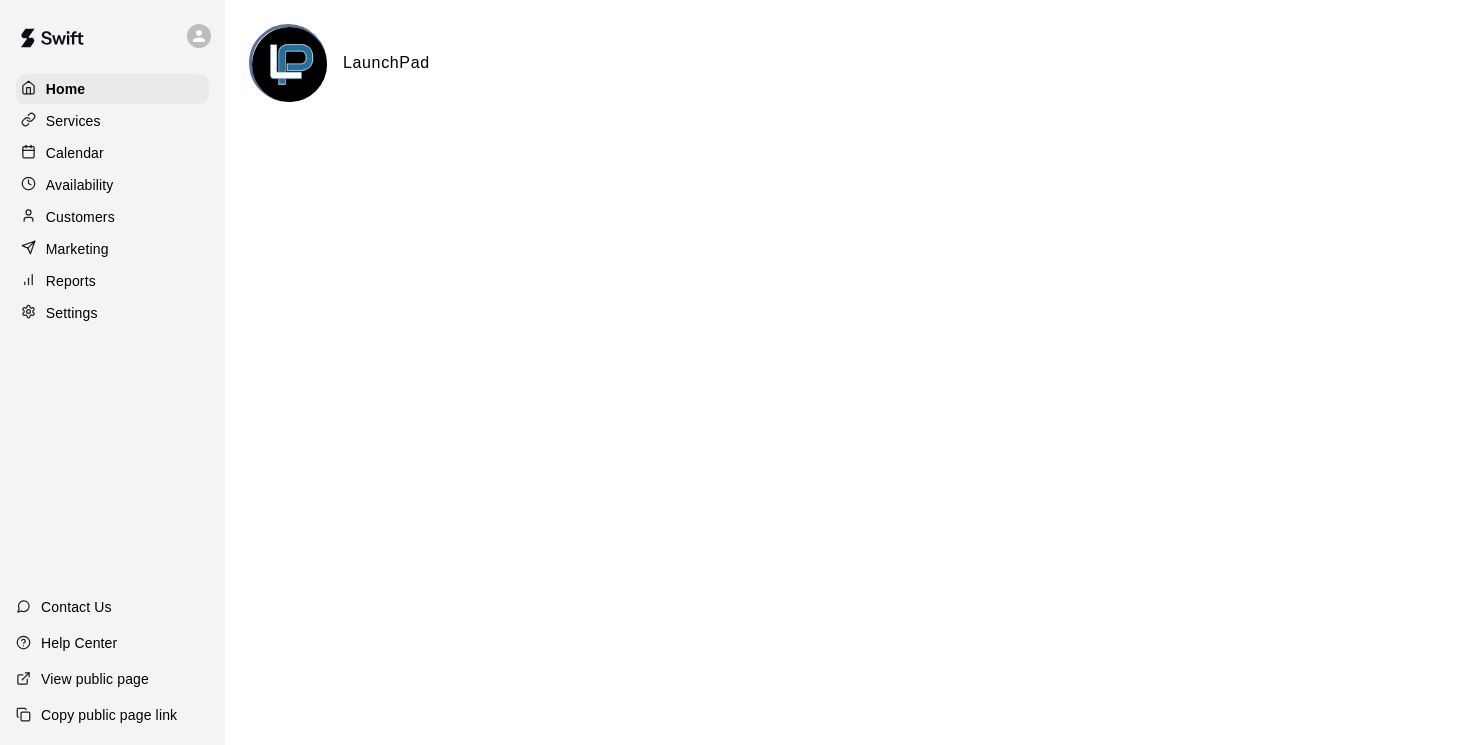 click on "Calendar" at bounding box center [112, 153] 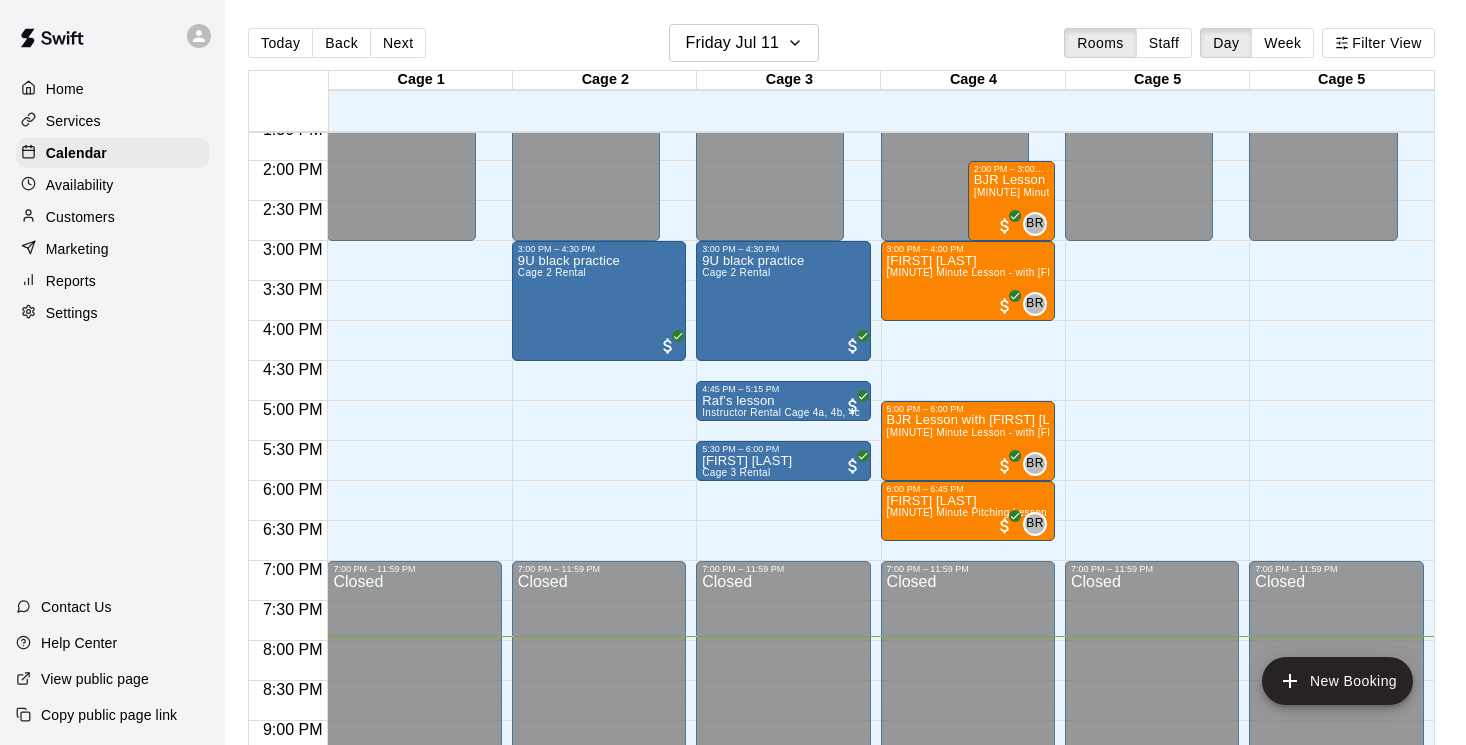 scroll, scrollTop: 1072, scrollLeft: 0, axis: vertical 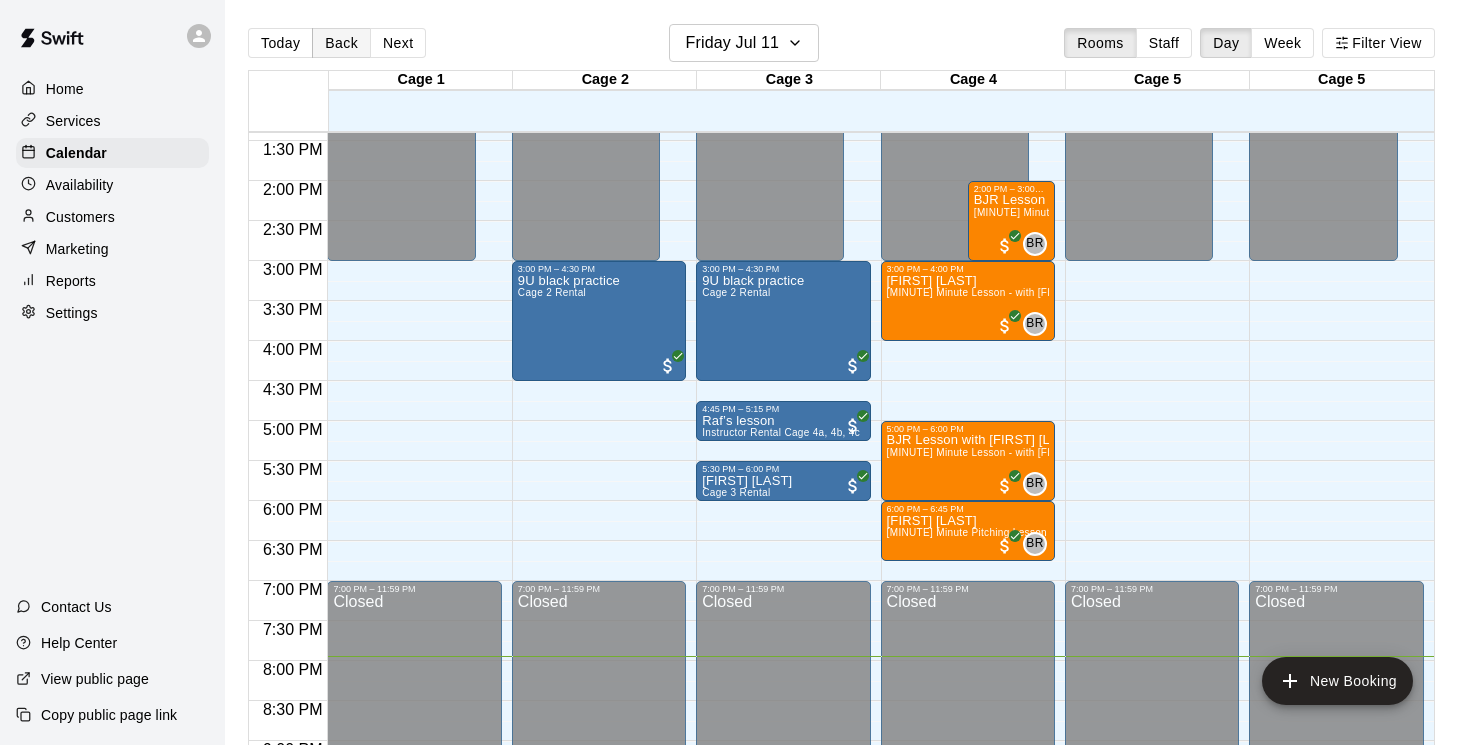 click on "Back" at bounding box center (341, 43) 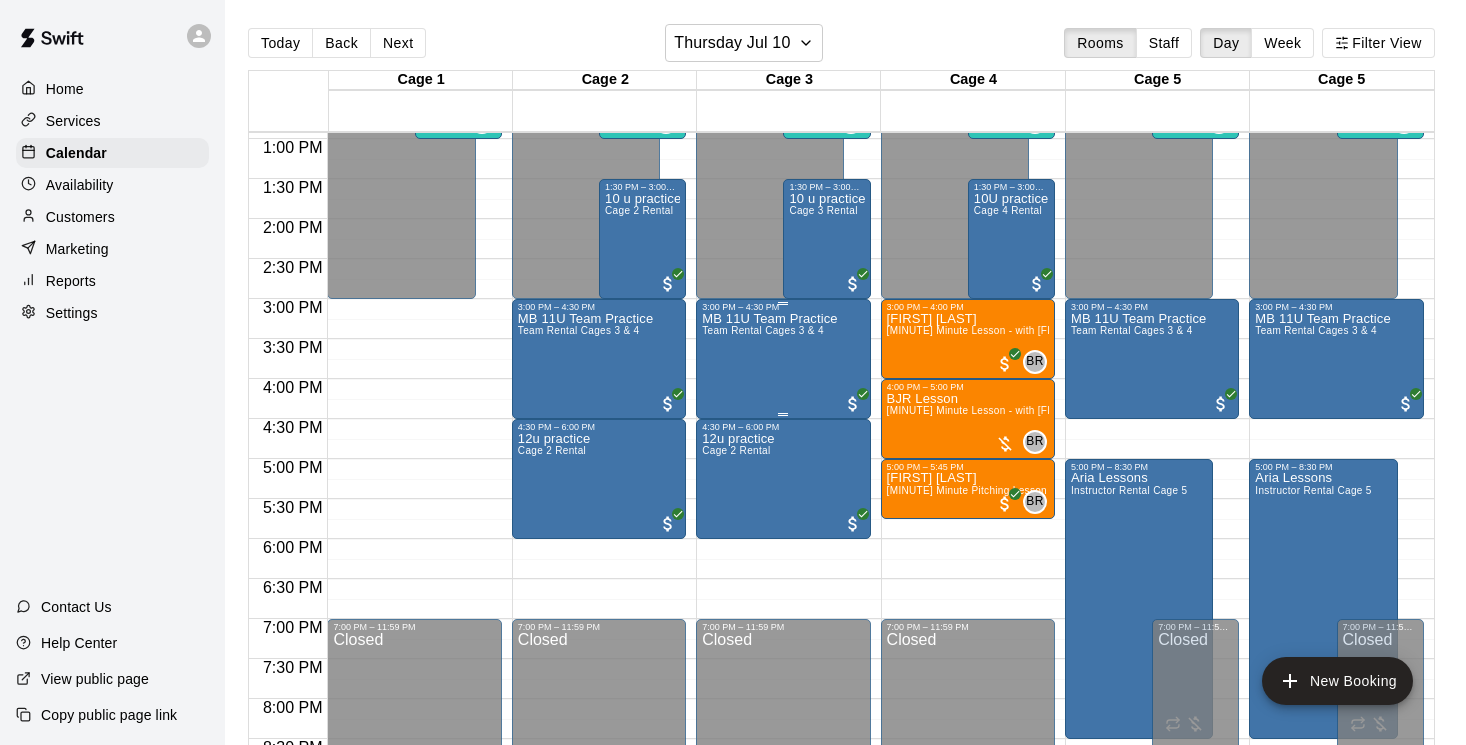 scroll, scrollTop: 1026, scrollLeft: 0, axis: vertical 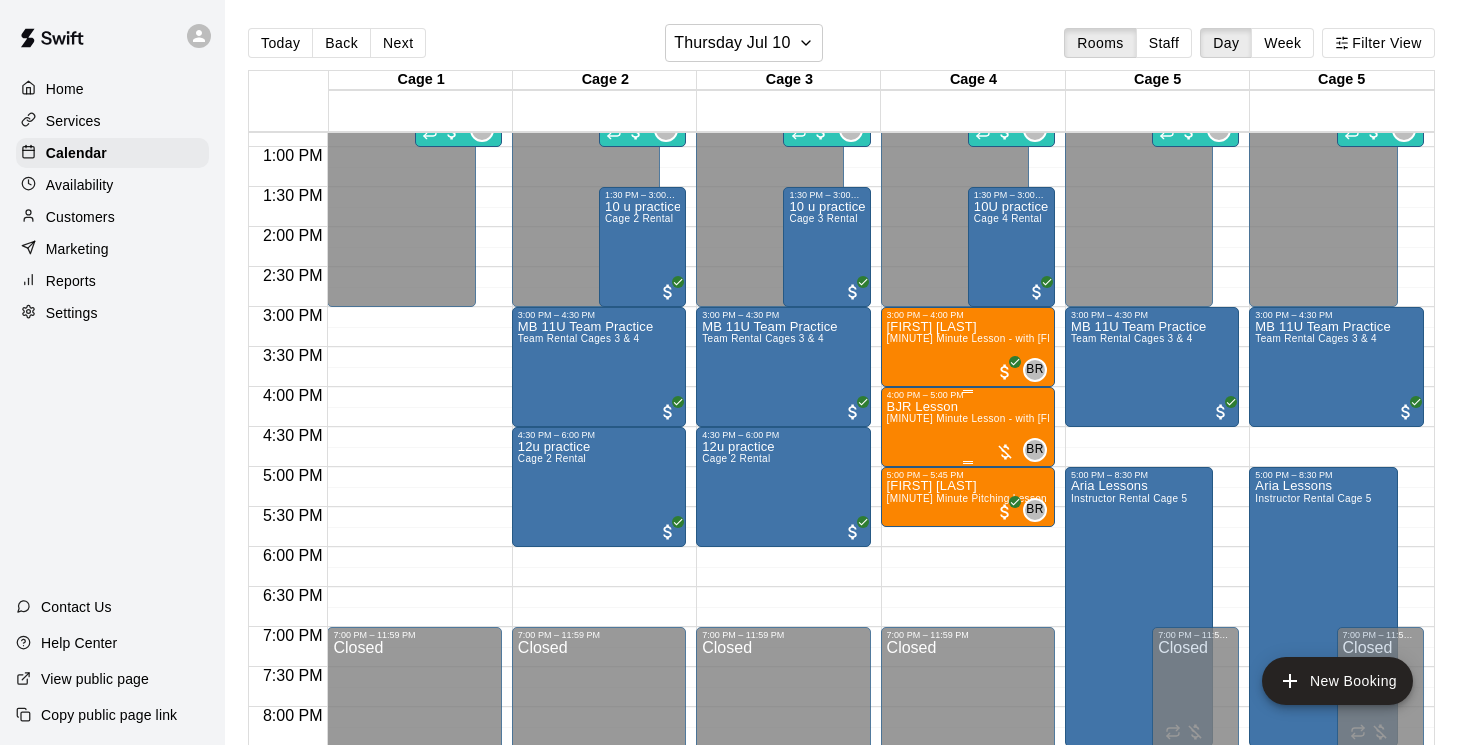 click on "[MINUTE] Minute Lesson - with [FIRST] [LAST]" at bounding box center [999, 418] 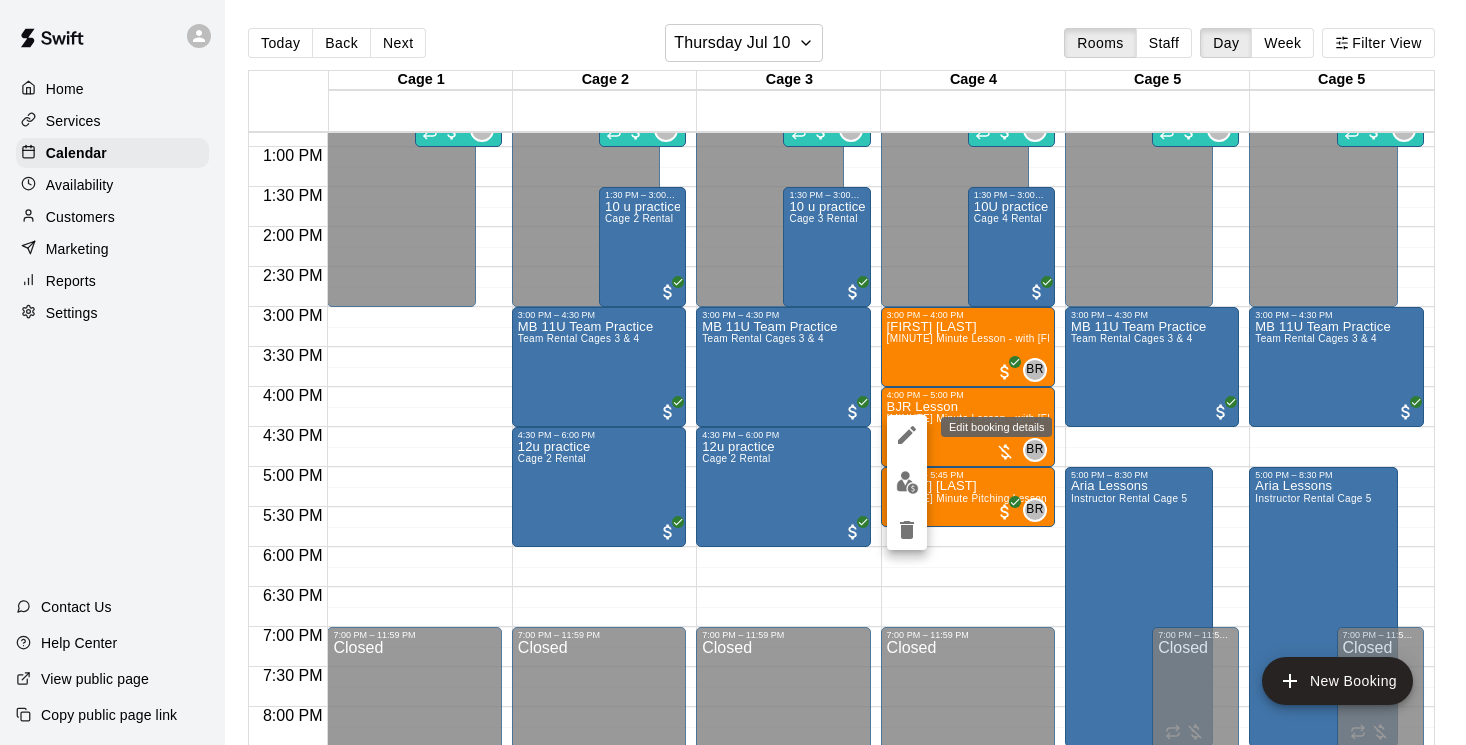 click 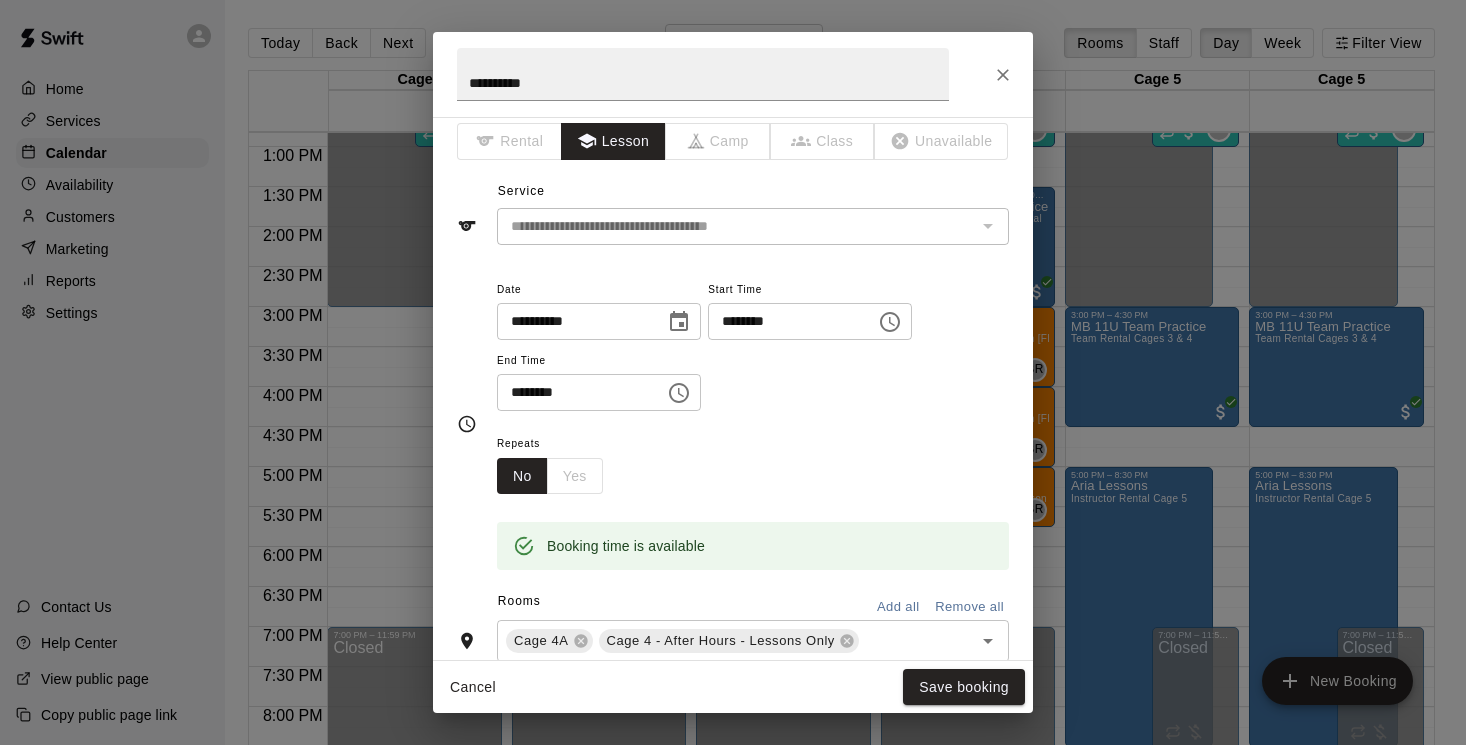 scroll, scrollTop: 0, scrollLeft: 0, axis: both 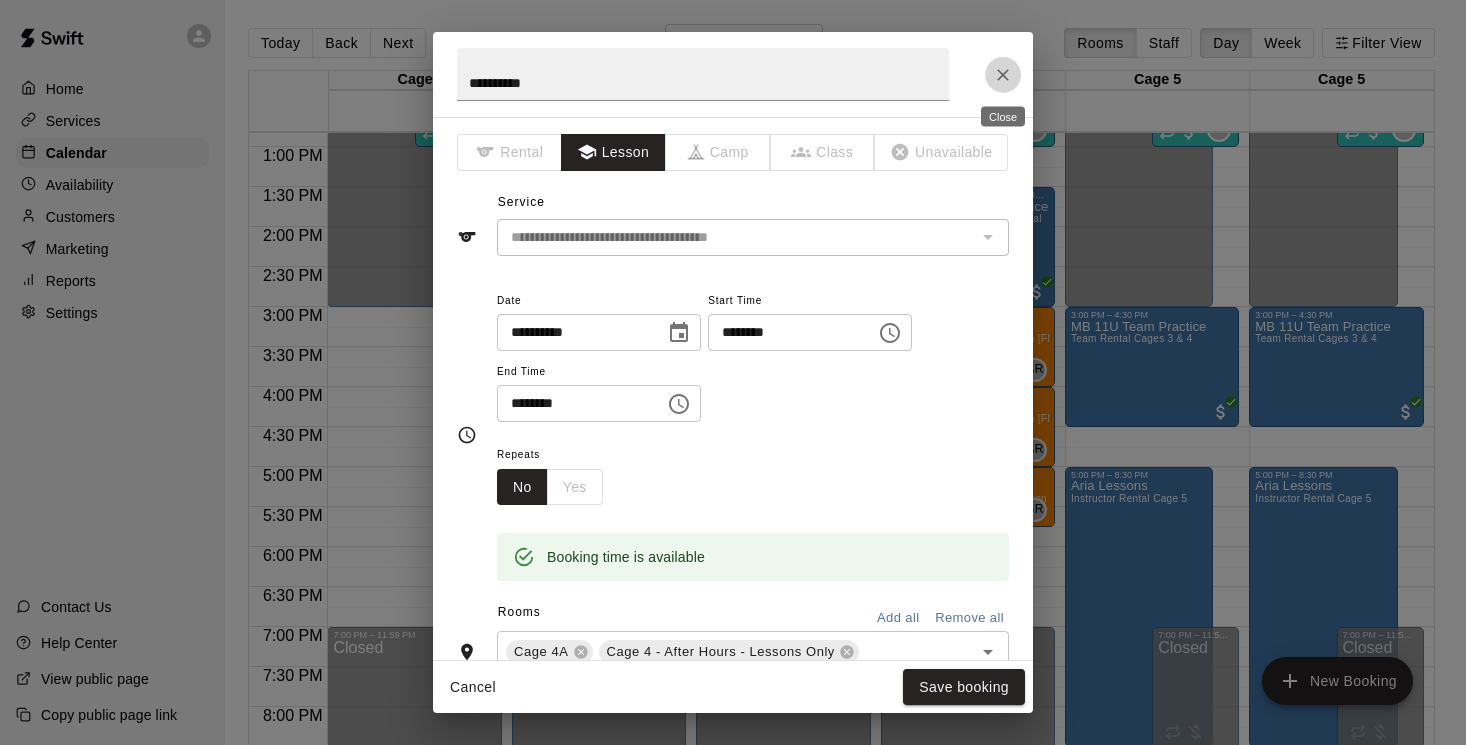 click 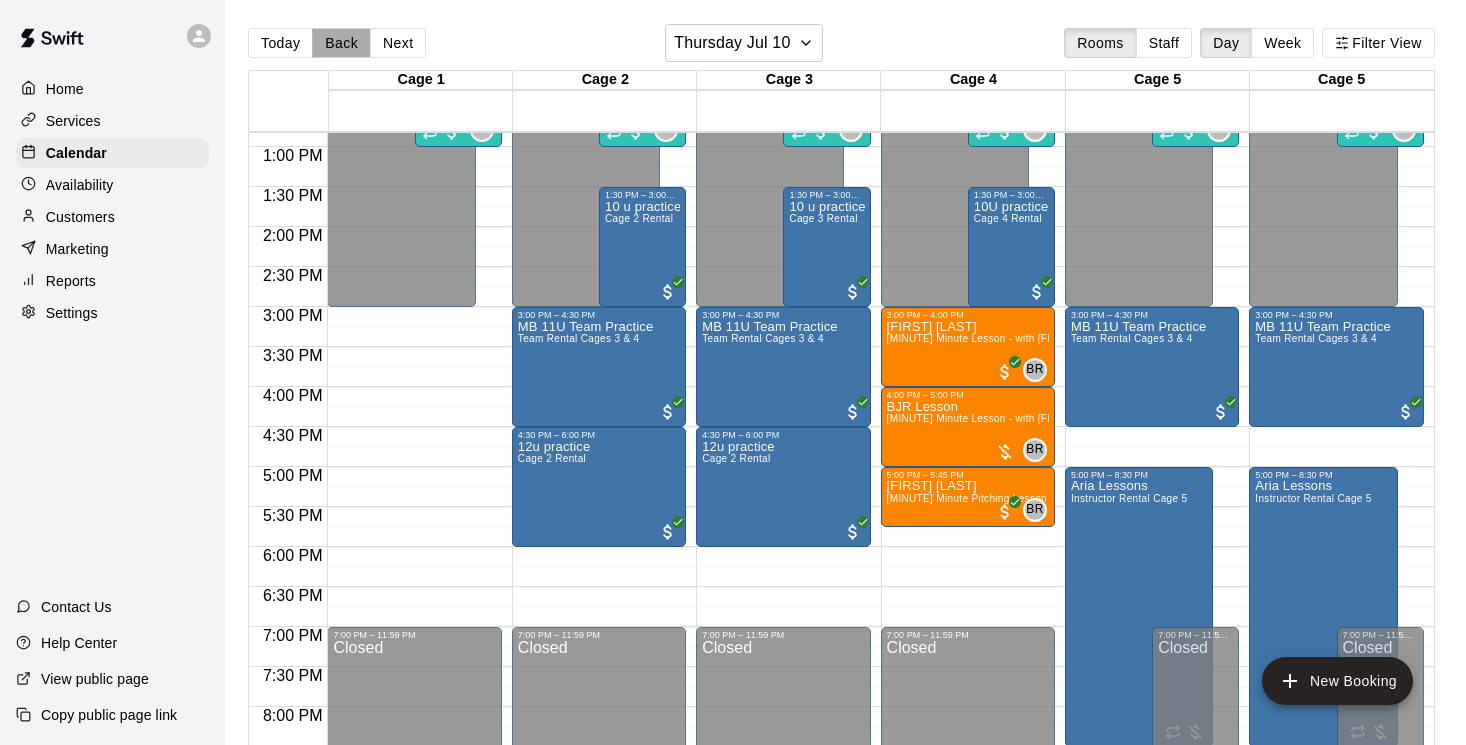 click on "Back" at bounding box center (341, 43) 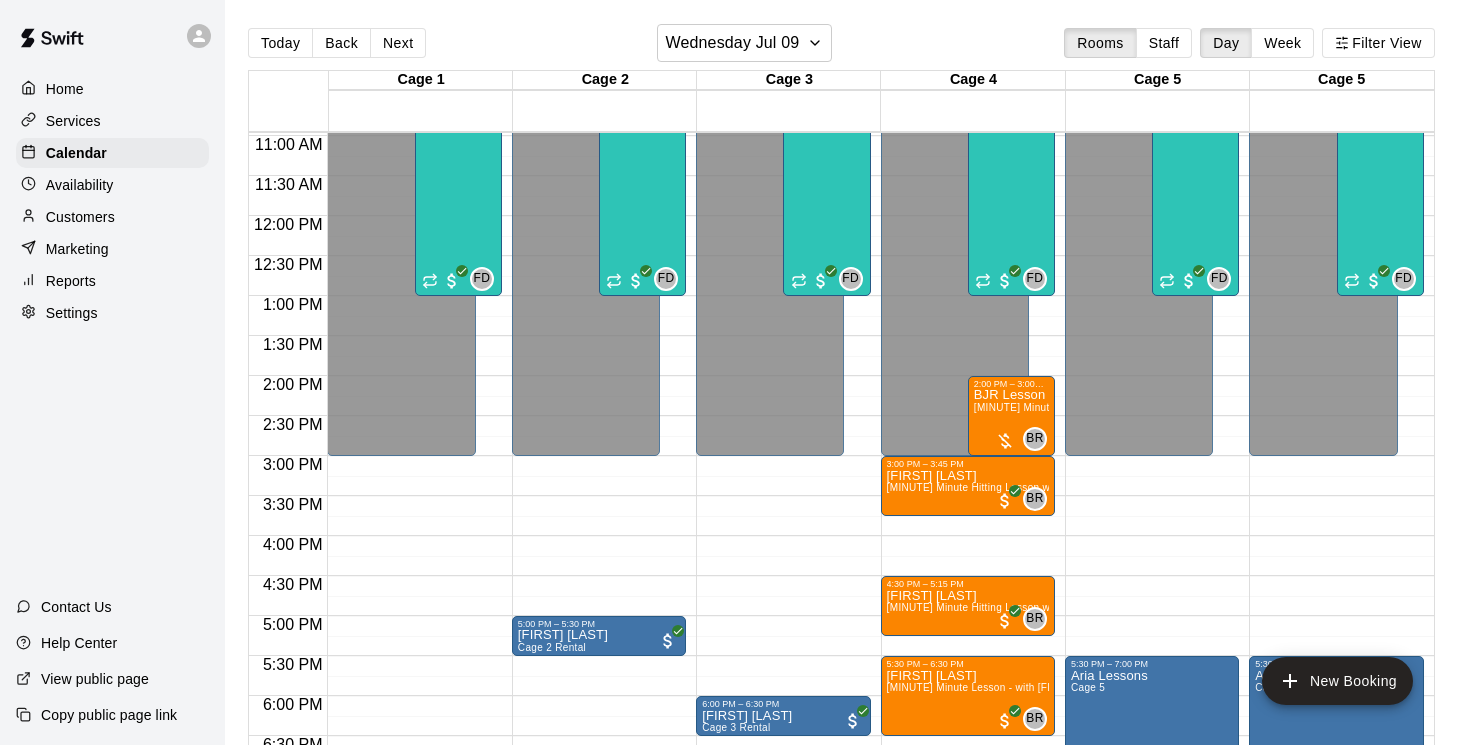 scroll, scrollTop: 873, scrollLeft: 0, axis: vertical 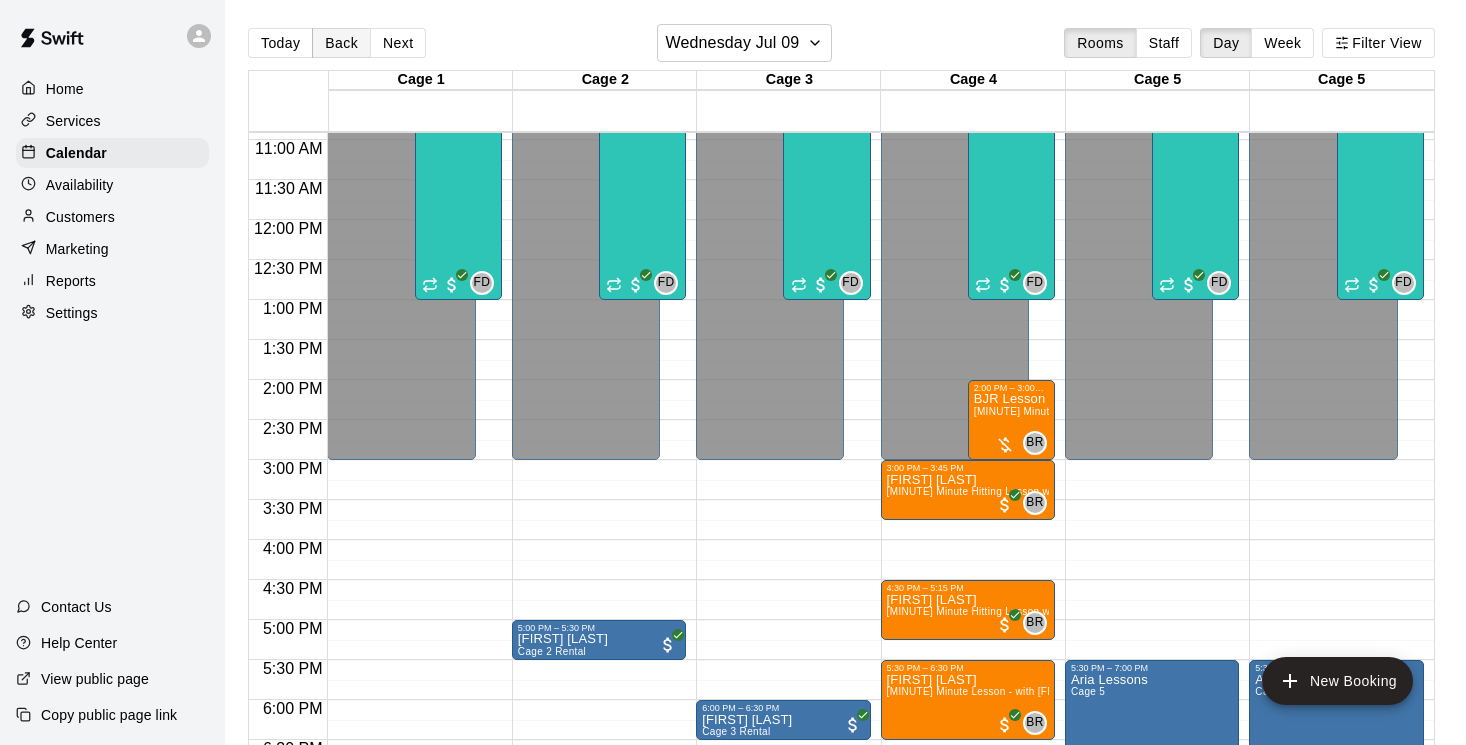 click on "Back" at bounding box center [341, 43] 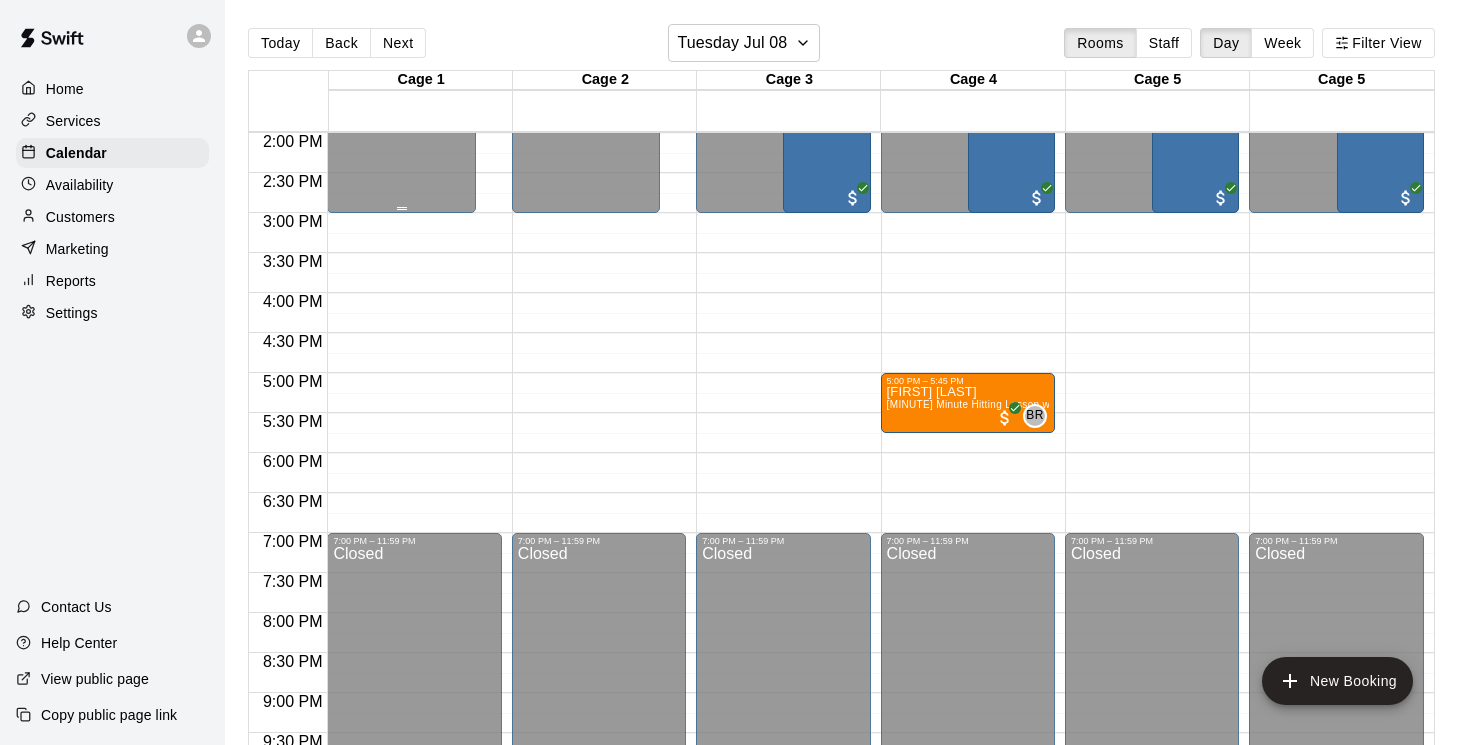 scroll, scrollTop: 1282, scrollLeft: 0, axis: vertical 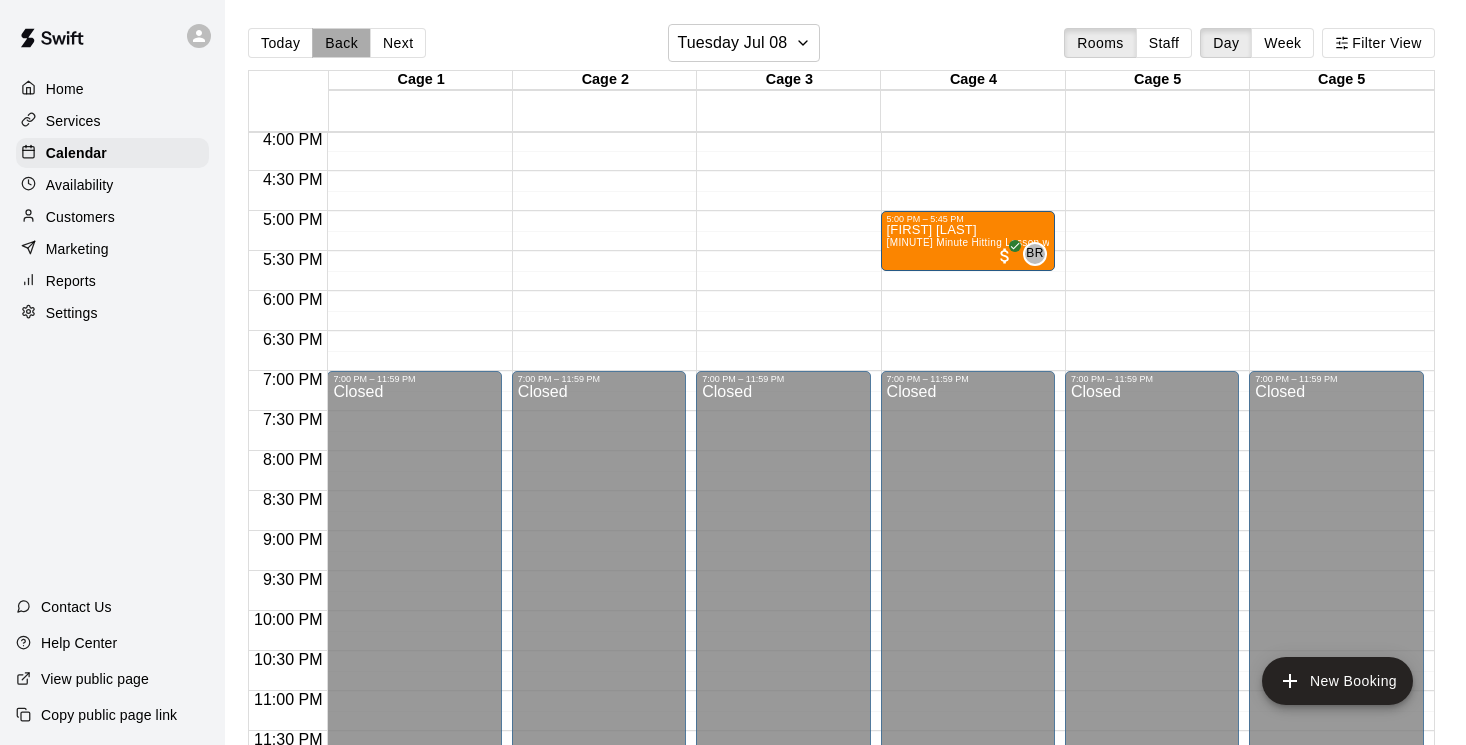 click on "Back" at bounding box center [341, 43] 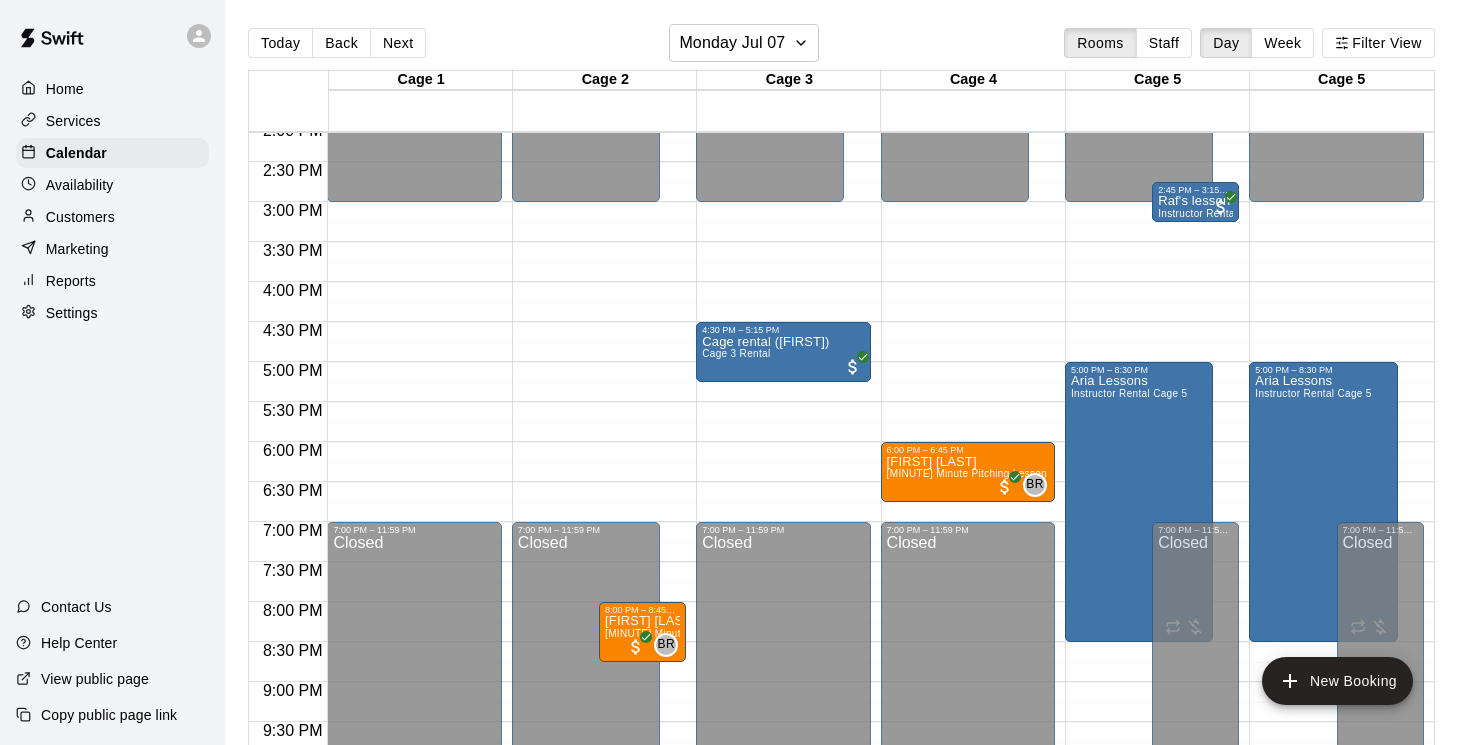 scroll, scrollTop: 996, scrollLeft: 0, axis: vertical 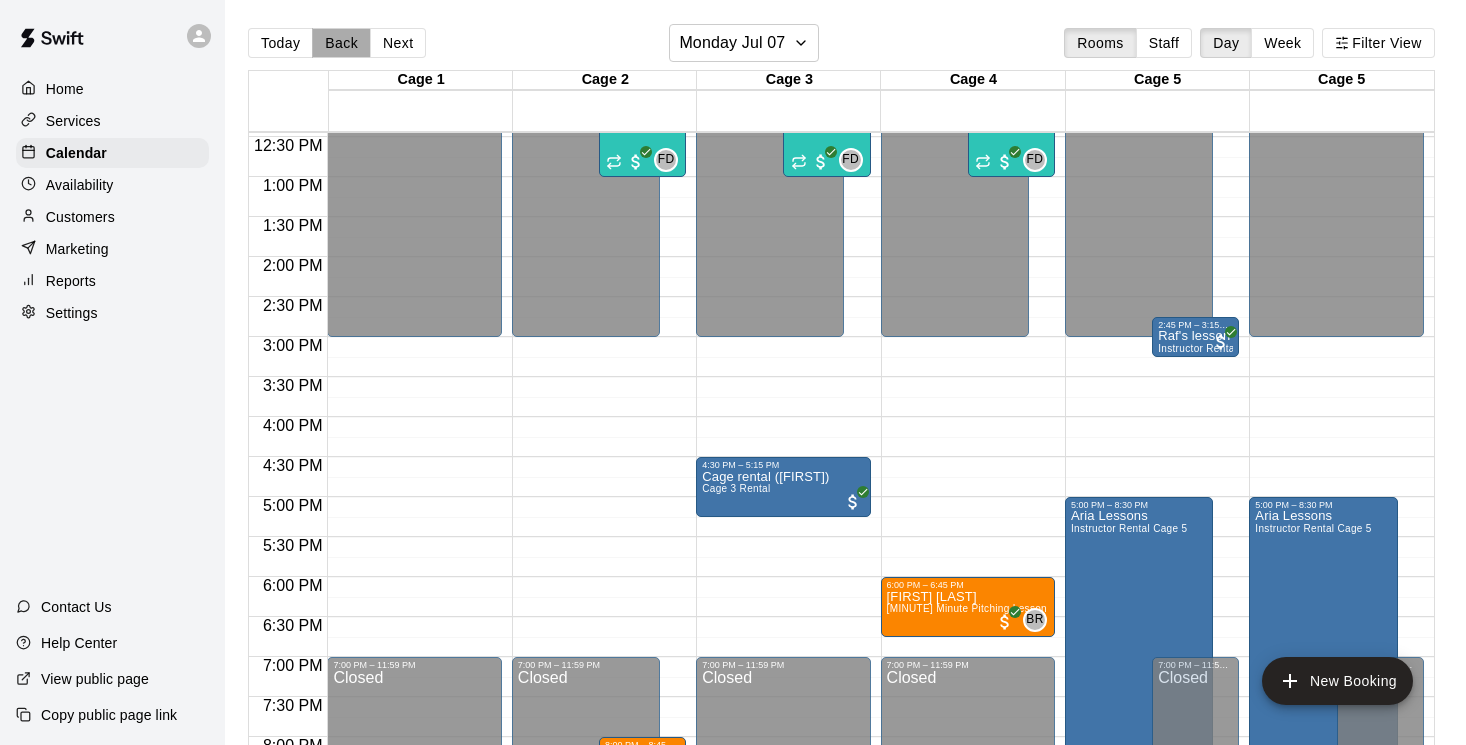 click on "Back" at bounding box center (341, 43) 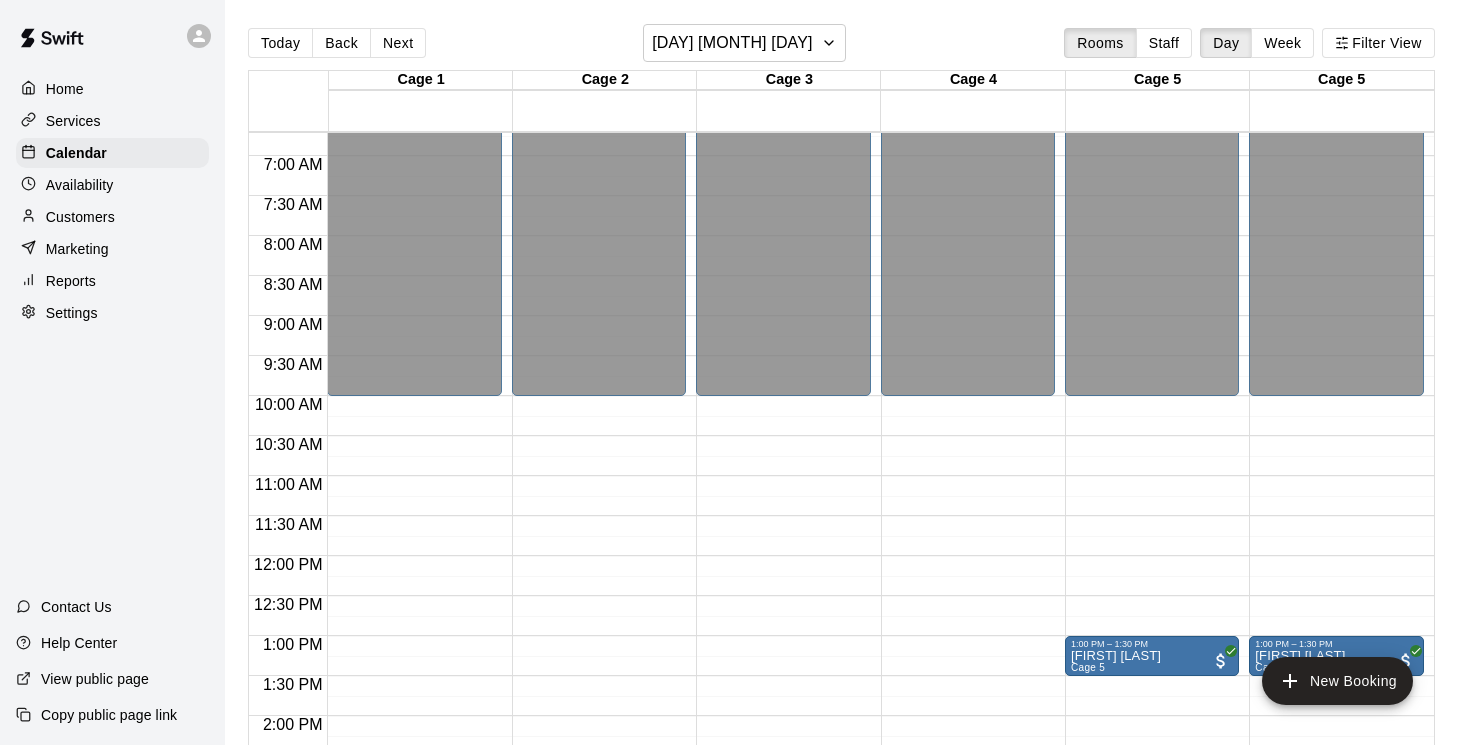 scroll, scrollTop: 531, scrollLeft: 0, axis: vertical 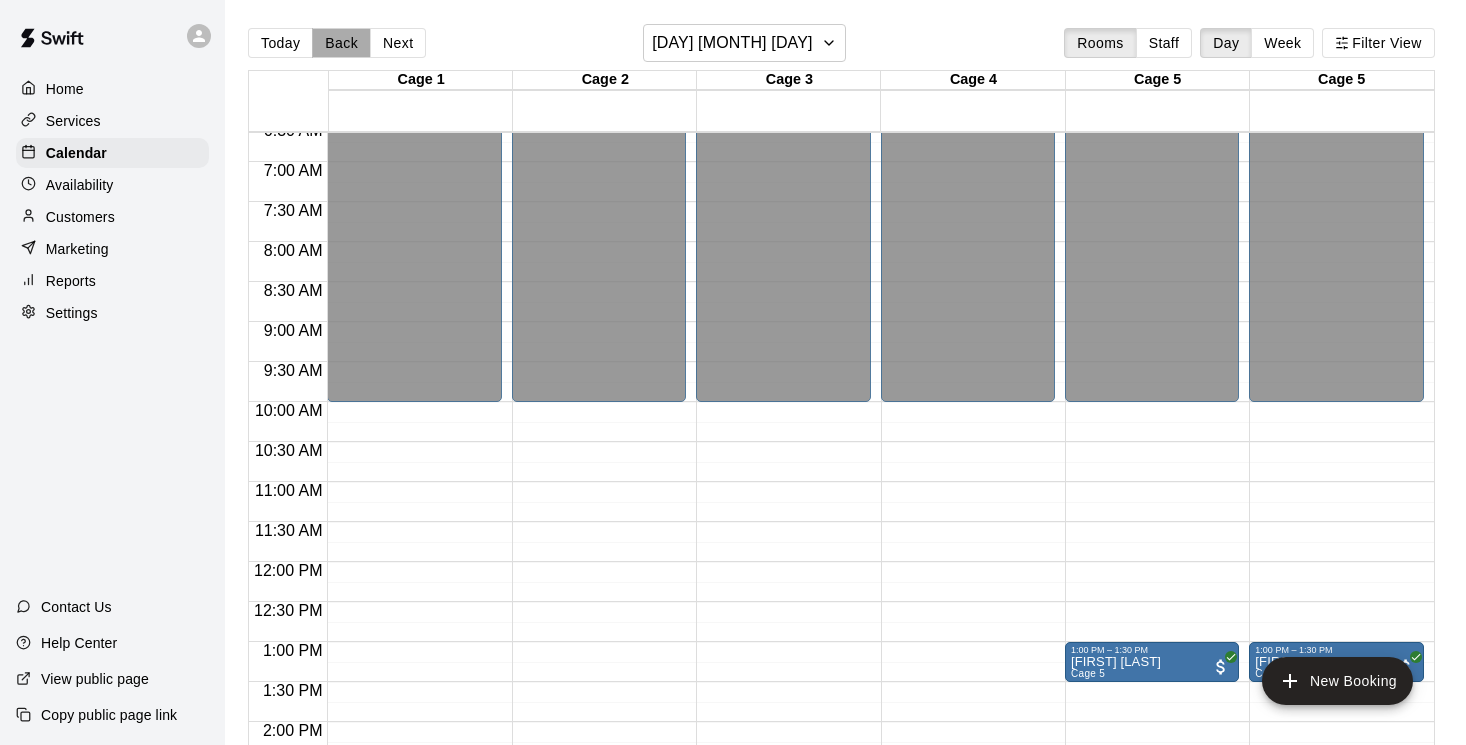 click on "Back" at bounding box center (341, 43) 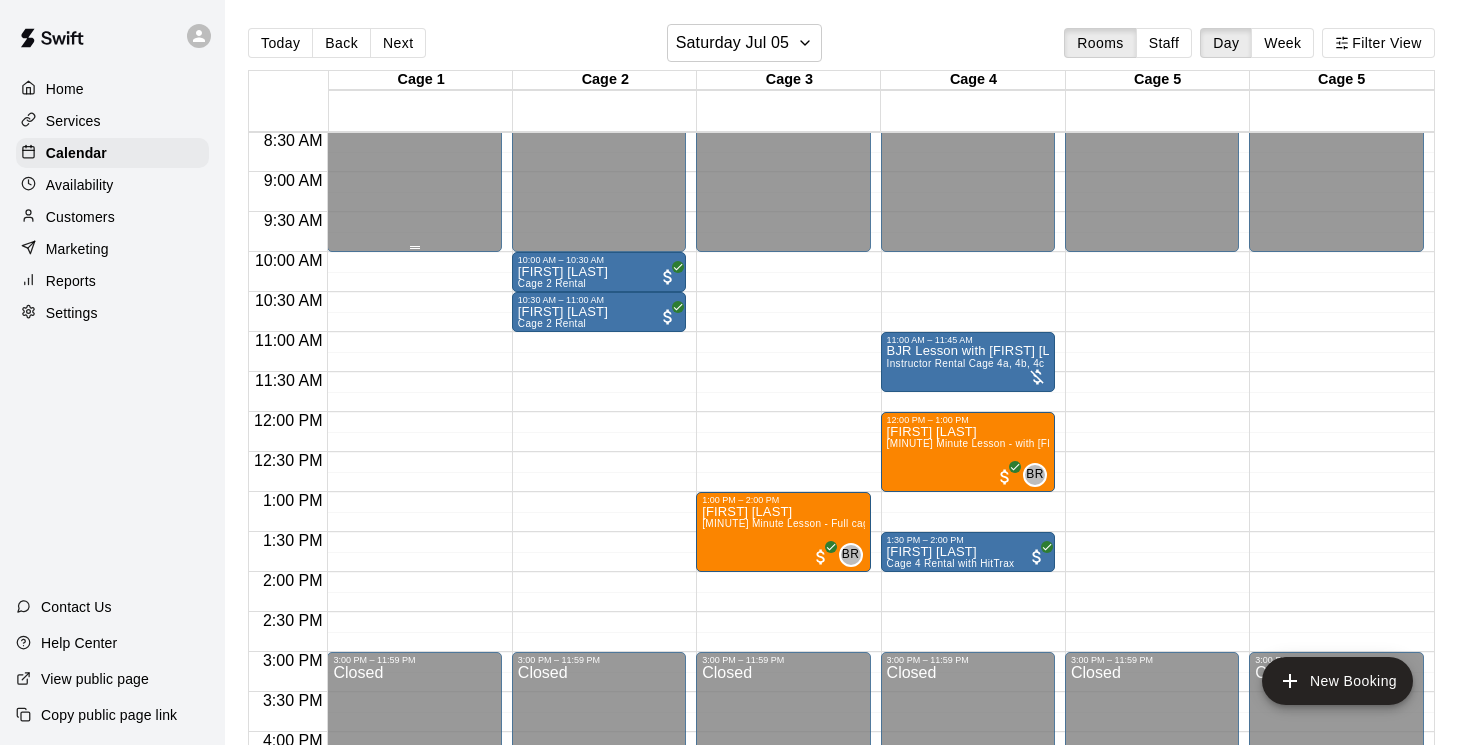 scroll, scrollTop: 682, scrollLeft: 0, axis: vertical 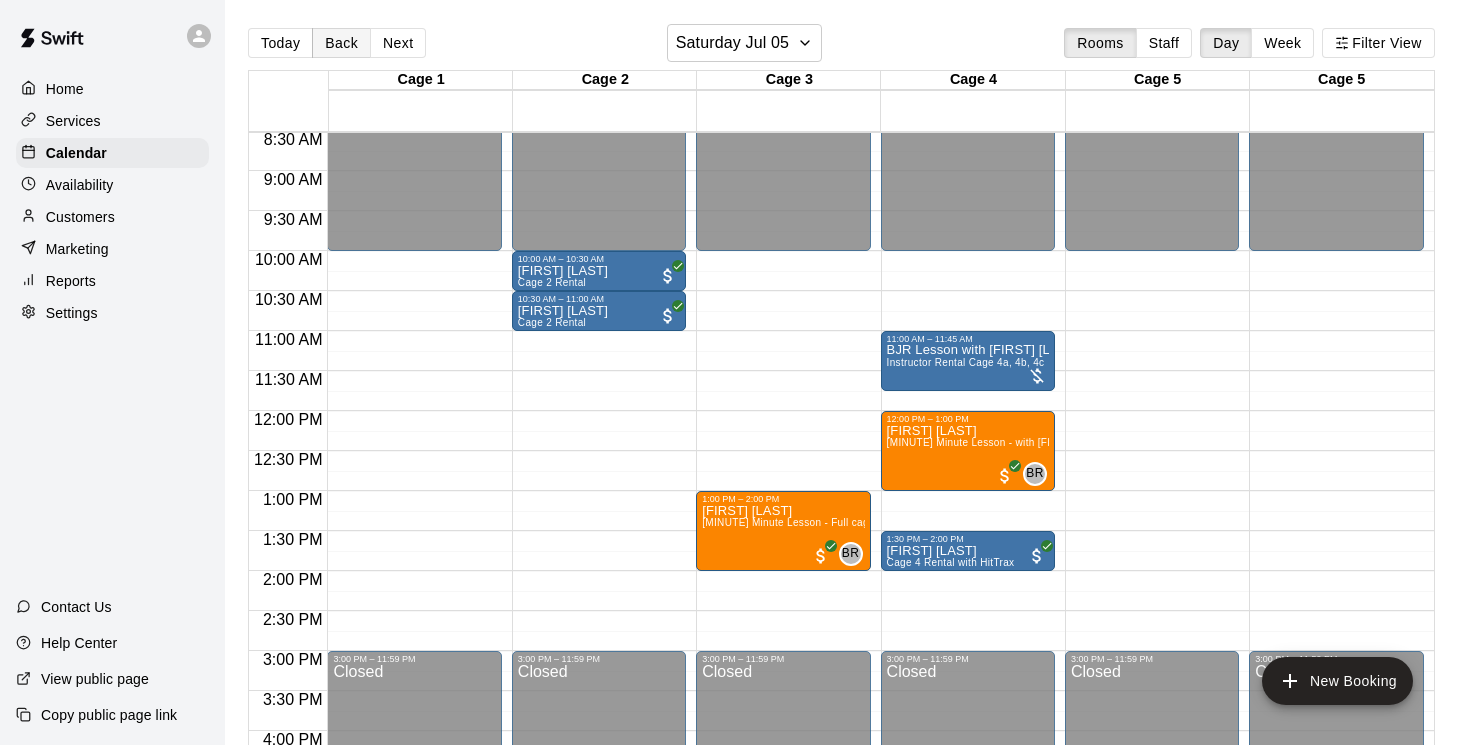 click on "Back" at bounding box center [341, 43] 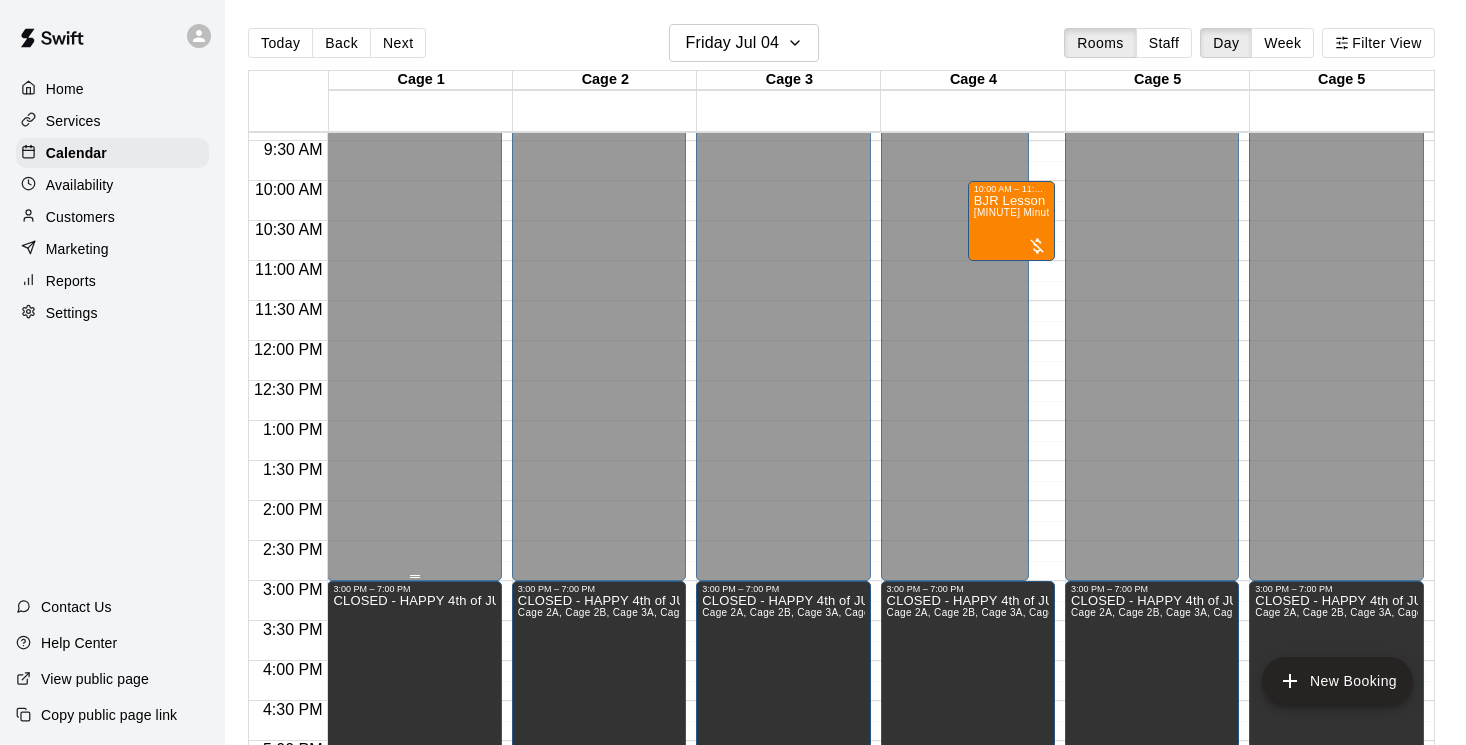 scroll, scrollTop: 755, scrollLeft: 0, axis: vertical 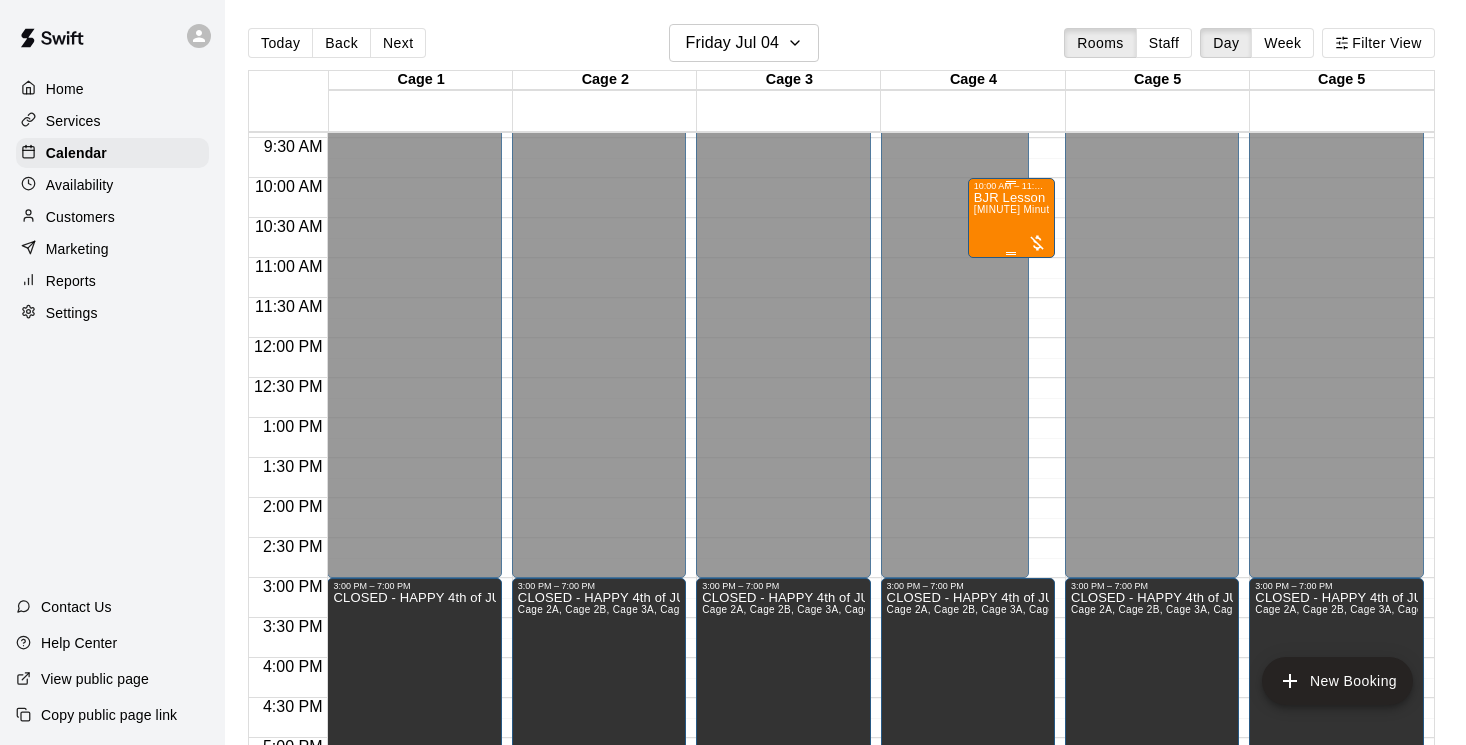 click on "[MINUTE] Minute Lesson - with [FIRST] [LAST]" at bounding box center (1086, 209) 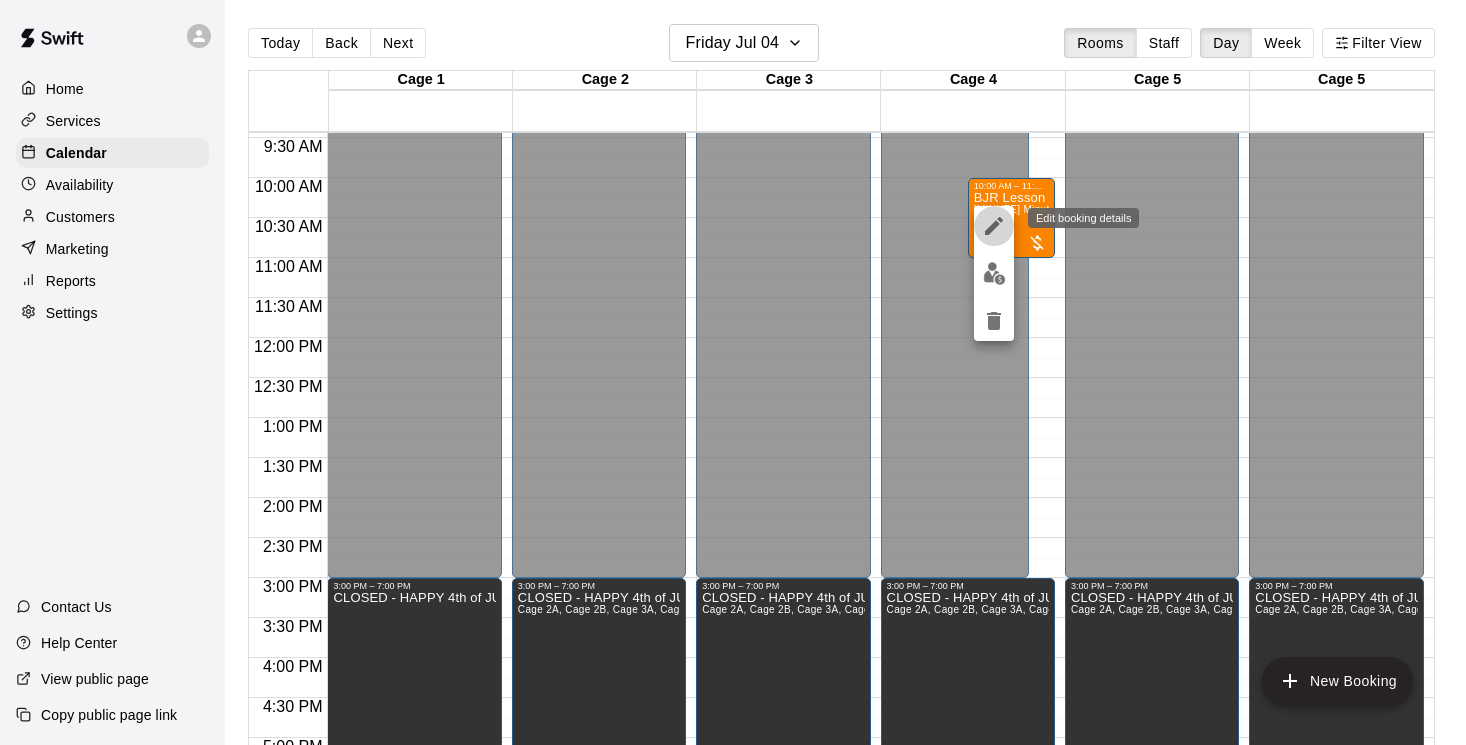 click 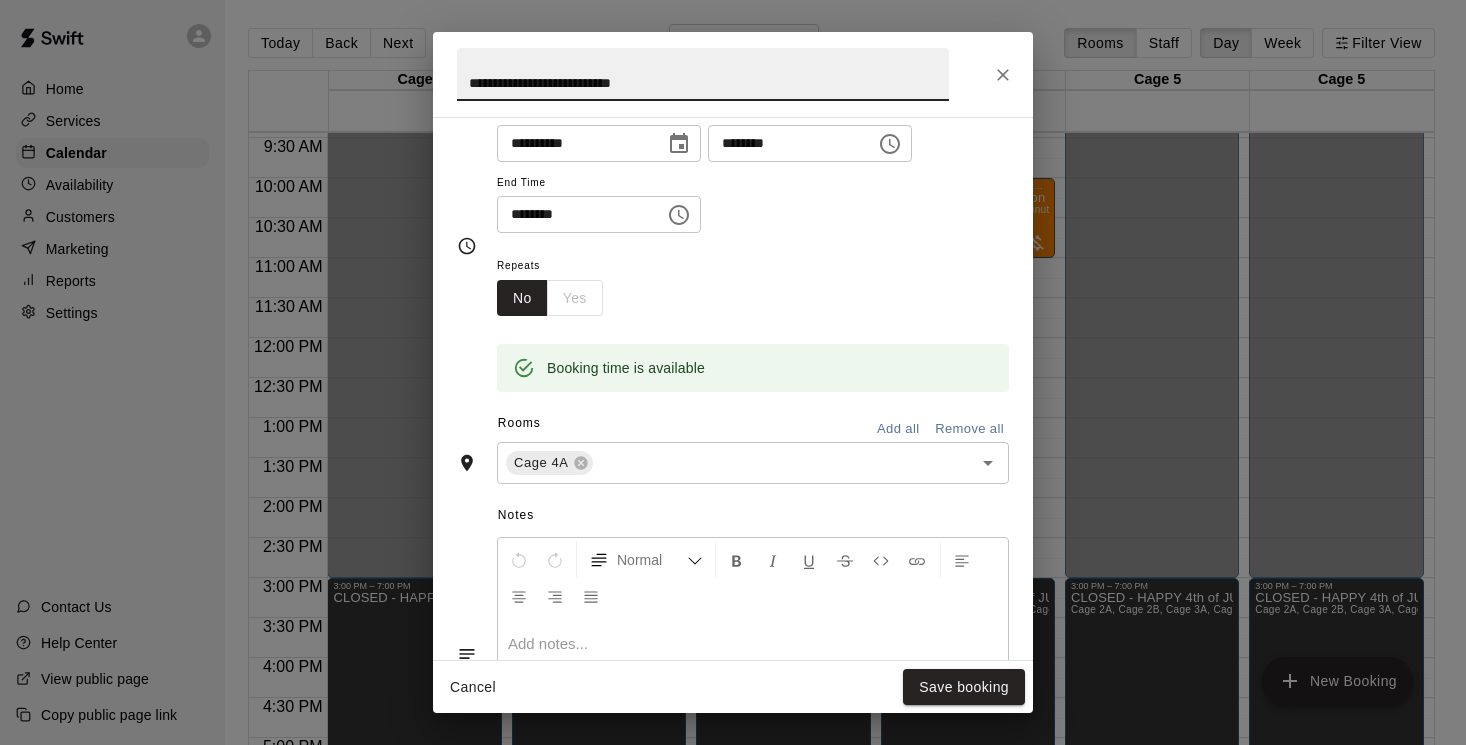 scroll, scrollTop: 0, scrollLeft: 0, axis: both 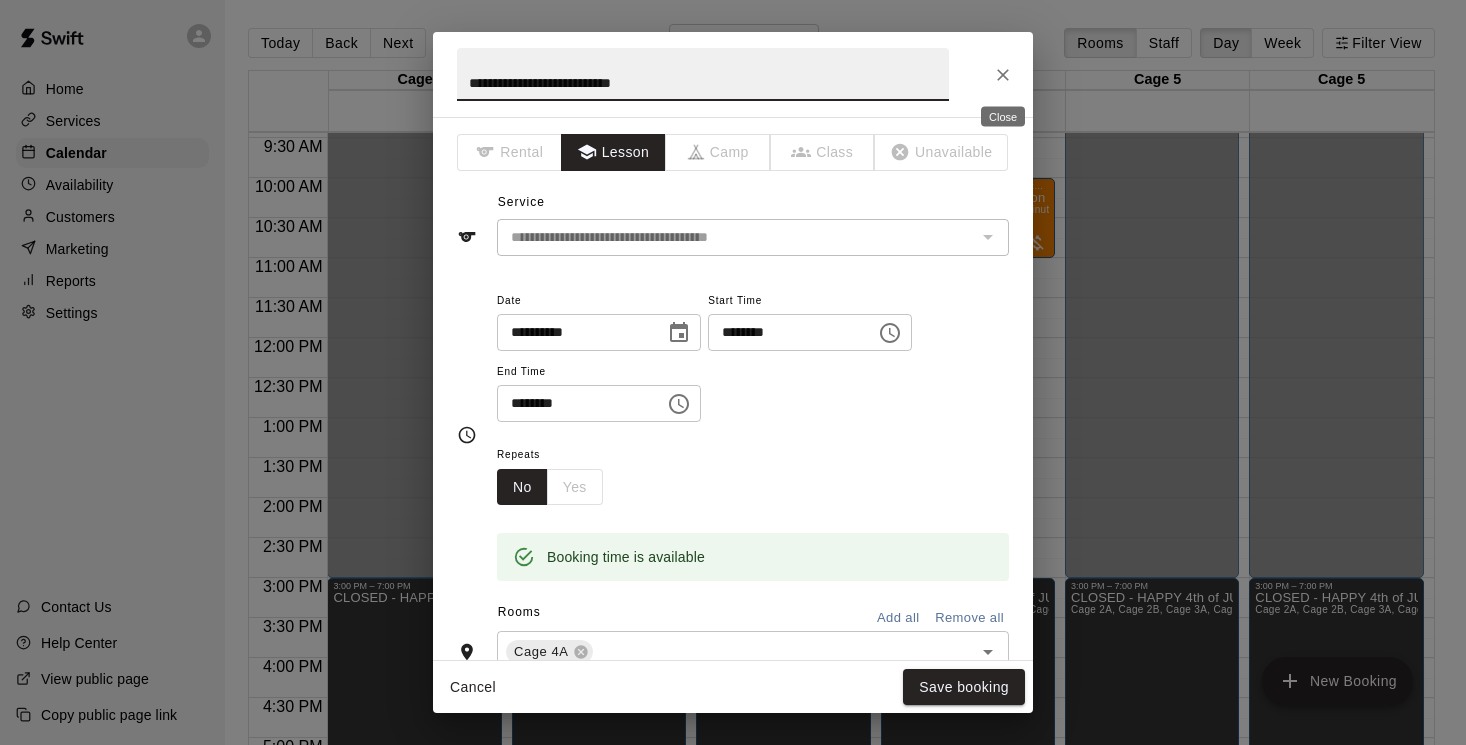 click 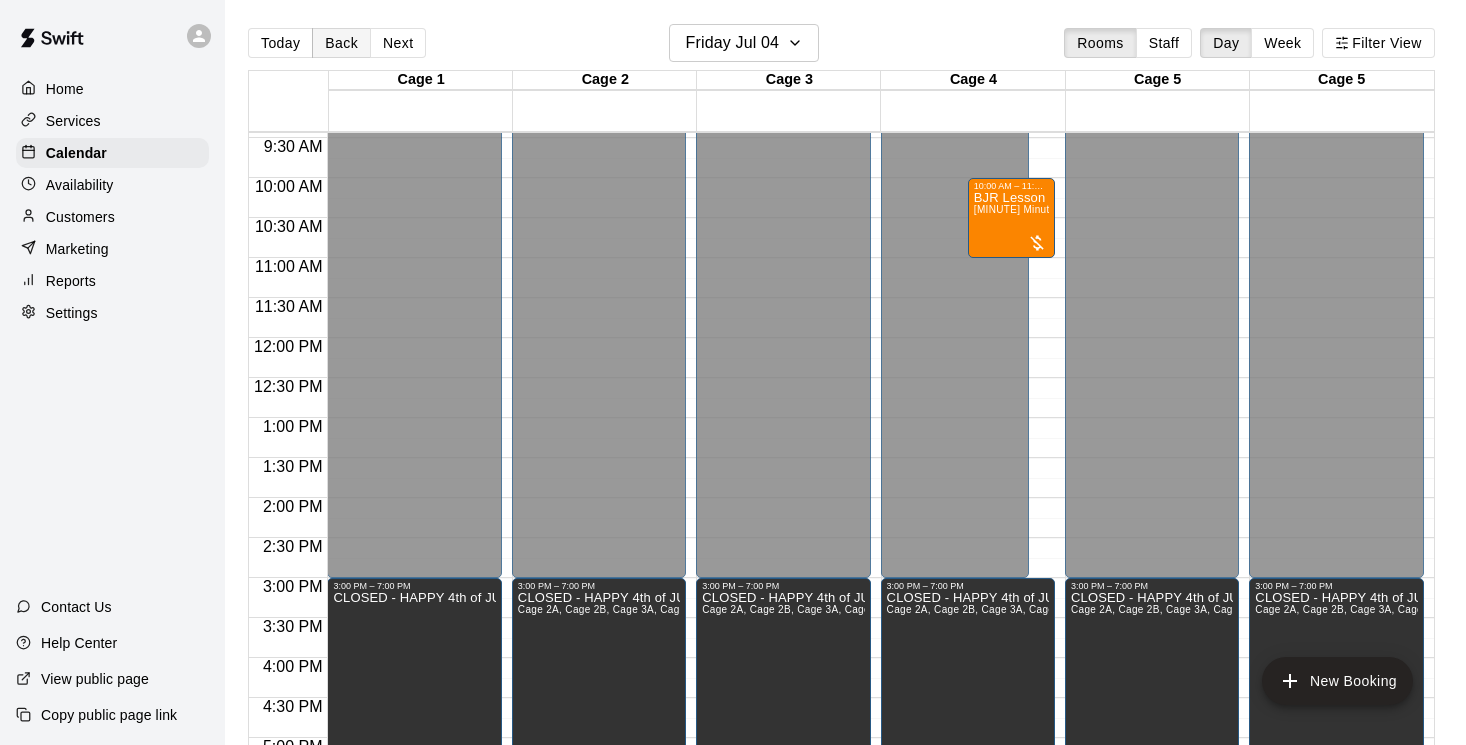 scroll, scrollTop: 2, scrollLeft: 0, axis: vertical 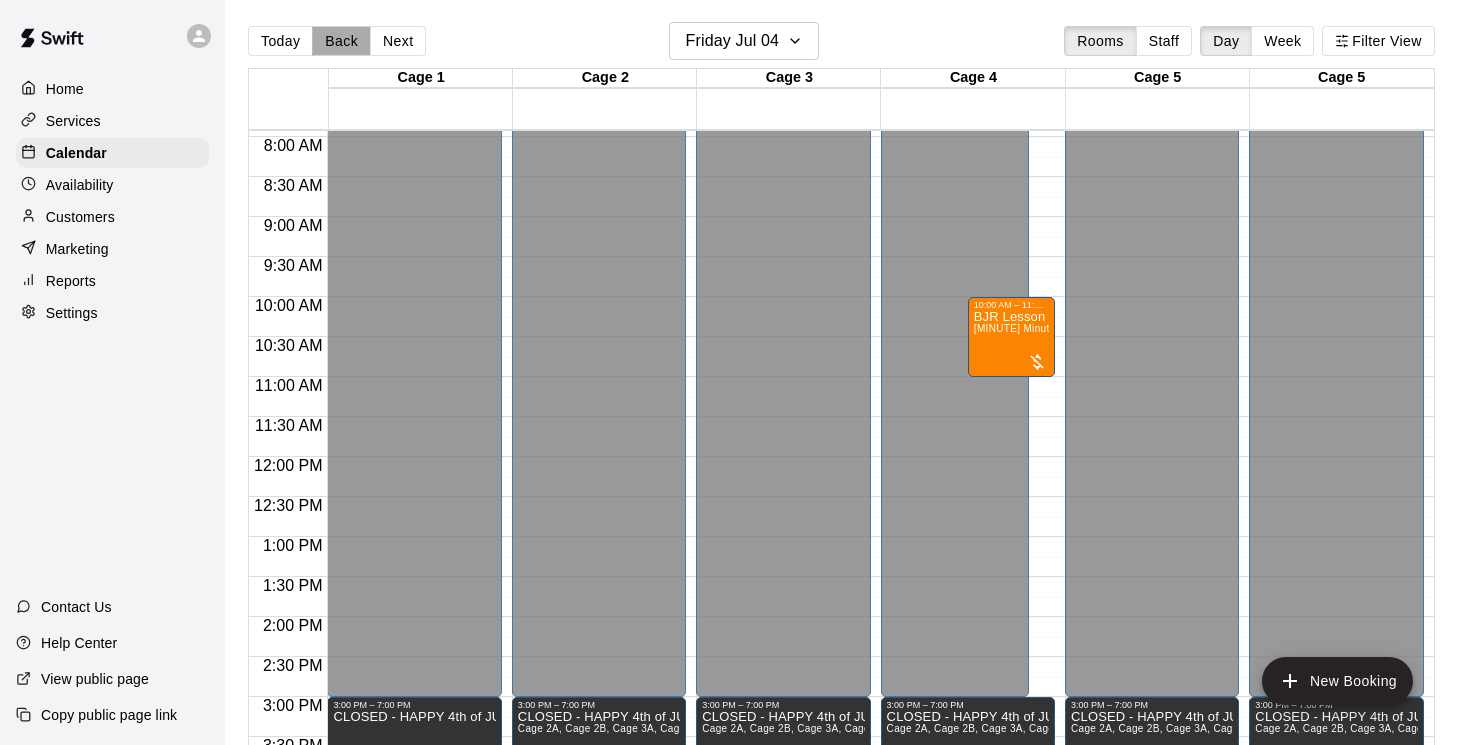click on "Back" at bounding box center [341, 41] 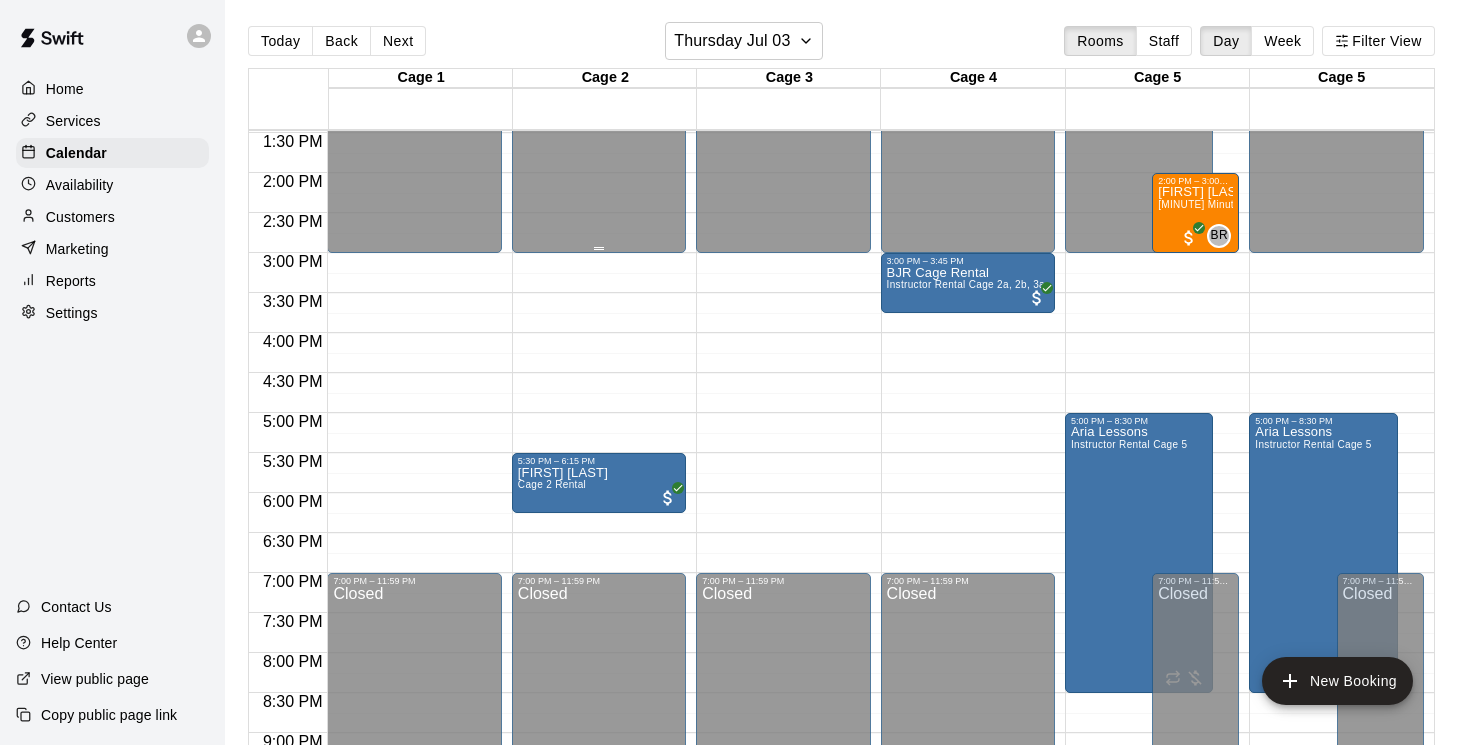 scroll, scrollTop: 1109, scrollLeft: 0, axis: vertical 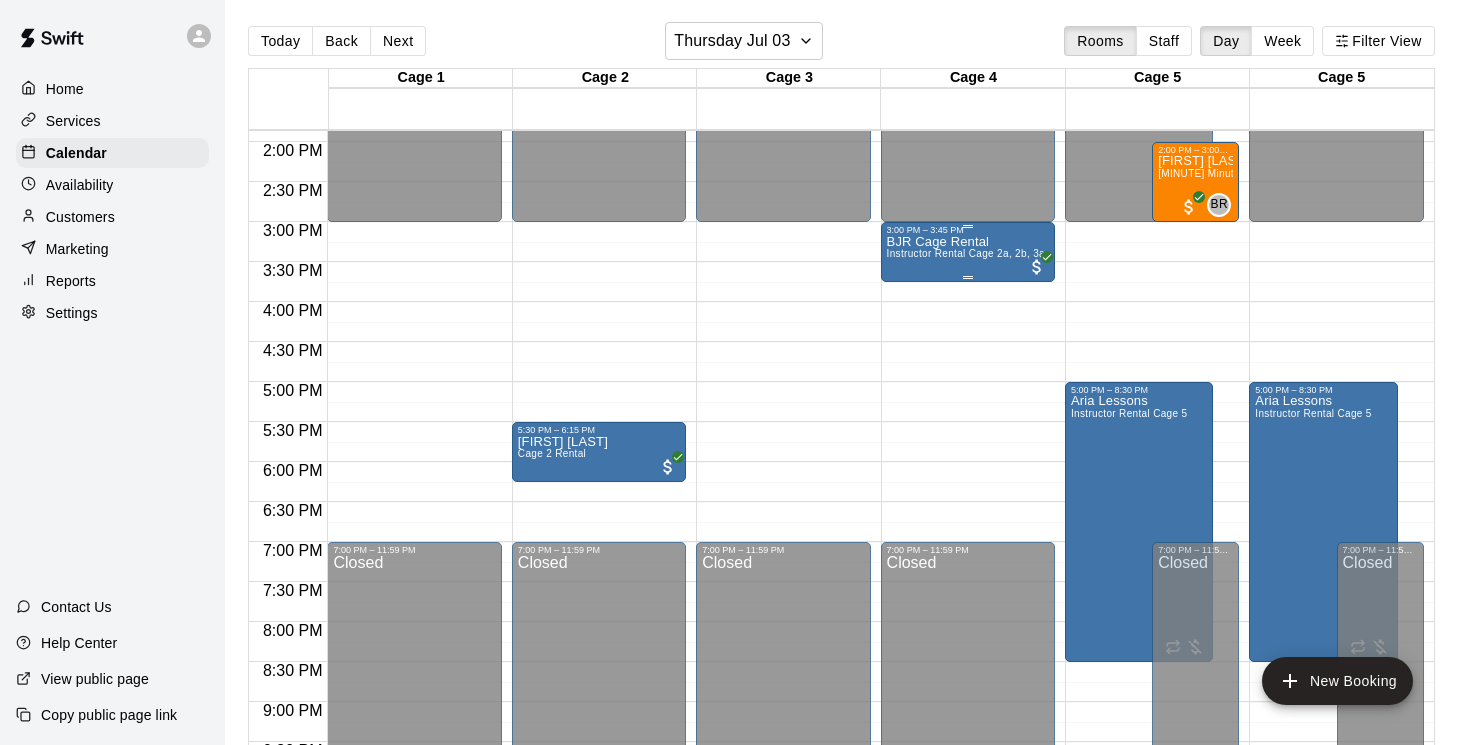 click on "BJR Cage Rental" at bounding box center (968, 242) 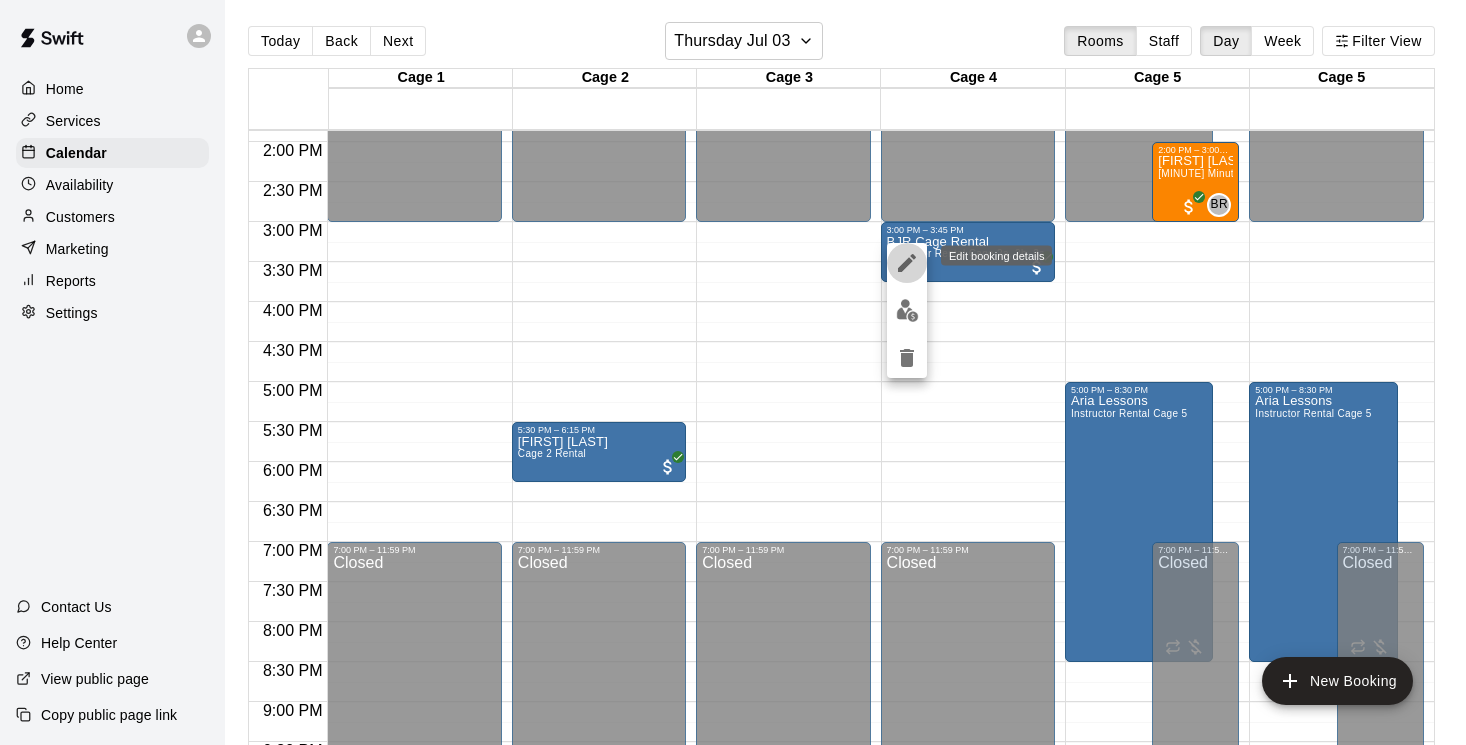 click 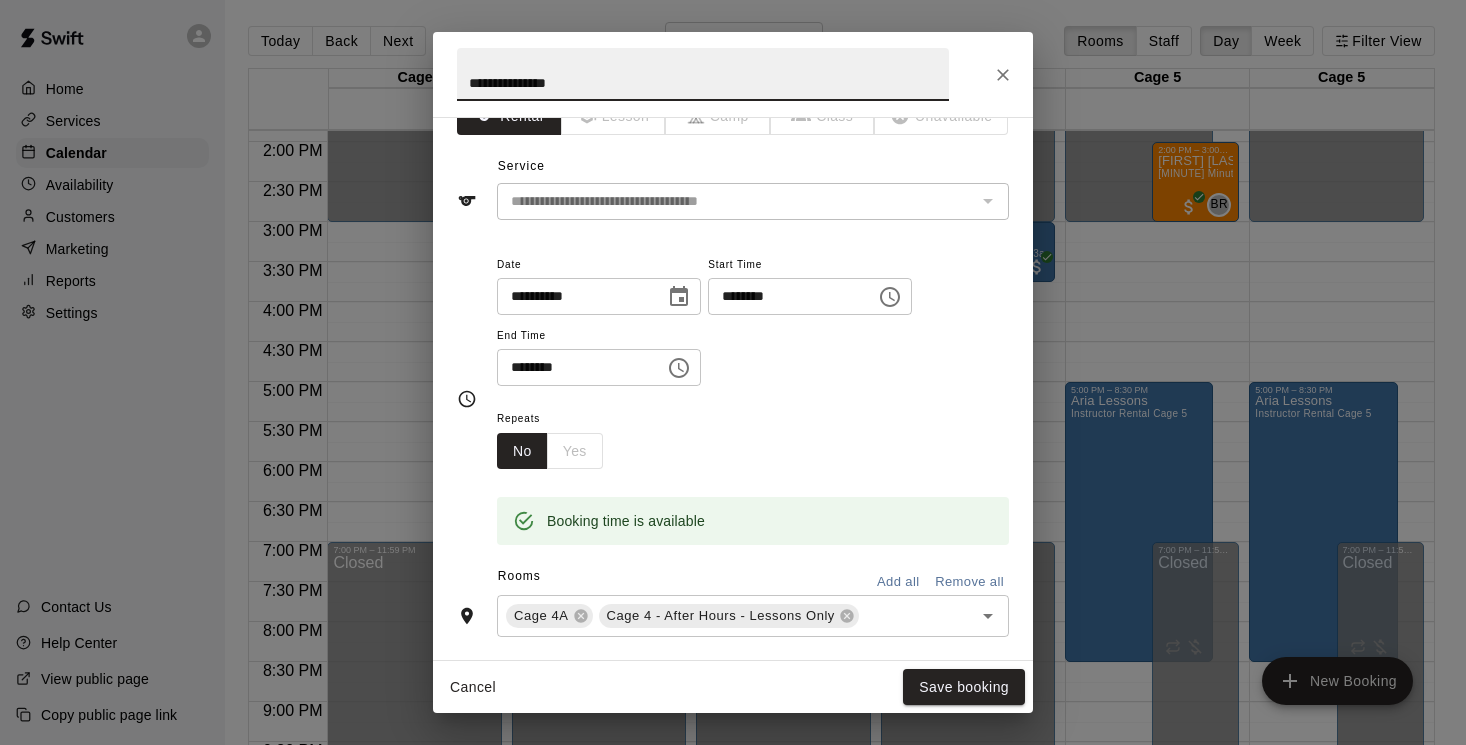 scroll, scrollTop: 0, scrollLeft: 0, axis: both 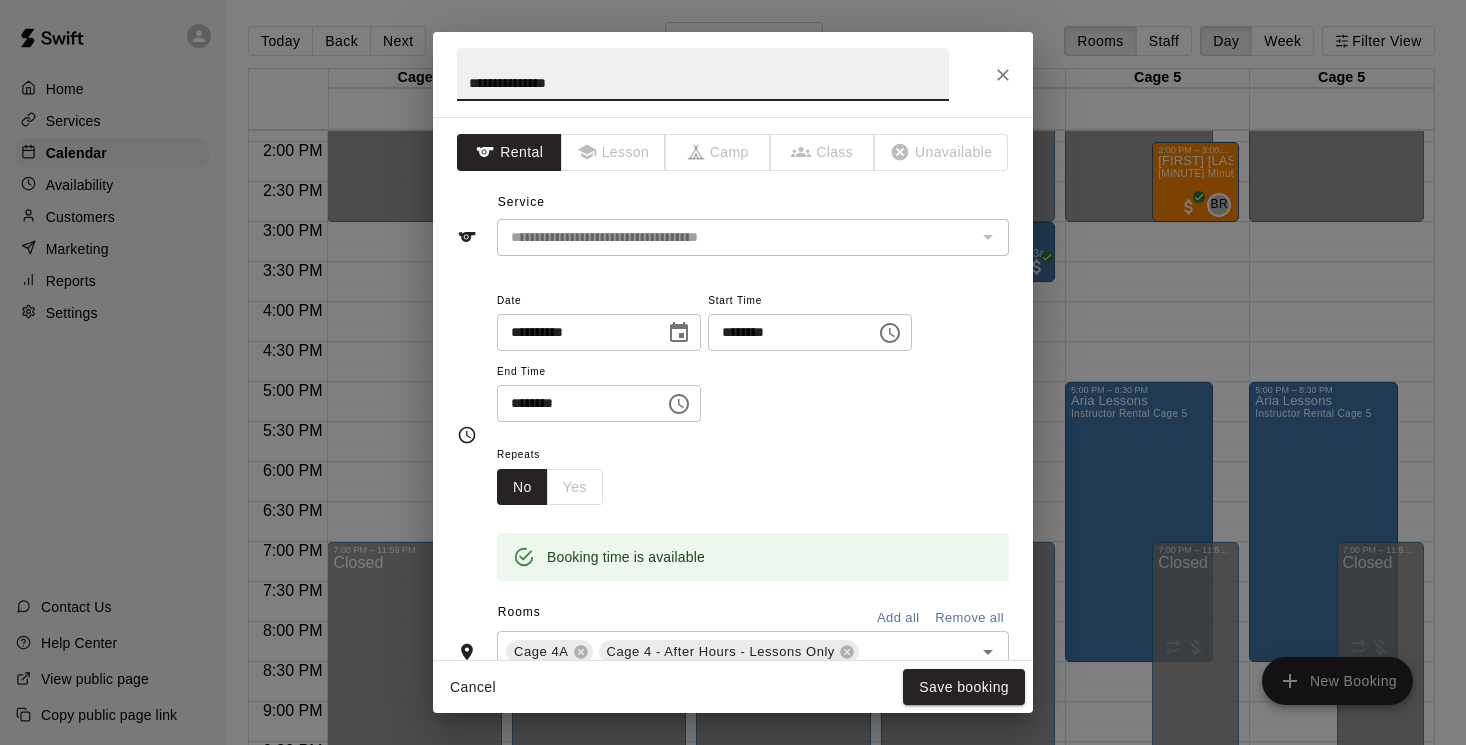 click 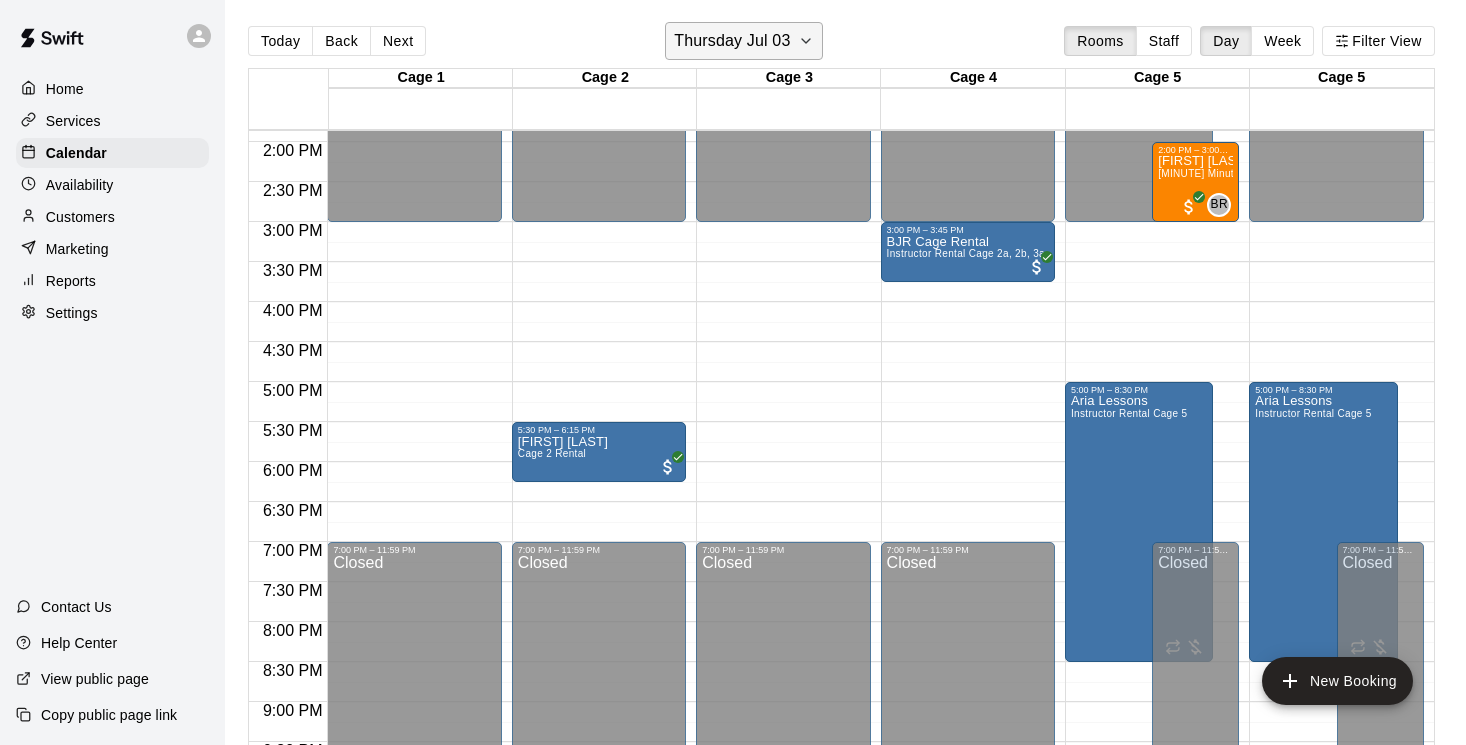 click on "Thursday Jul 03" at bounding box center (732, 41) 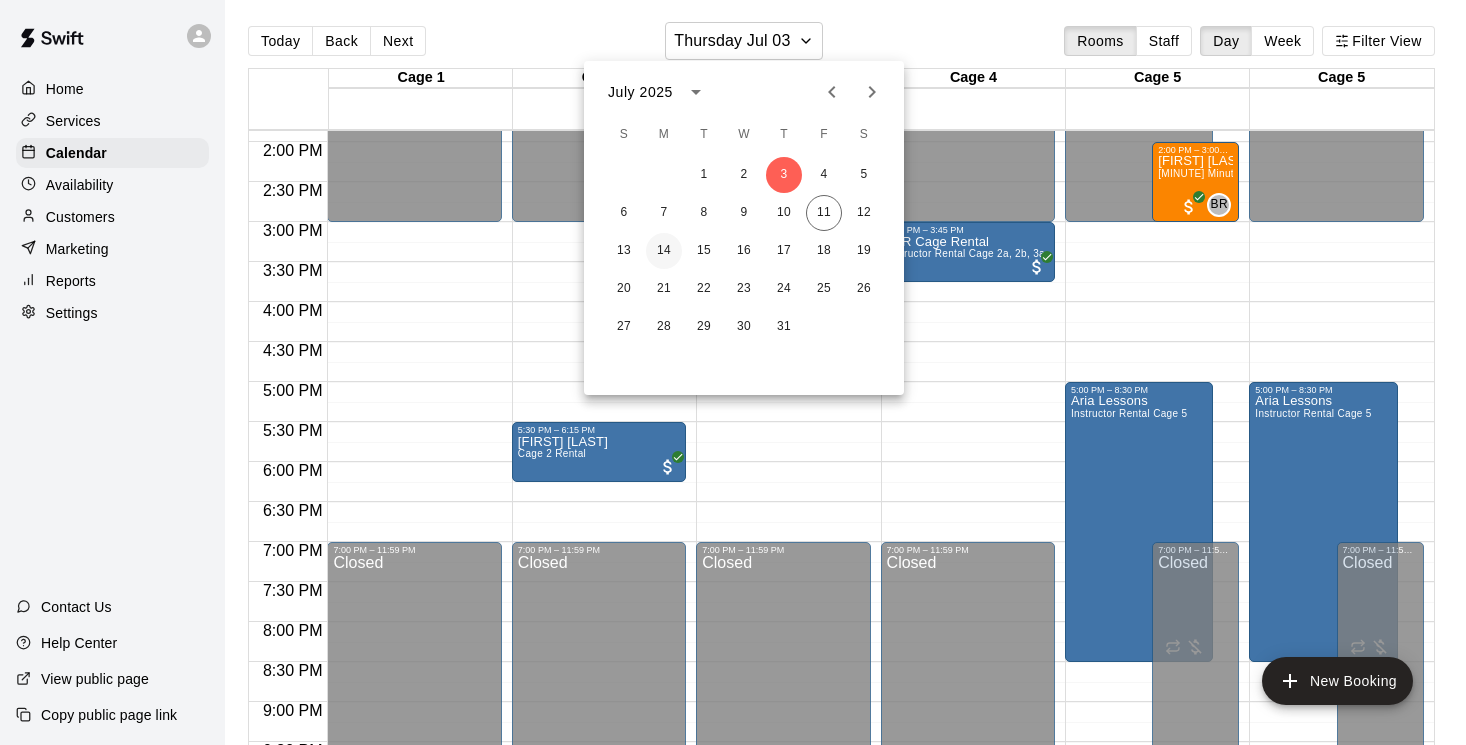 click on "14" at bounding box center [664, 251] 